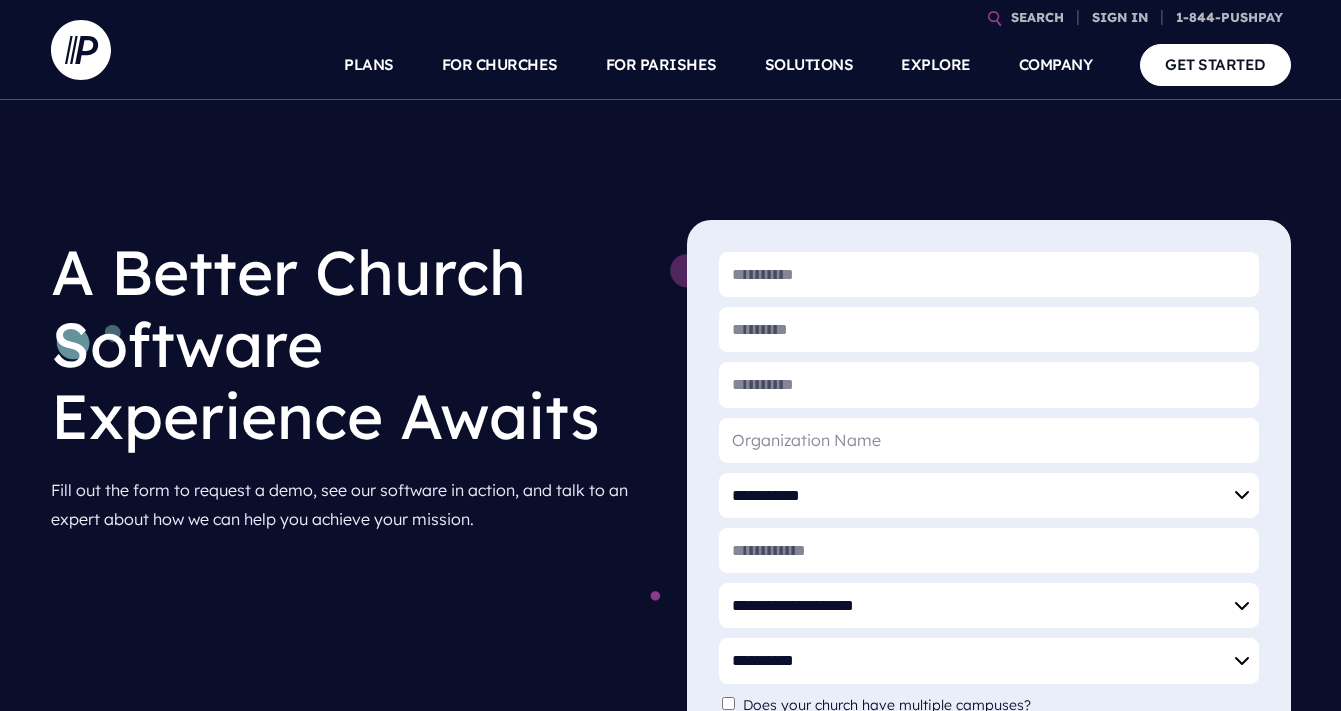 scroll, scrollTop: 0, scrollLeft: 0, axis: both 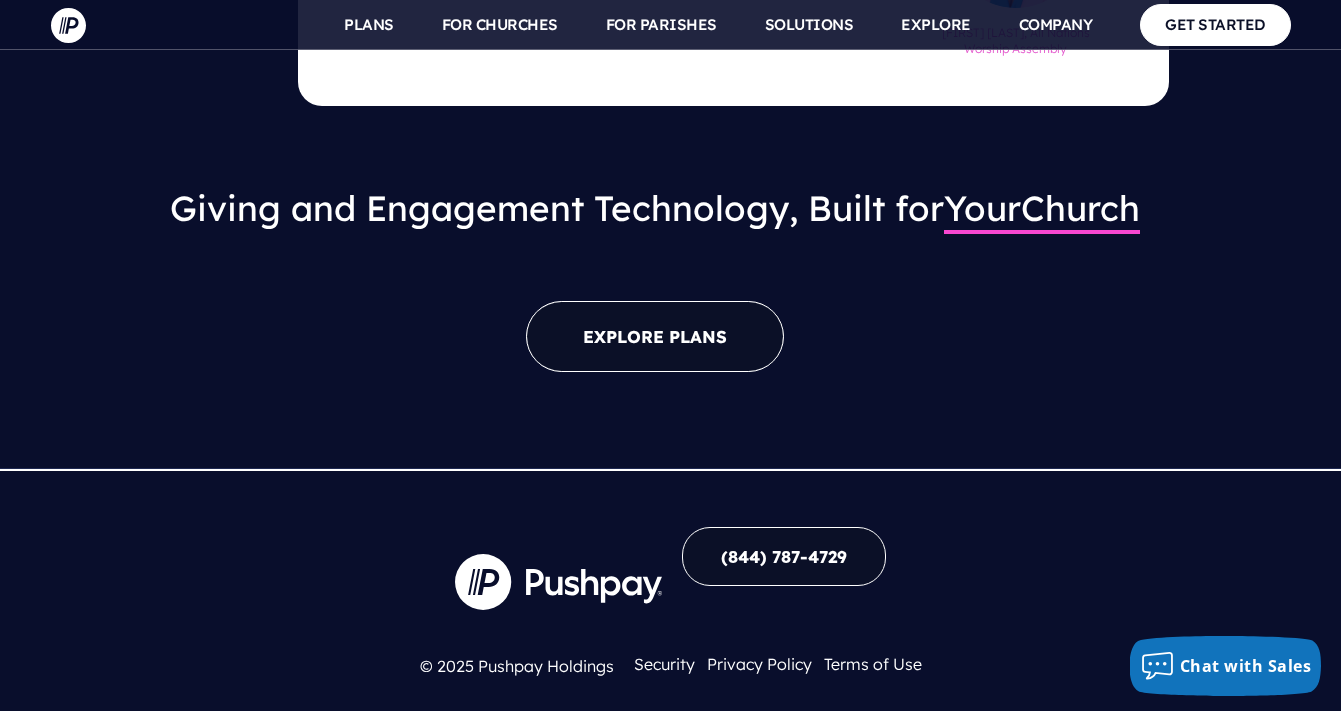 click on "EXPLORE PLANS" at bounding box center [655, 336] 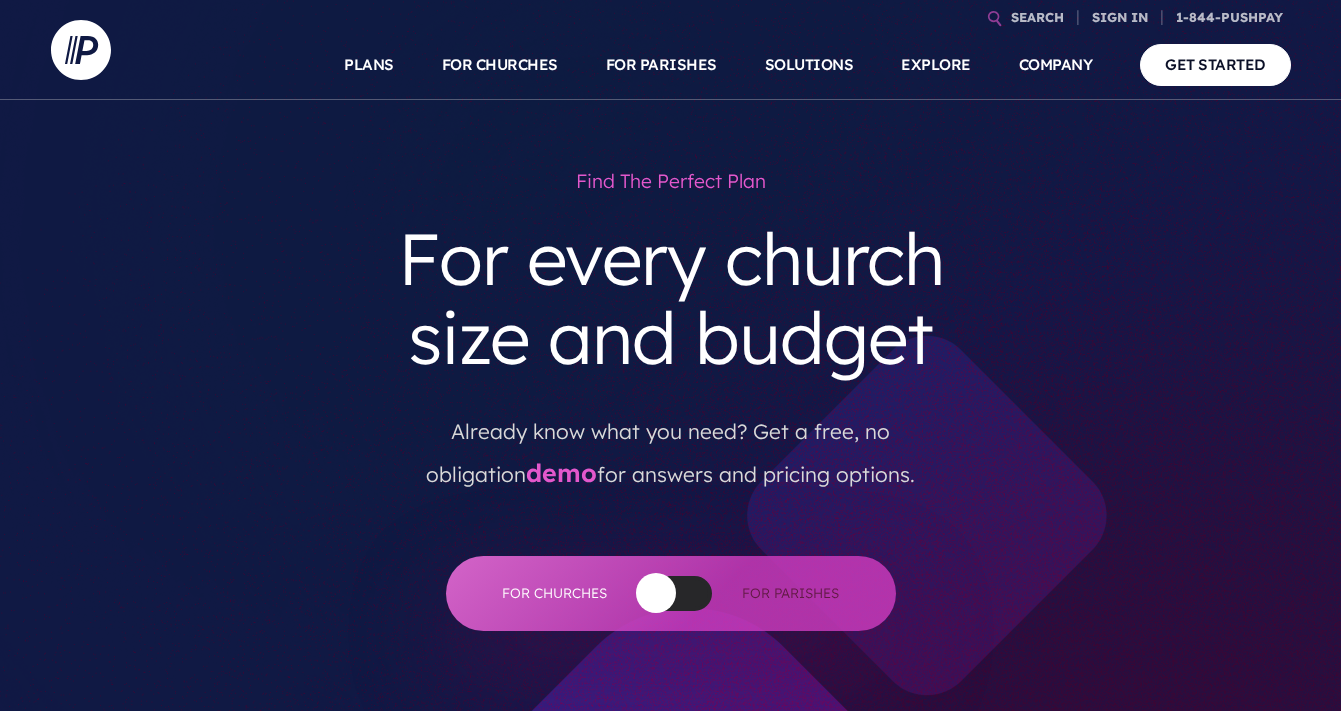scroll, scrollTop: 0, scrollLeft: 0, axis: both 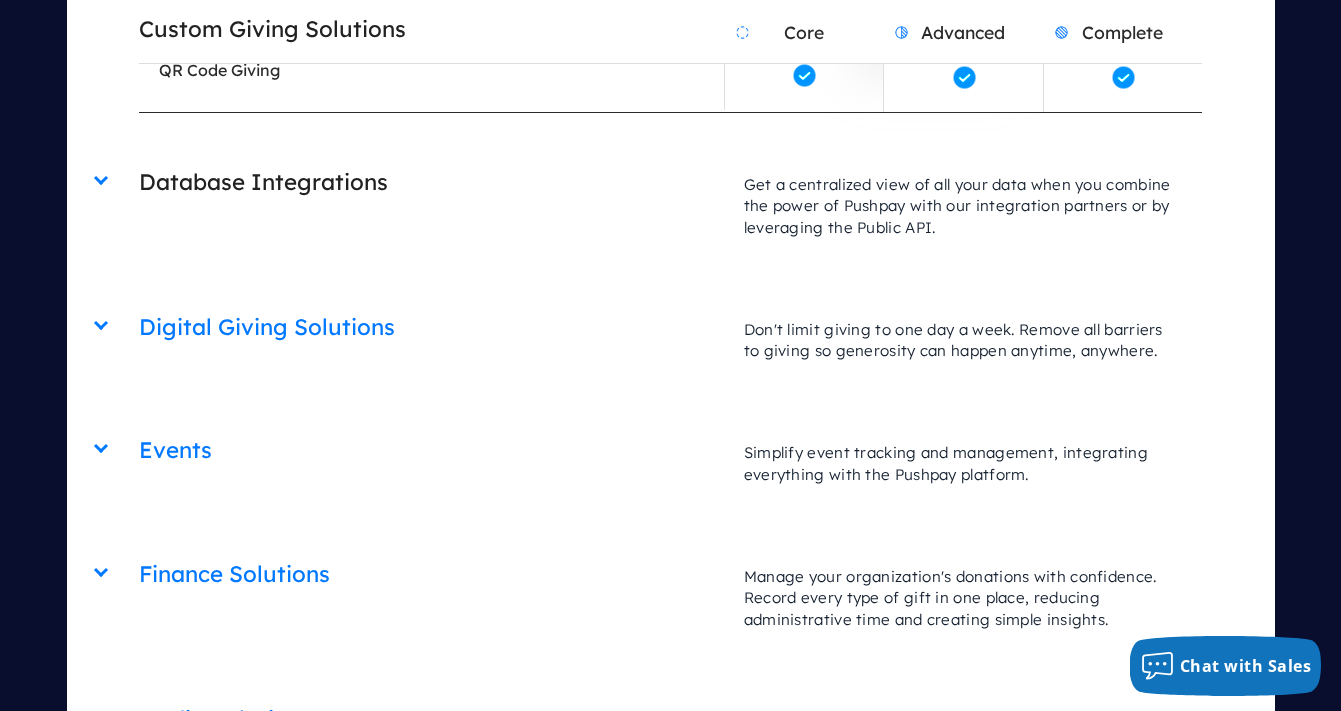 click on "Database Integrations" at bounding box center [431, 182] 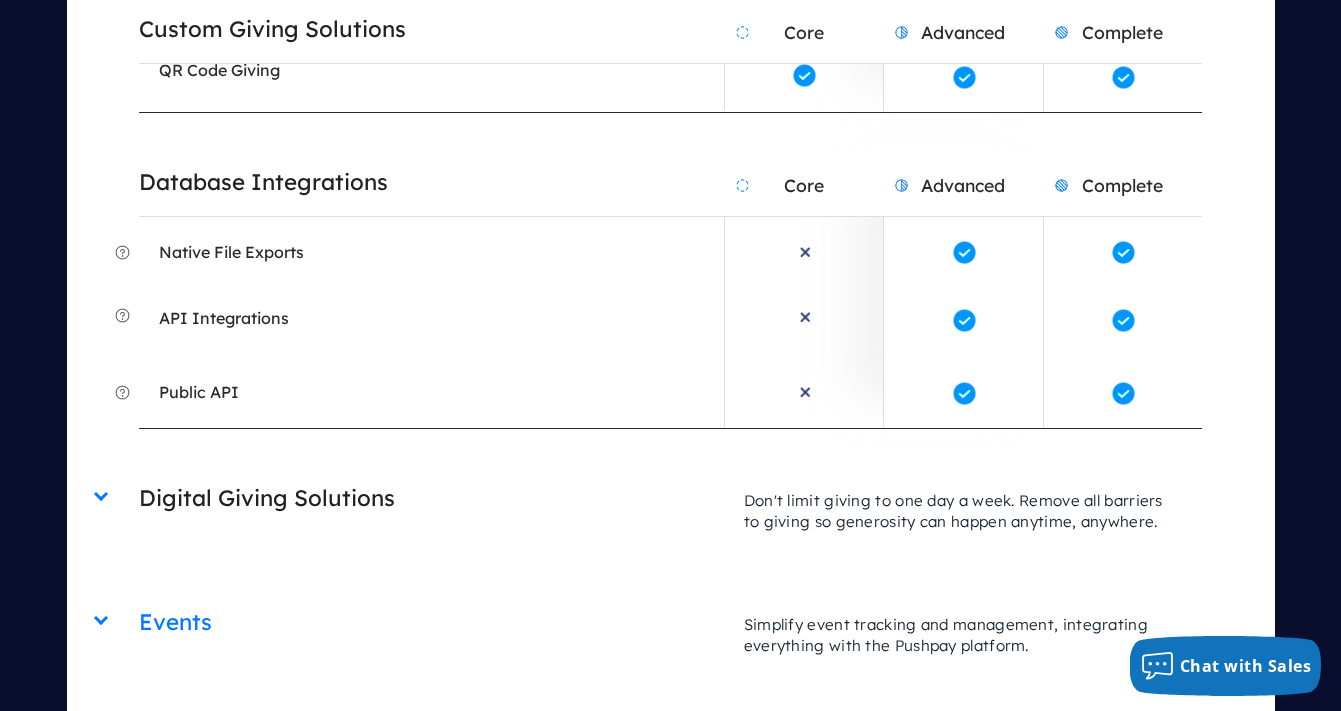 click on "Digital Giving Solutions" at bounding box center (431, 498) 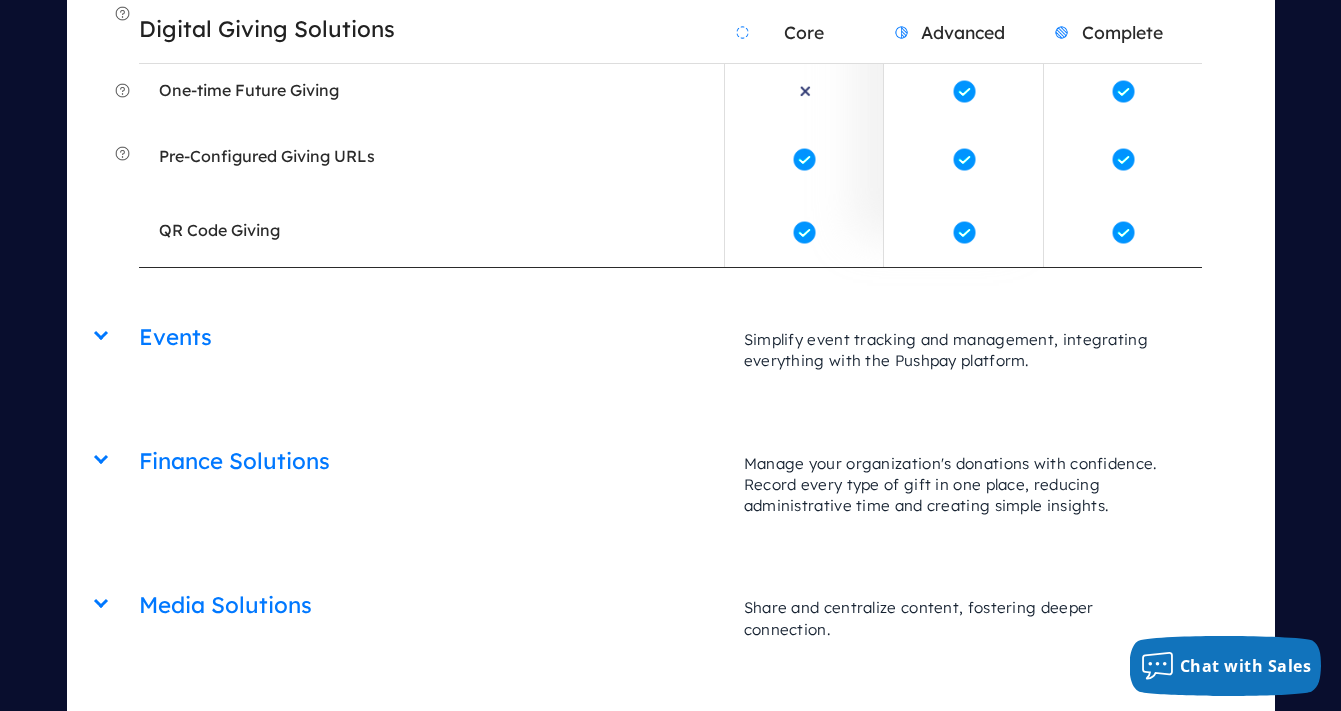 scroll, scrollTop: 5277, scrollLeft: 0, axis: vertical 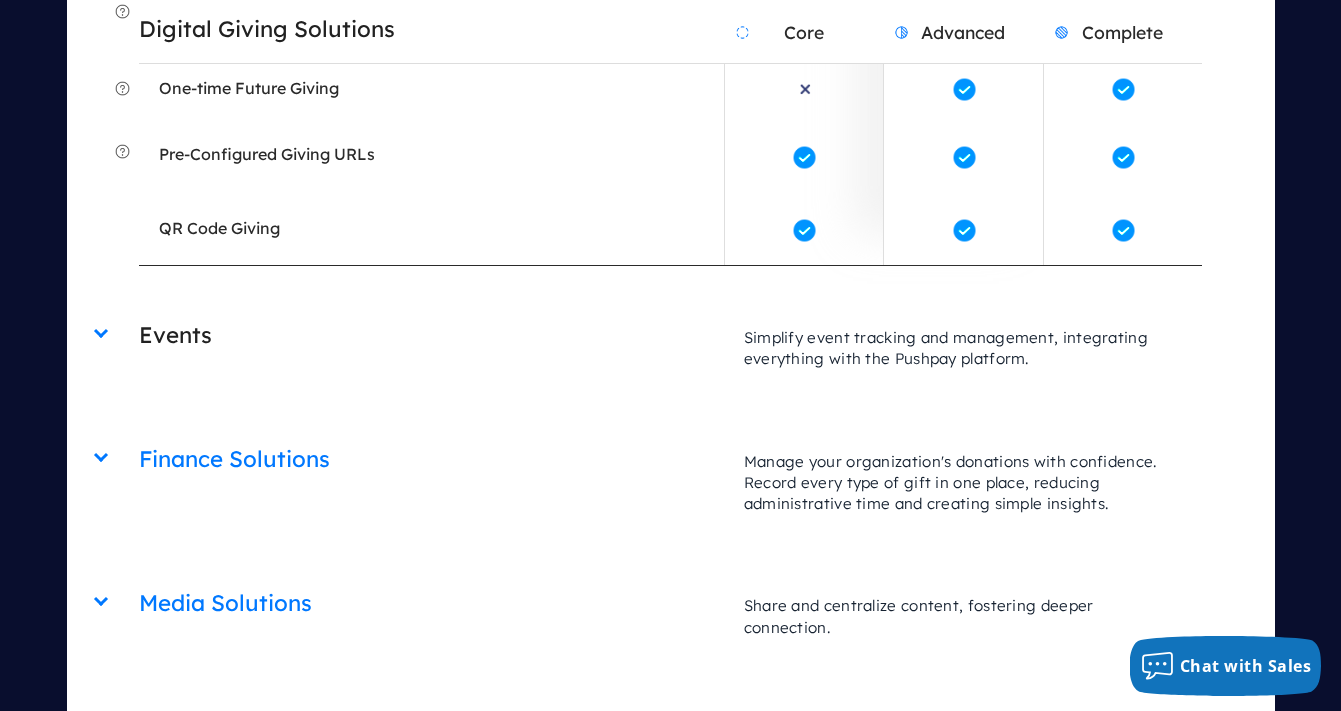 click on "Events" at bounding box center [431, 335] 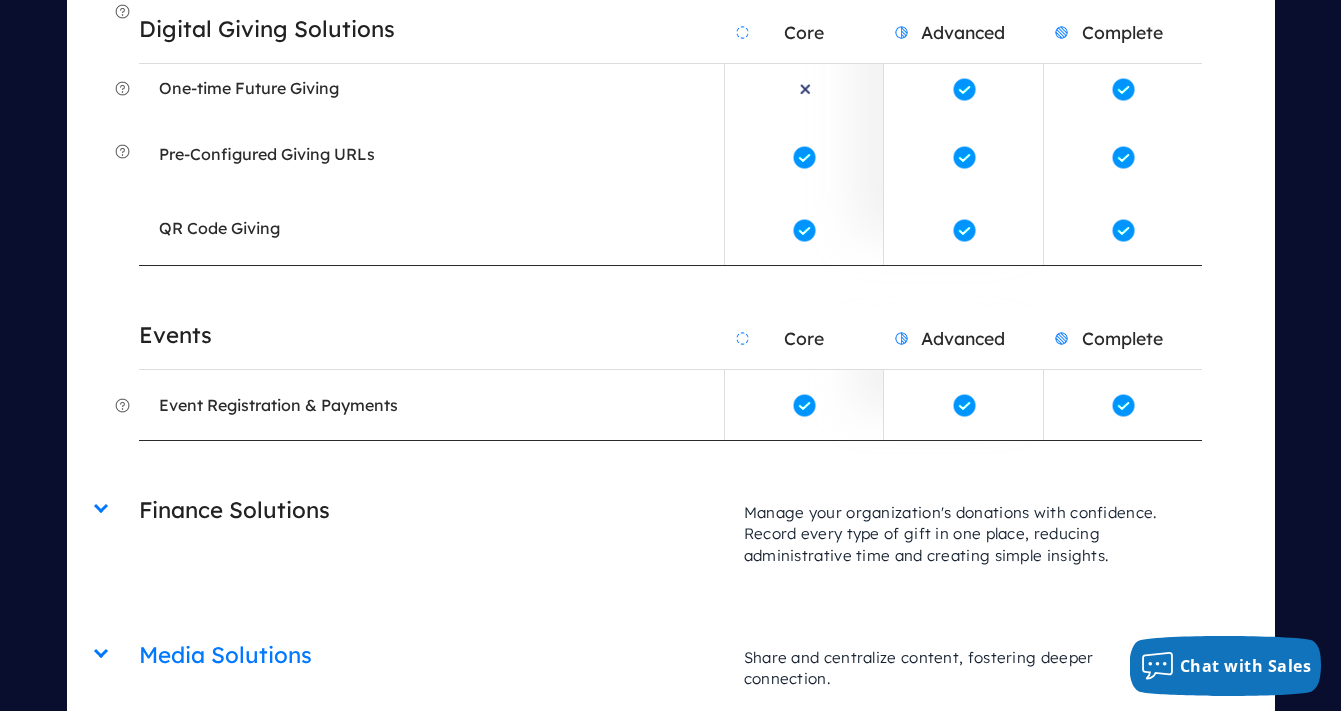 click on "Finance Solutions" at bounding box center (431, 510) 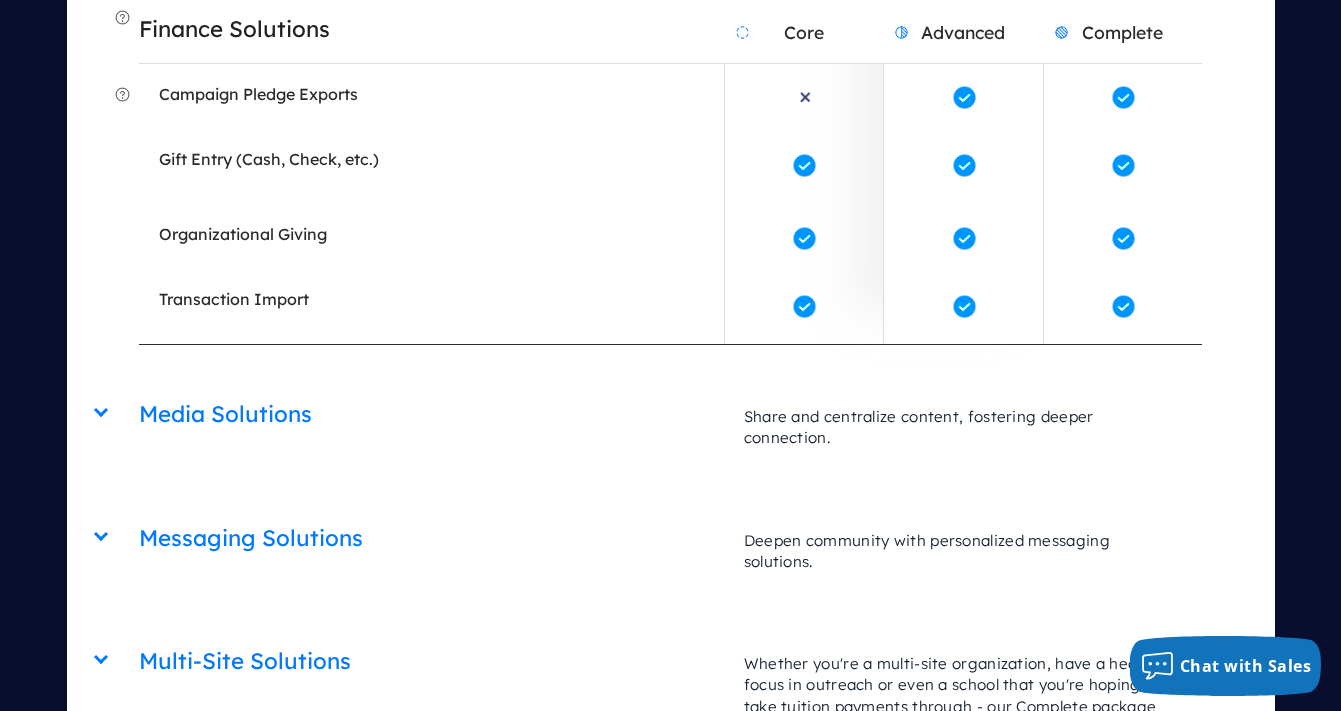 scroll, scrollTop: 6189, scrollLeft: 0, axis: vertical 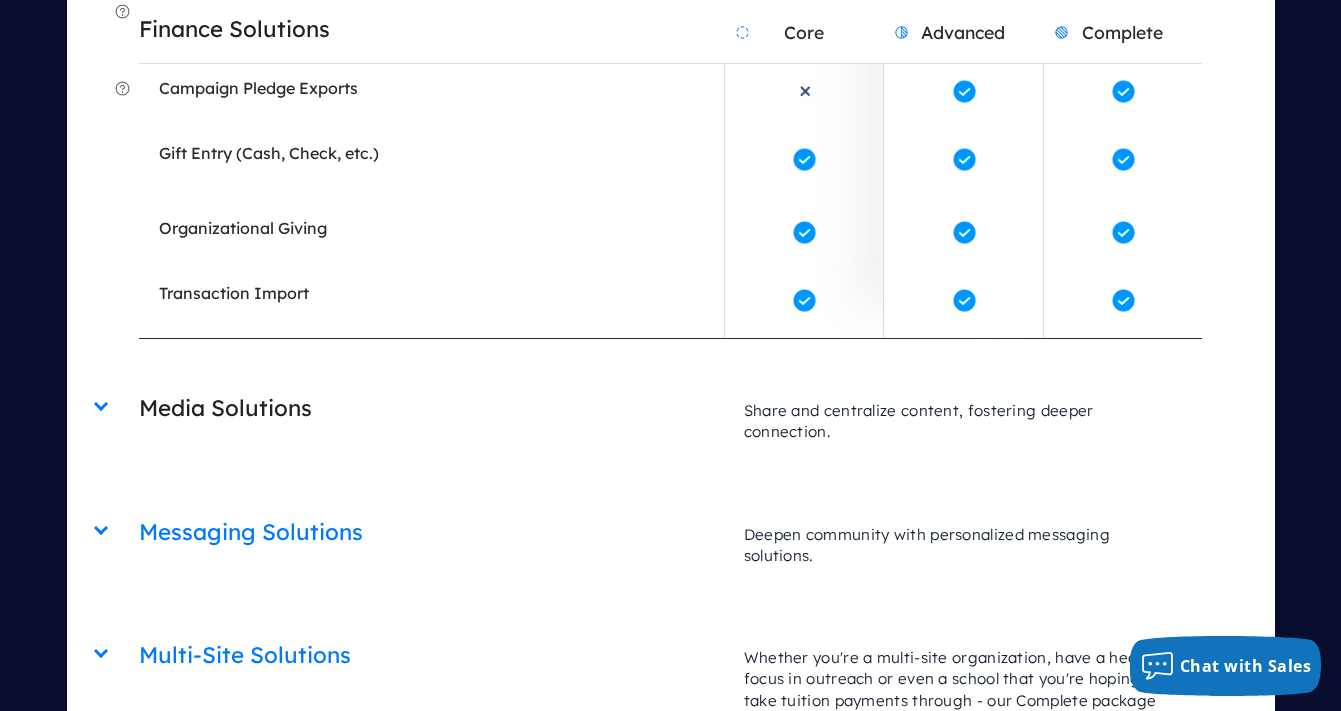 click on "Media Solutions" at bounding box center (431, 408) 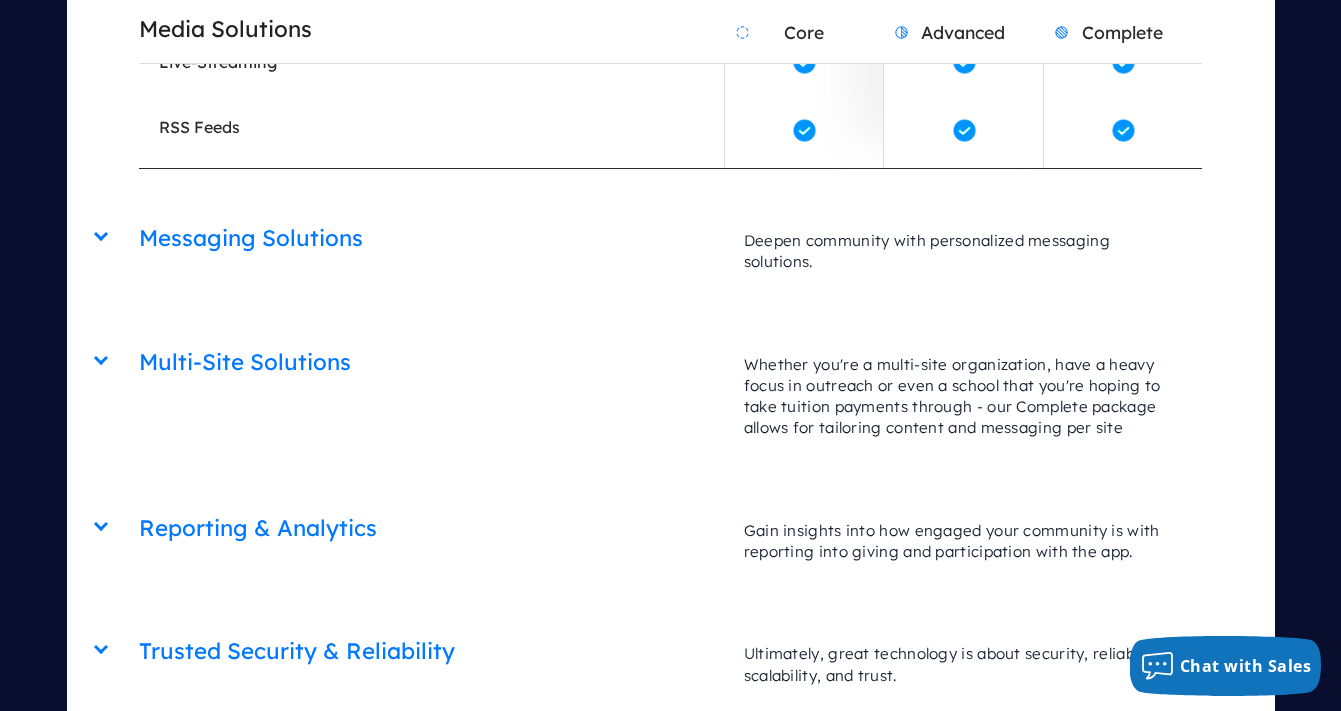 scroll, scrollTop: 6746, scrollLeft: 0, axis: vertical 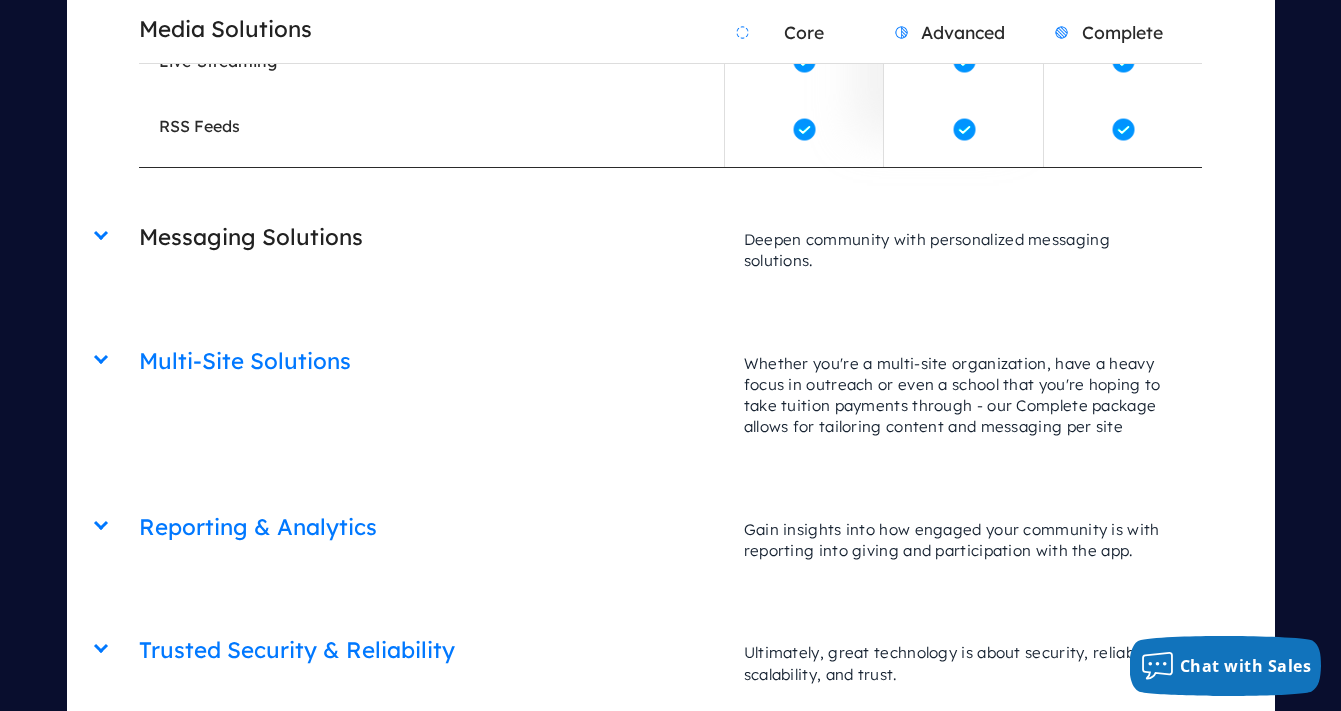 click on "Messaging Solutions" at bounding box center (431, 237) 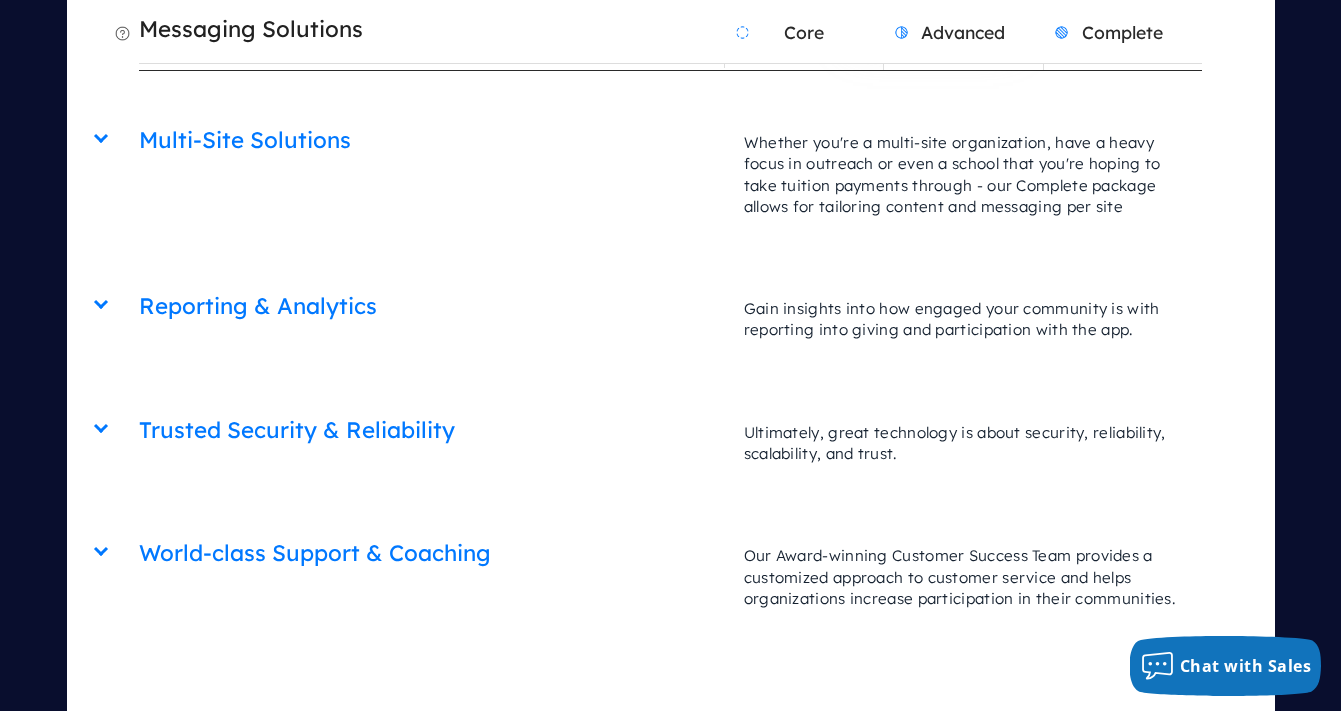 scroll, scrollTop: 7305, scrollLeft: 0, axis: vertical 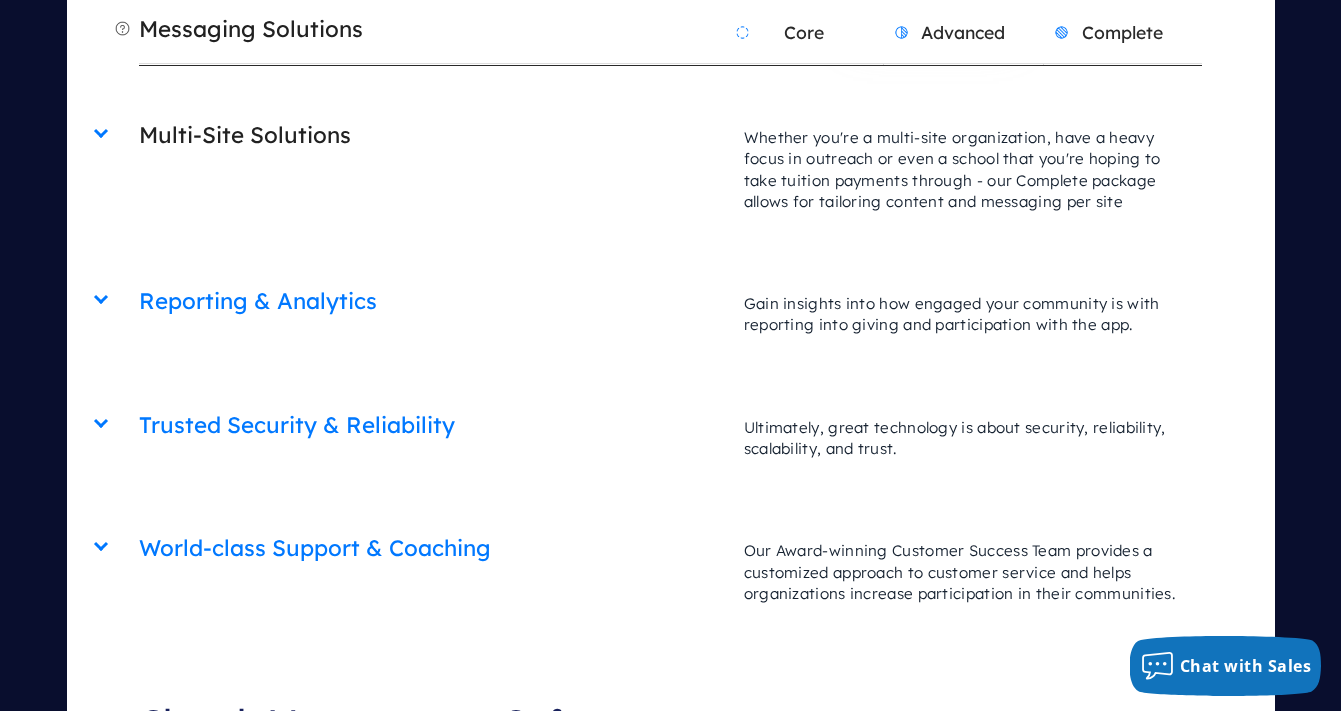 click on "Multi-Site Solutions
Core
Advanced
Complete
Whether you're a multi-site organization, have a heavy focus in outreach or even a school that you're hoping to take tuition payments through - our Complete package allows for tailoring content and messaging per site" at bounding box center [670, 169] 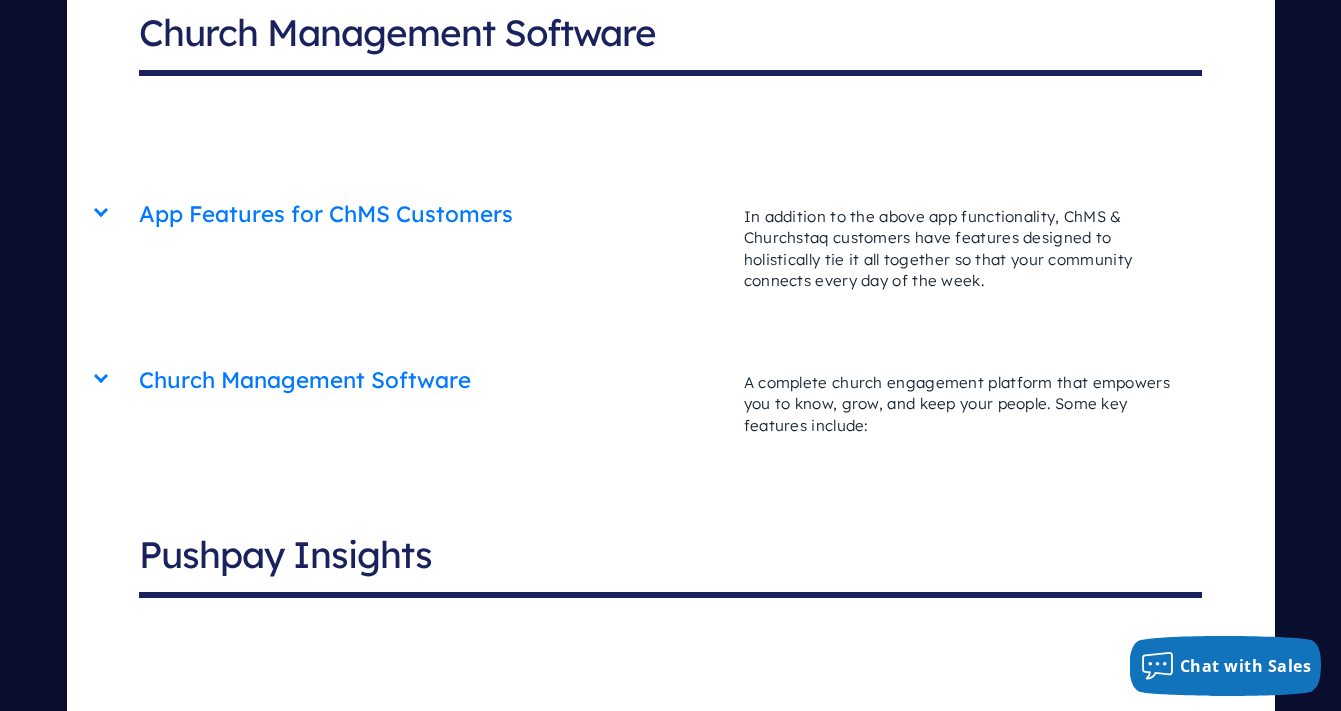scroll, scrollTop: 8356, scrollLeft: 0, axis: vertical 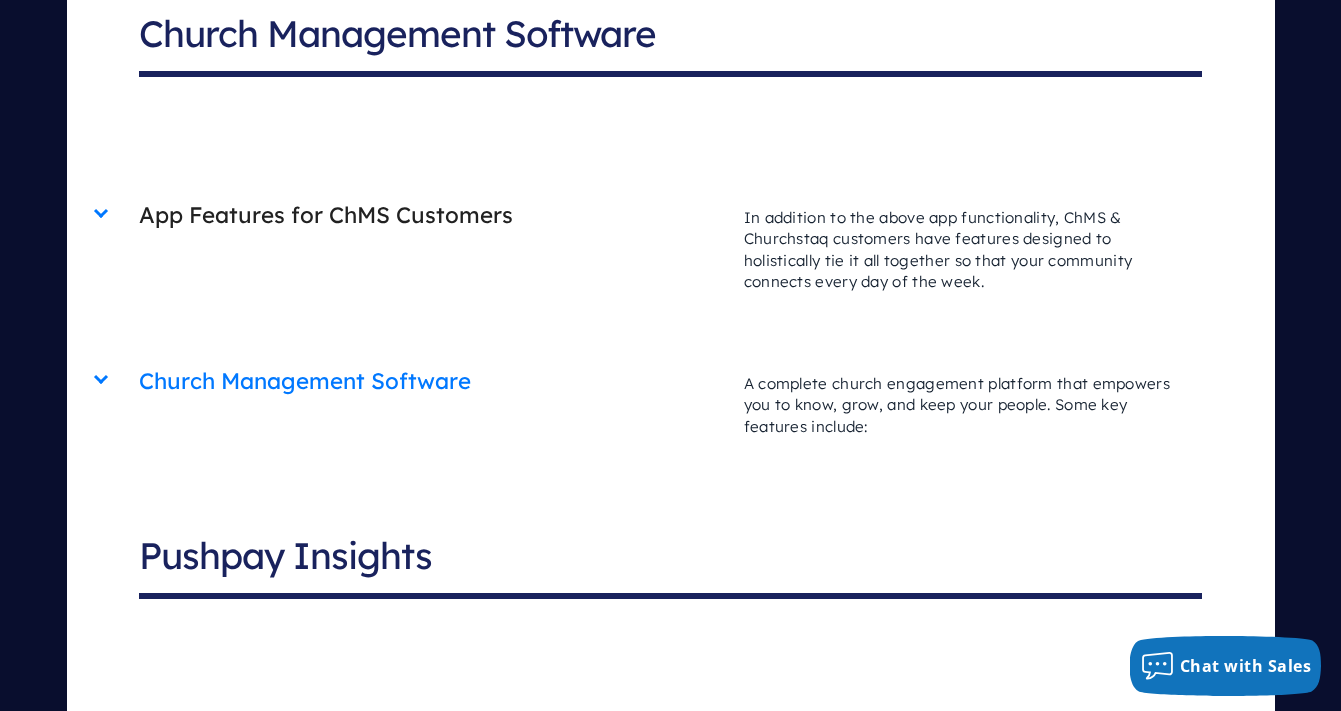 click on "App Features for ChMS Customers" at bounding box center (431, 215) 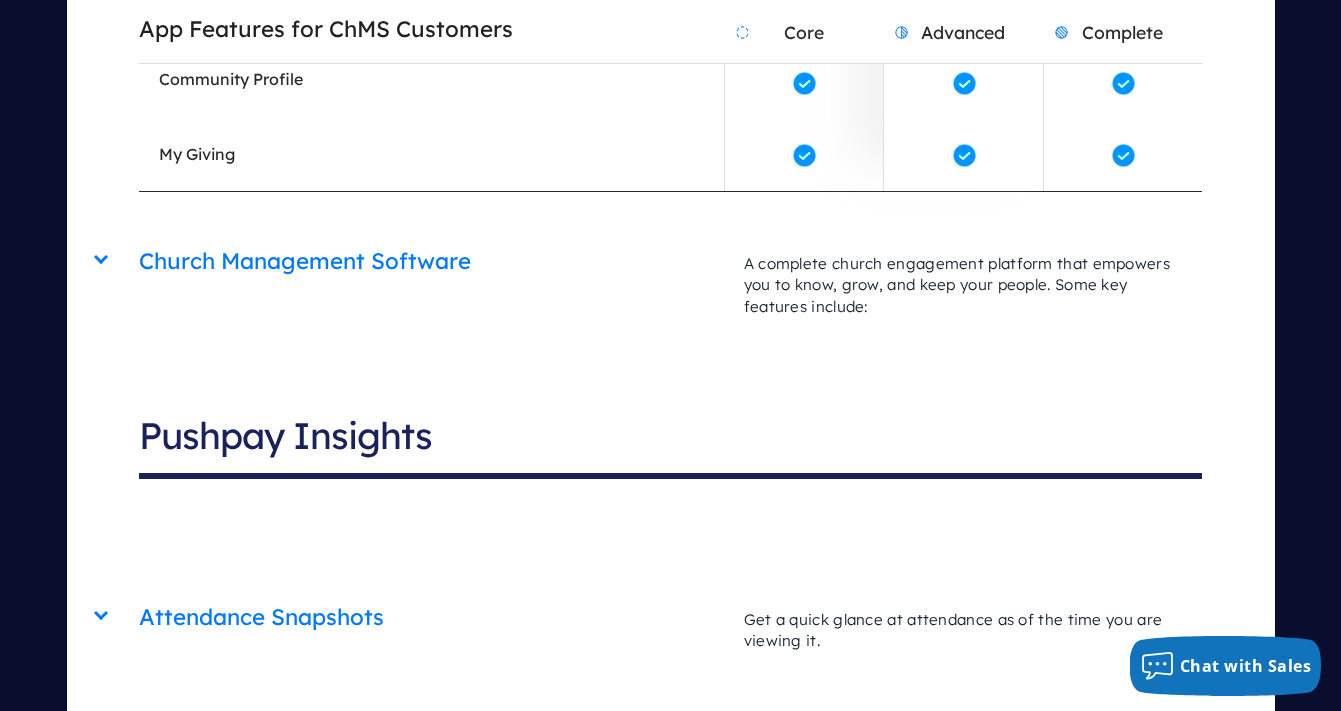 scroll, scrollTop: 8774, scrollLeft: 0, axis: vertical 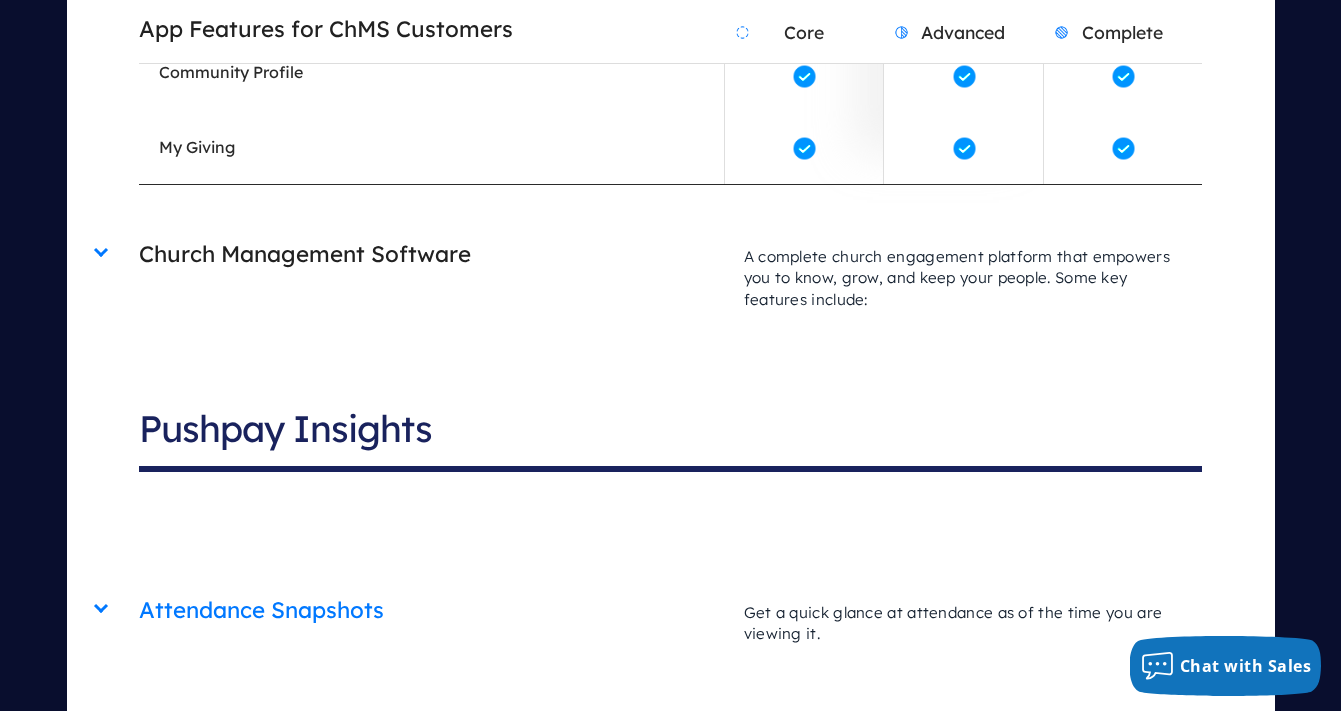 click on "Church Management Software" at bounding box center [431, 254] 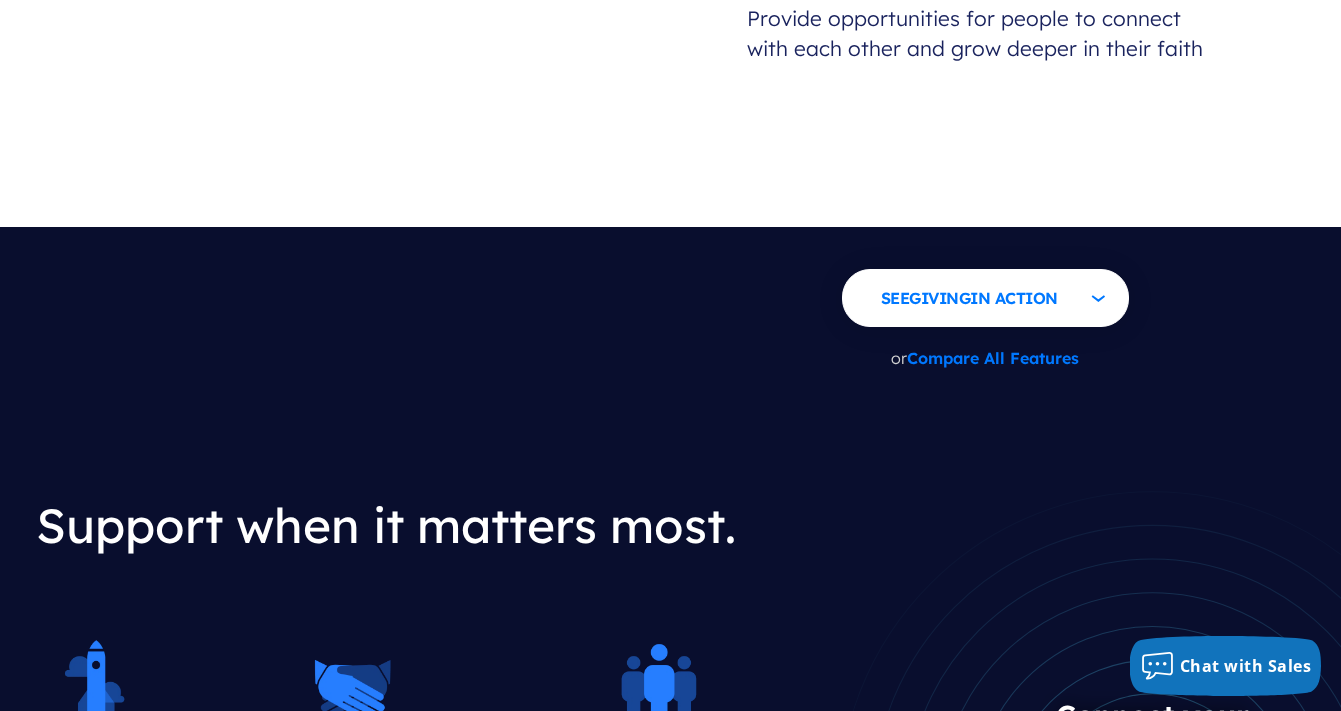 scroll, scrollTop: 2102, scrollLeft: 0, axis: vertical 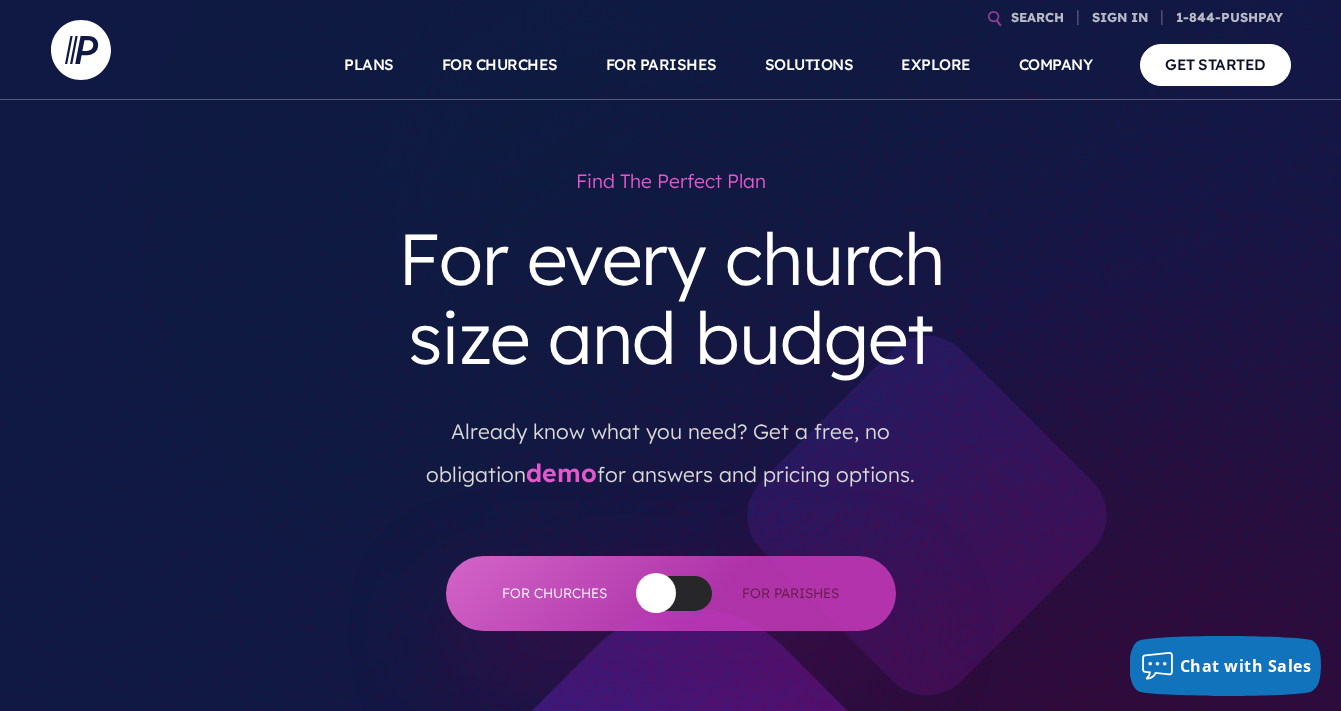 click on "Find the perfect plan
For every church size and budget
Already know what you need? Get a free, no obligation  demo  for answers and pricing options.
For Churches
For Parishes" at bounding box center [671, 395] 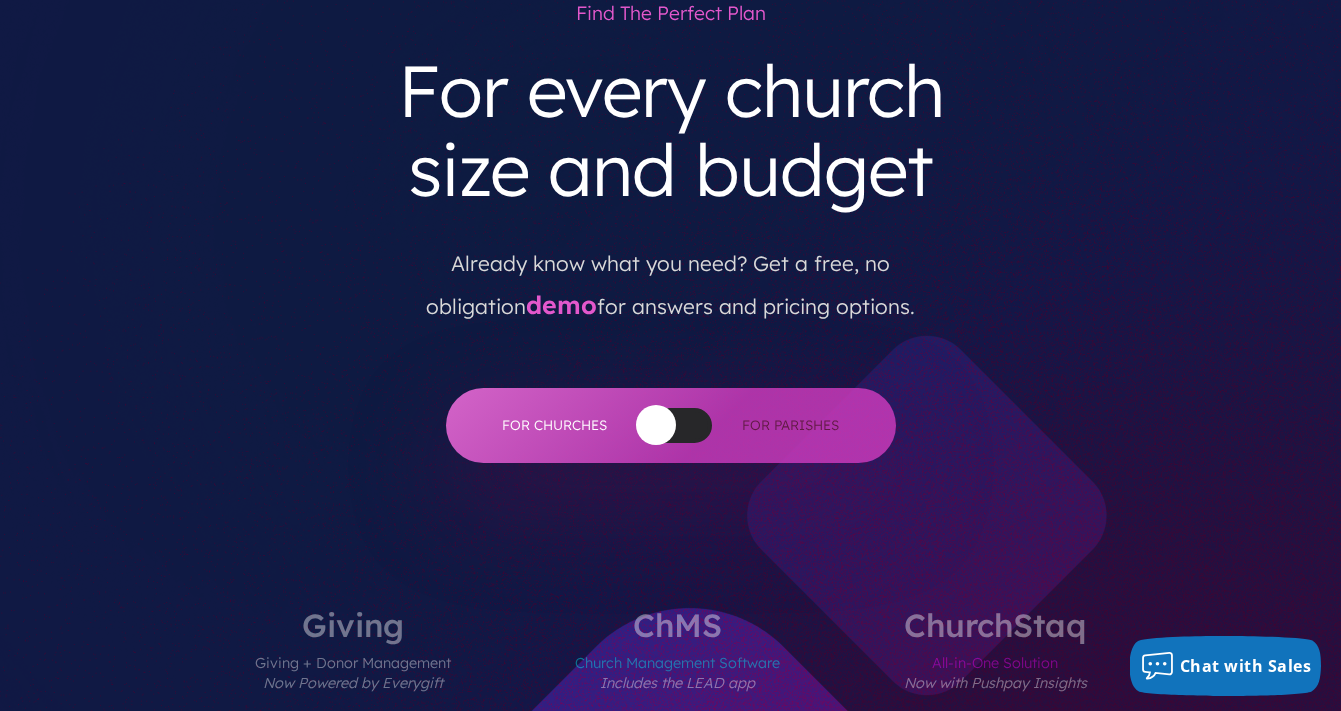 scroll, scrollTop: 0, scrollLeft: 0, axis: both 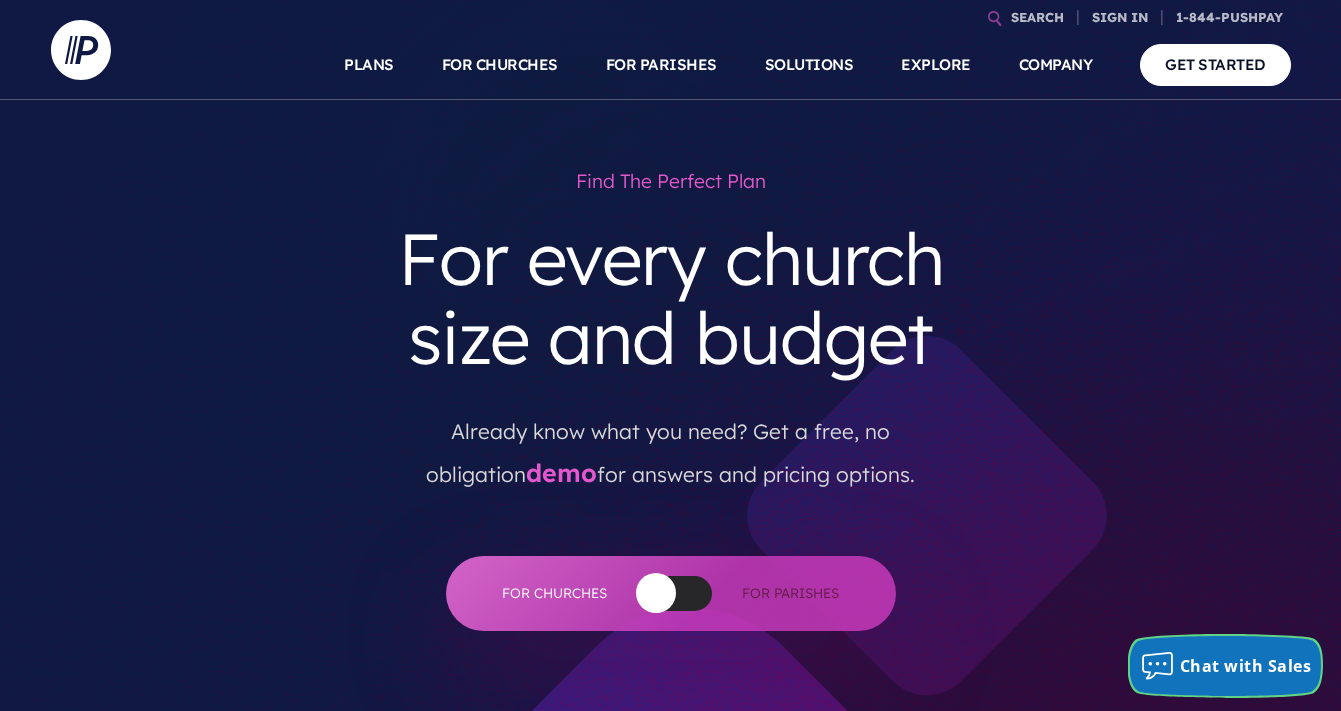 click on "Chat with Sales" at bounding box center [1246, 666] 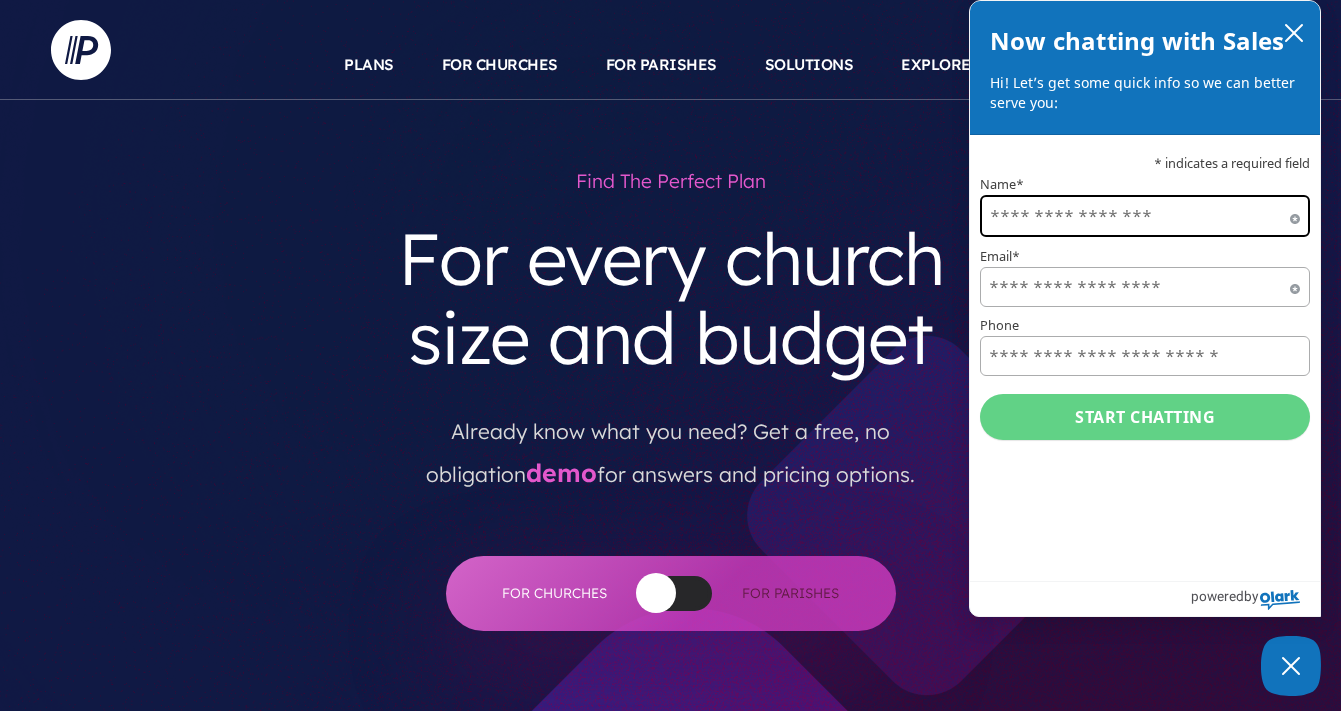 click on "Name*" at bounding box center [1145, 216] 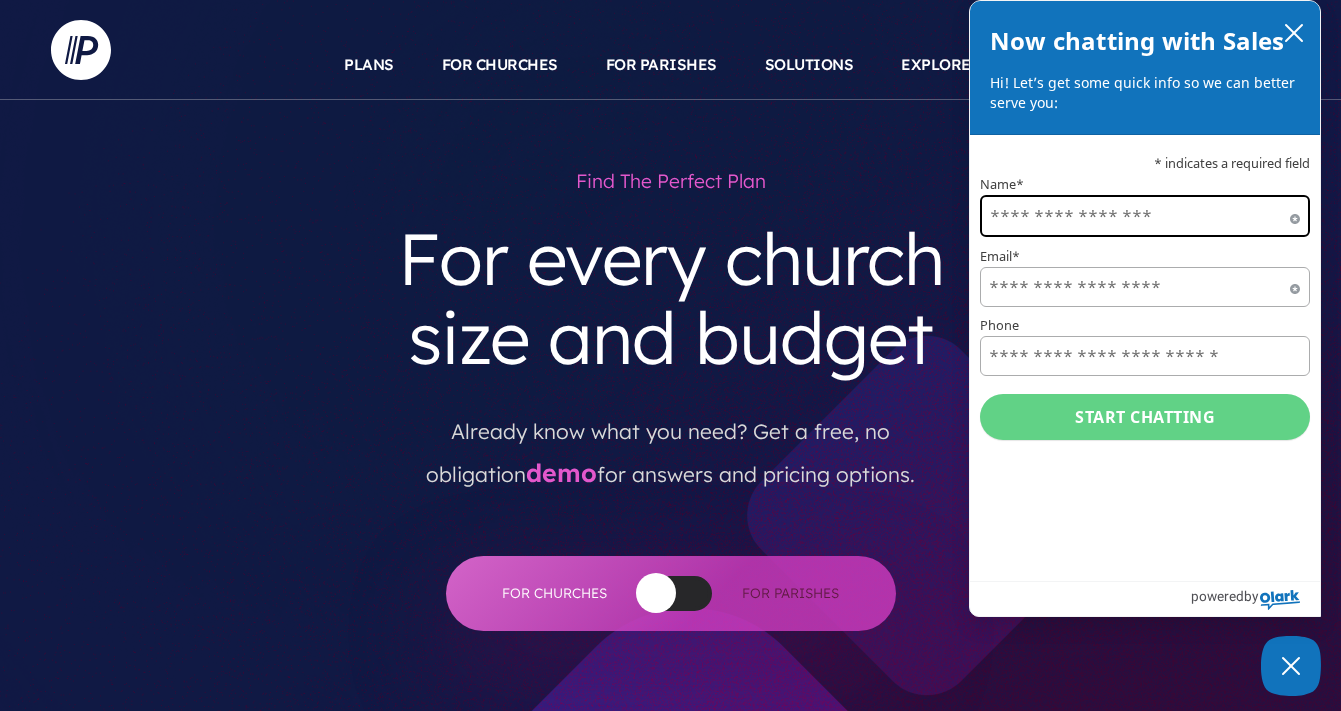 type on "**********" 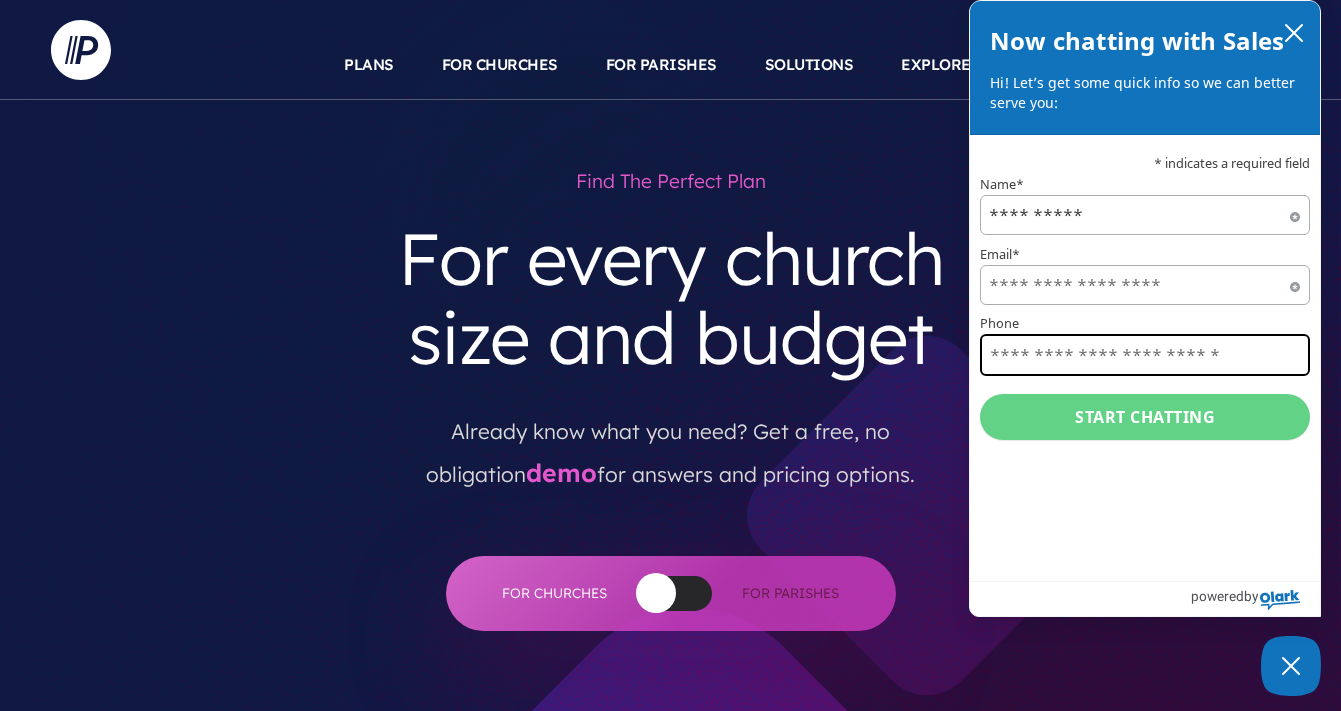 type on "**********" 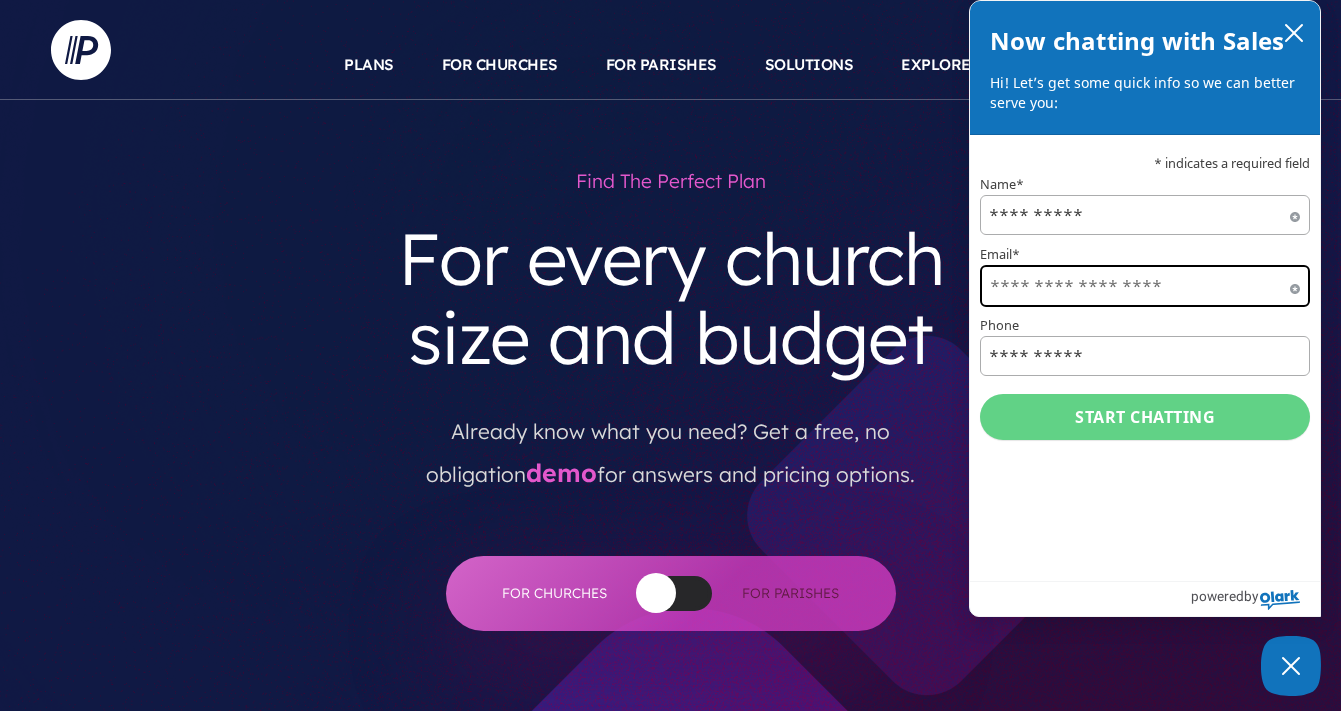 click on "Email*" at bounding box center (1145, 286) 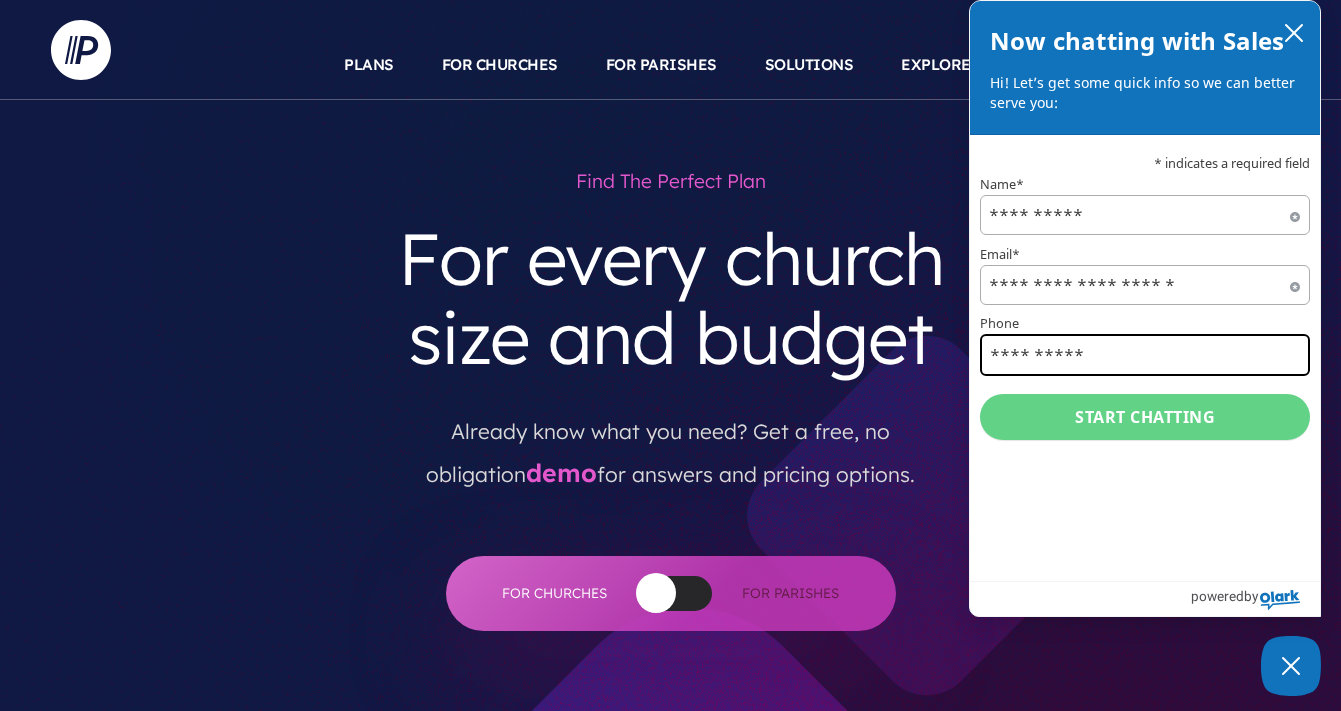 click on "**********" at bounding box center (1145, 355) 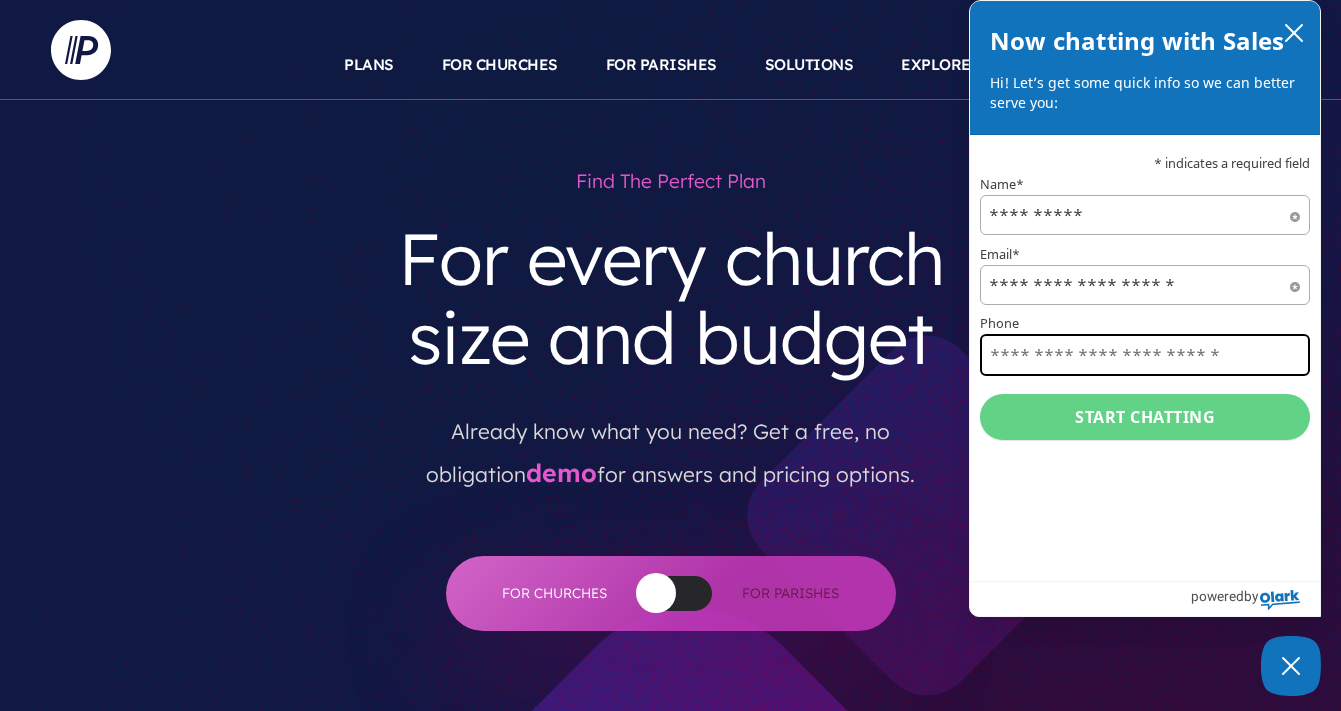 type 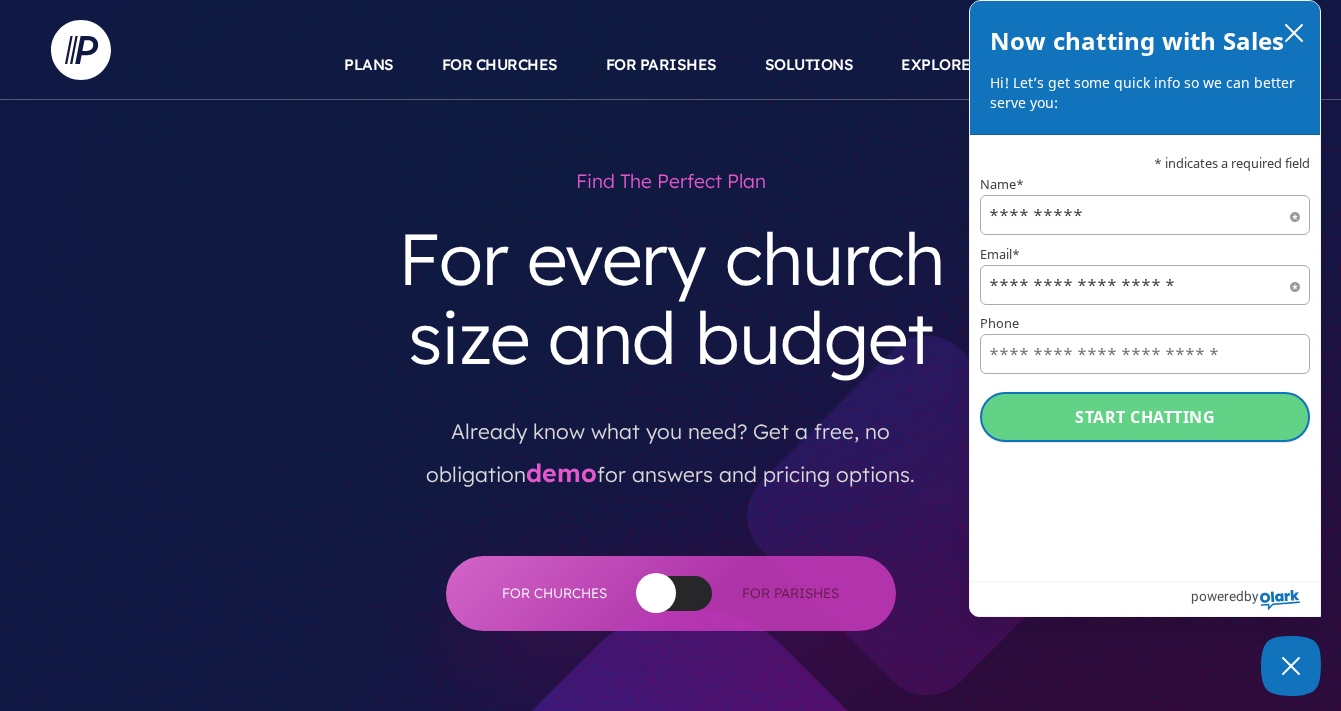 click on "Start chatting" at bounding box center [1145, 417] 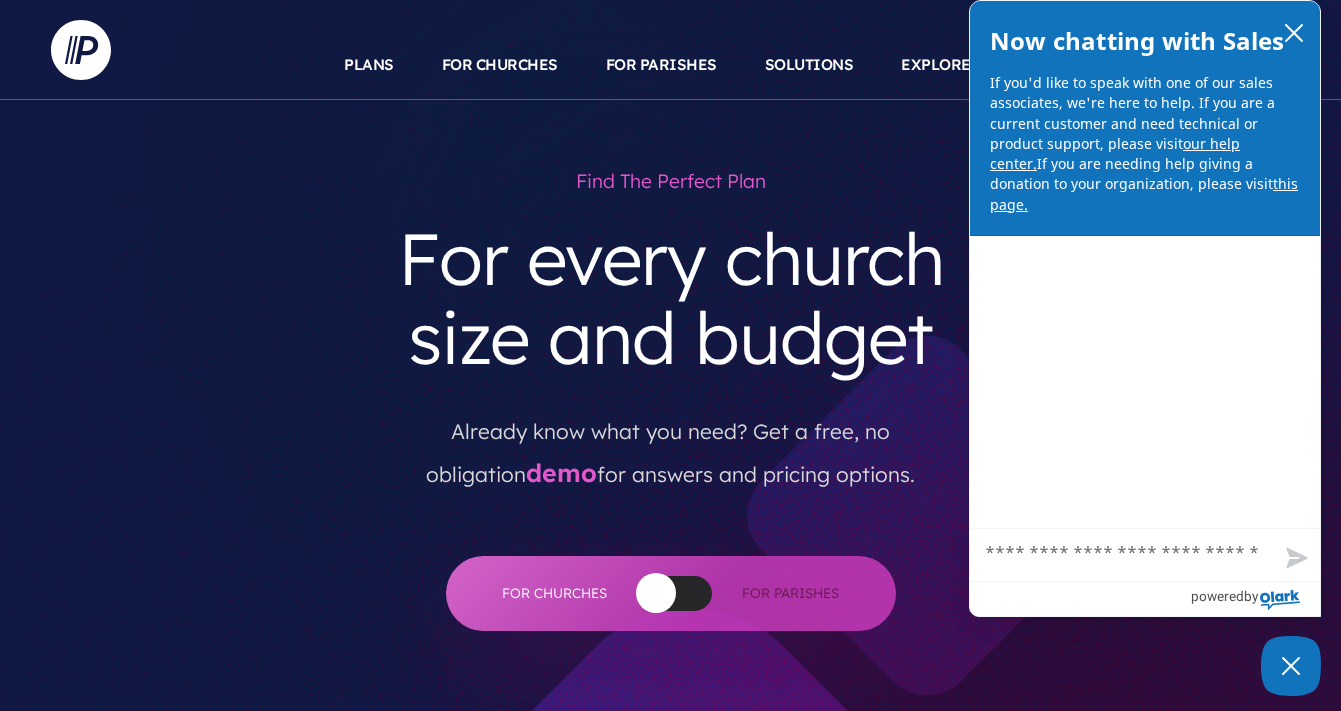 click on "Chat with Sales" at bounding box center [1145, 555] 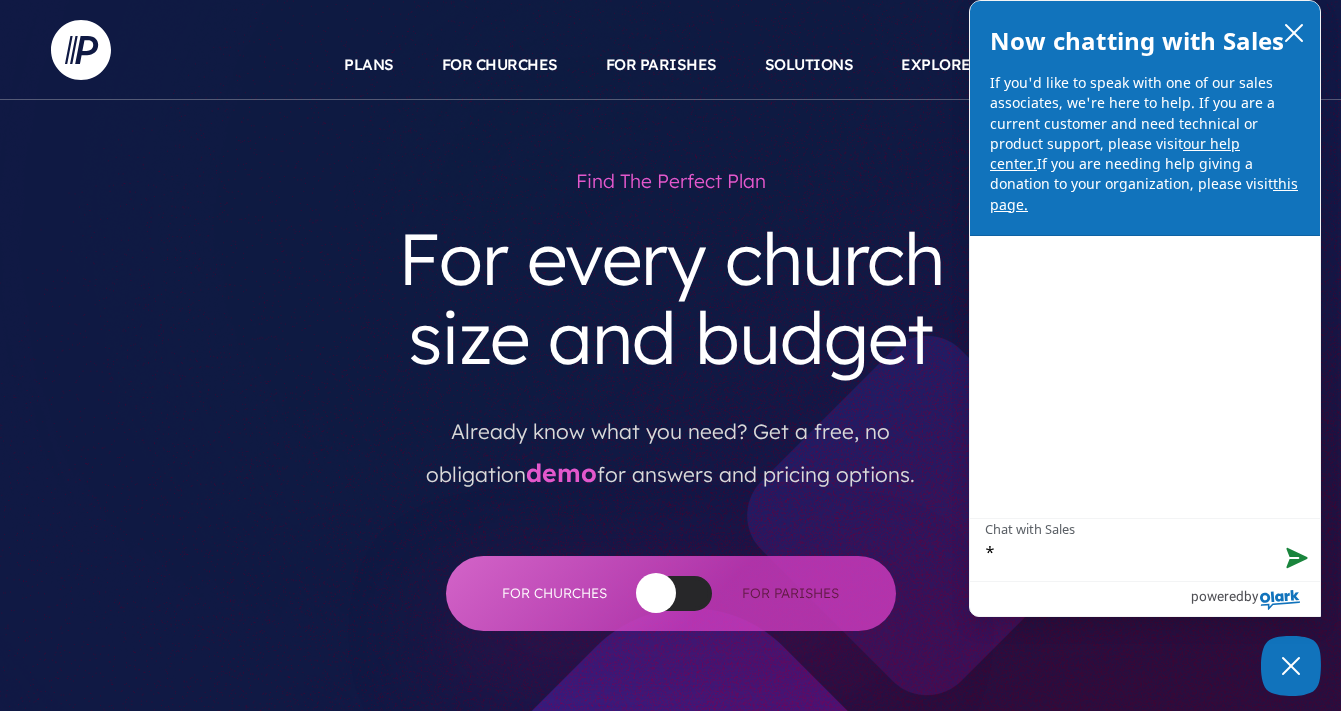 type on "**" 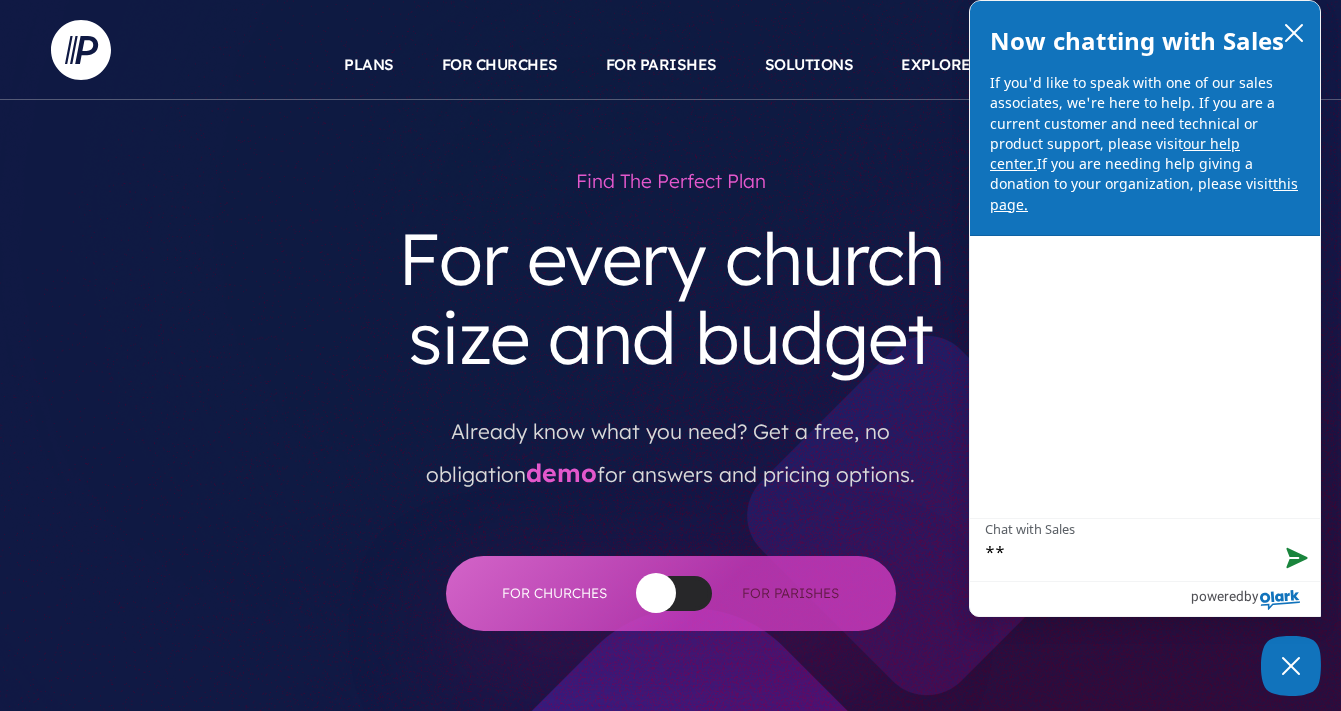 type on "***" 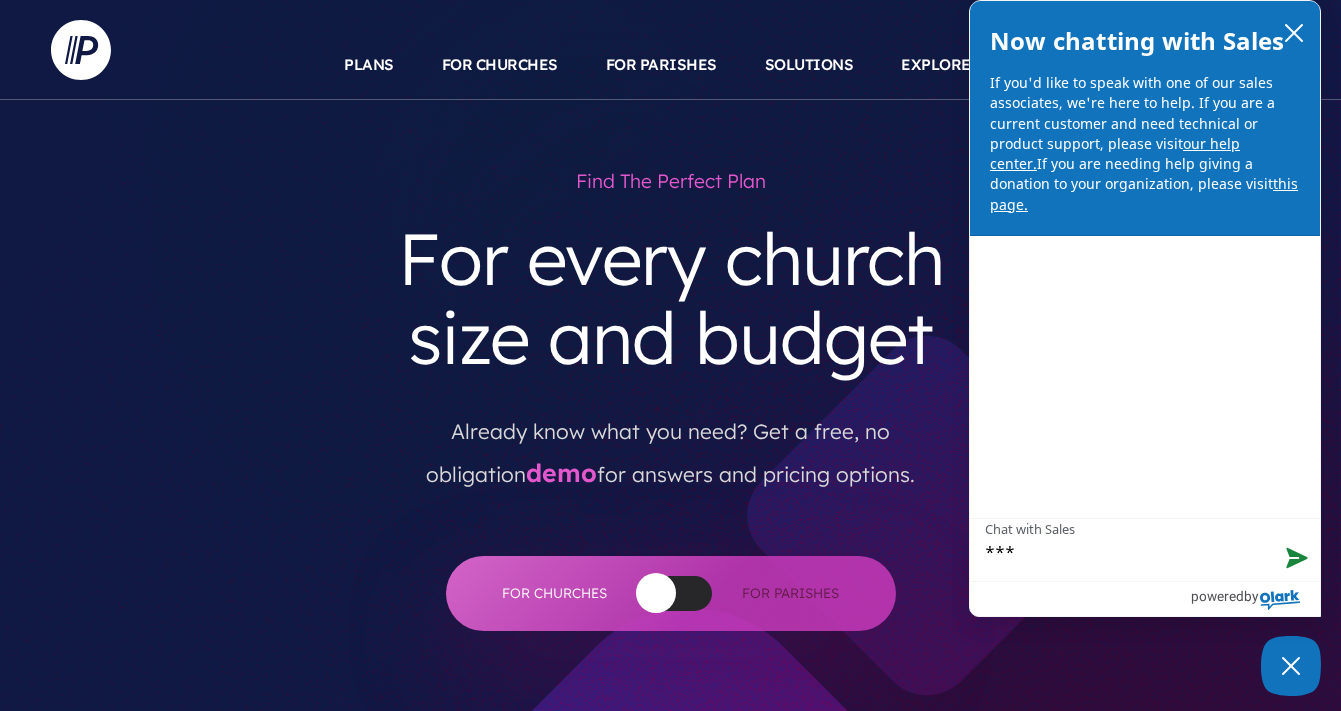 type on "****" 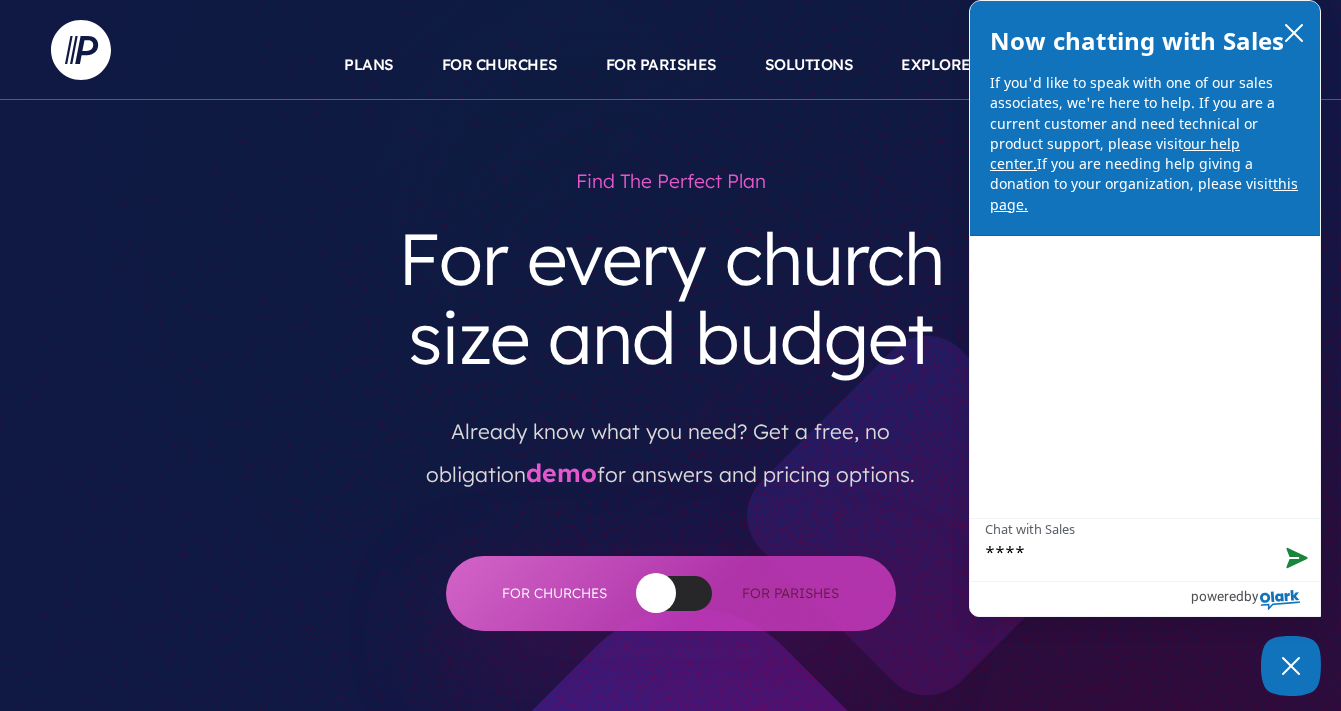 type on "*****" 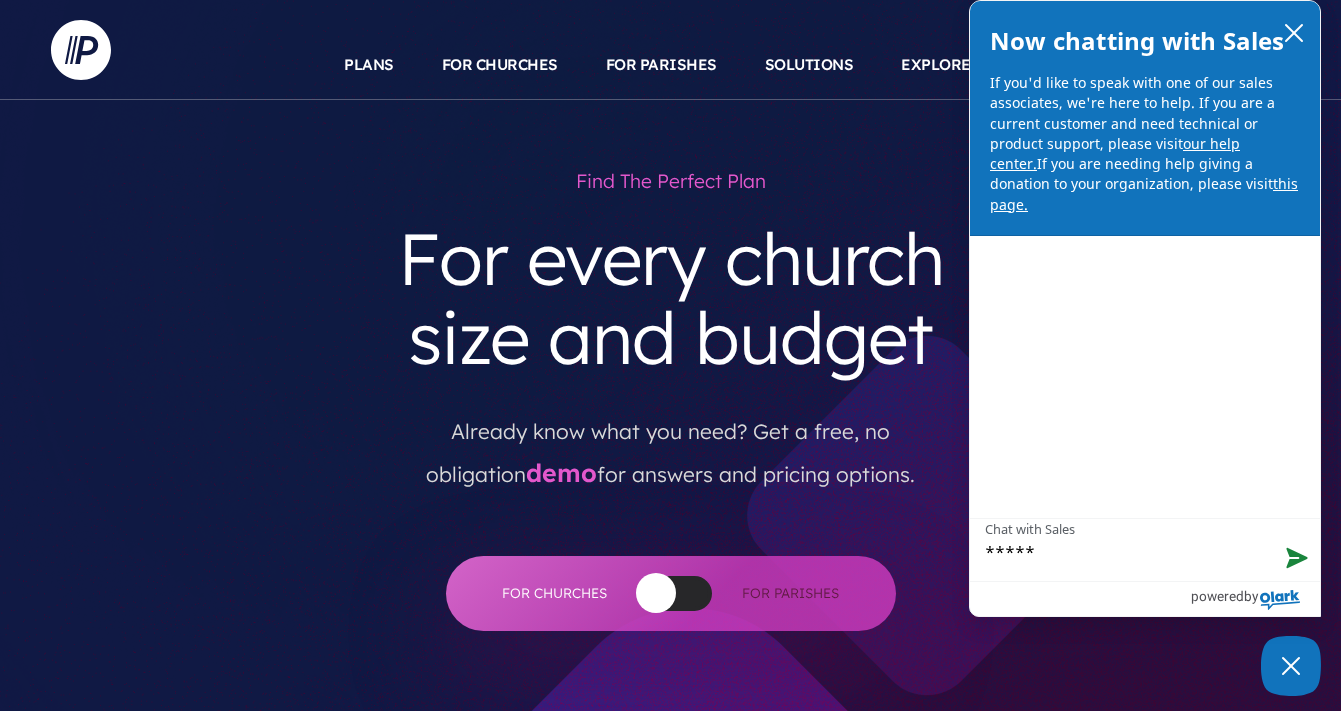 type on "******" 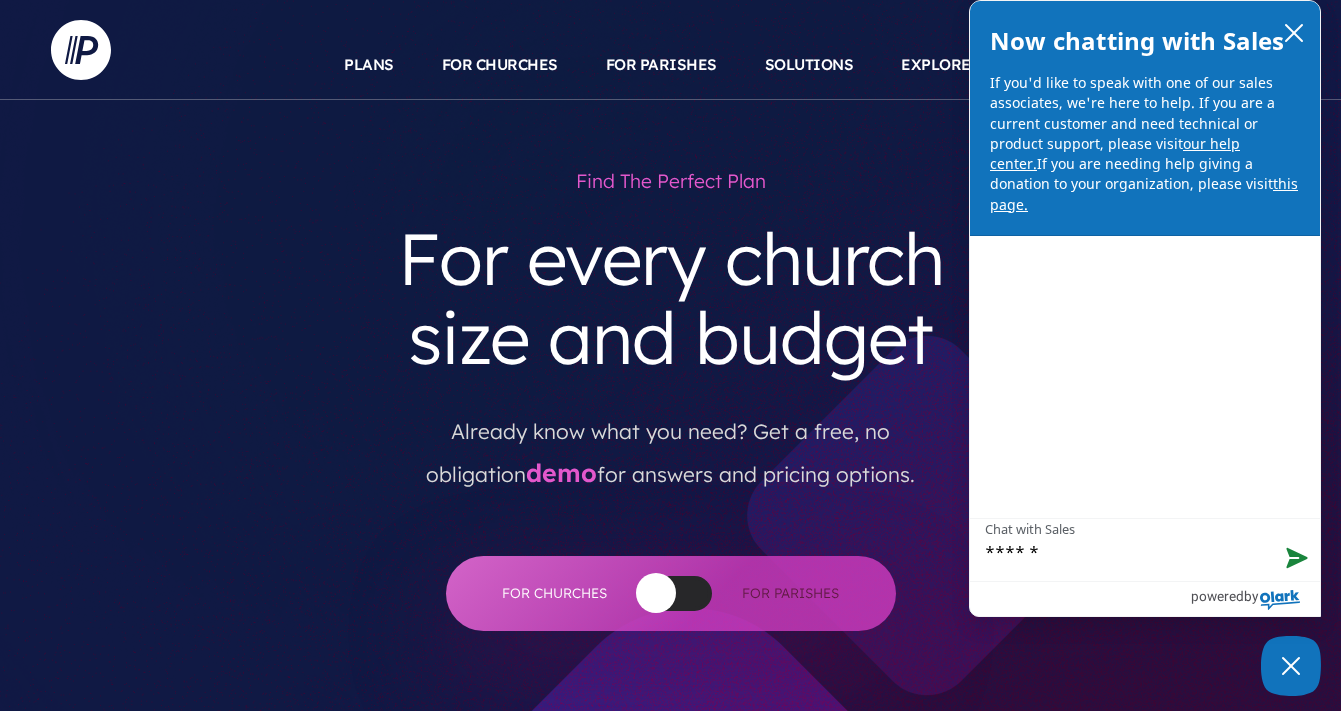 type on "******" 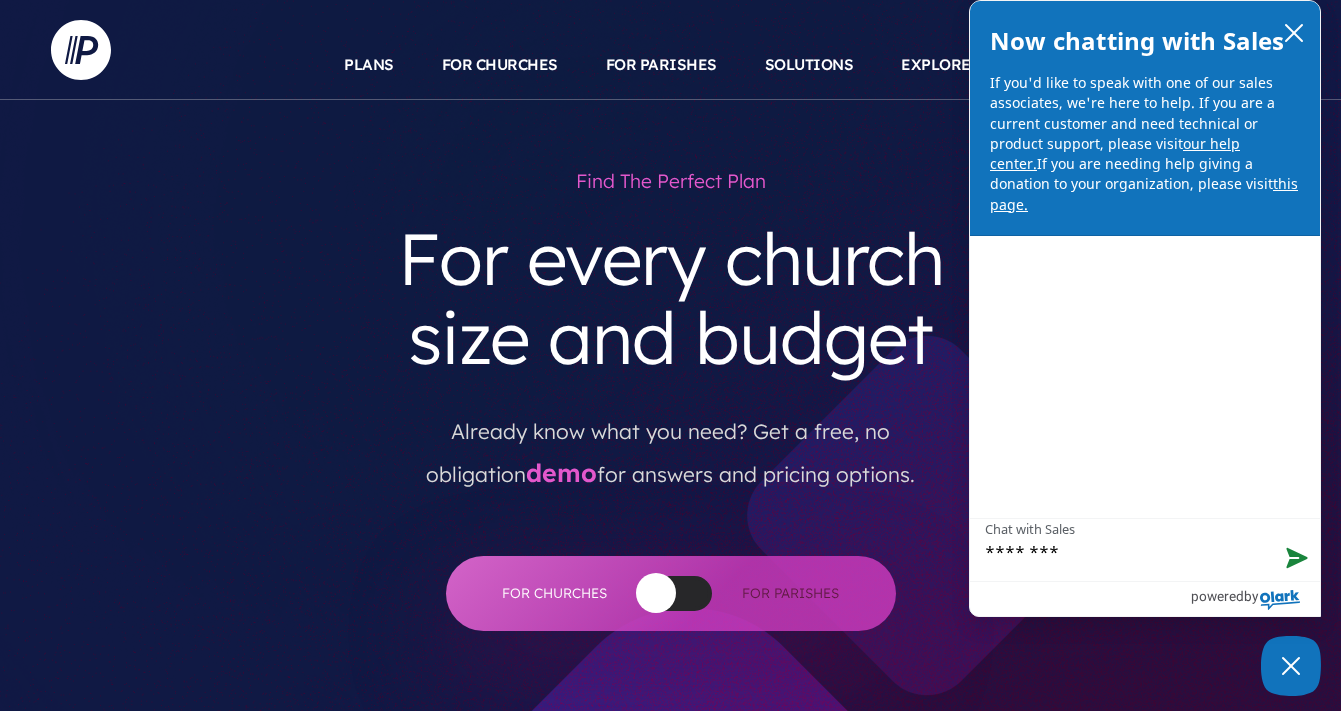 type on "*********" 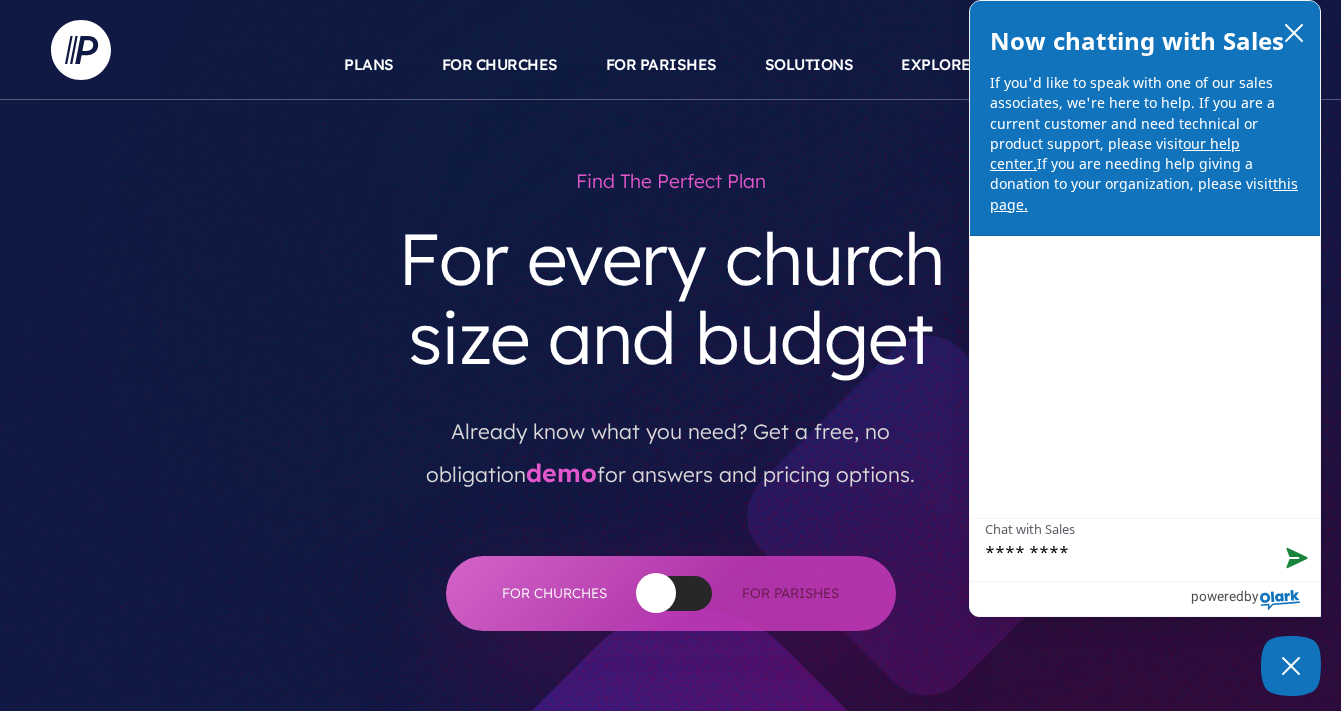 type on "**********" 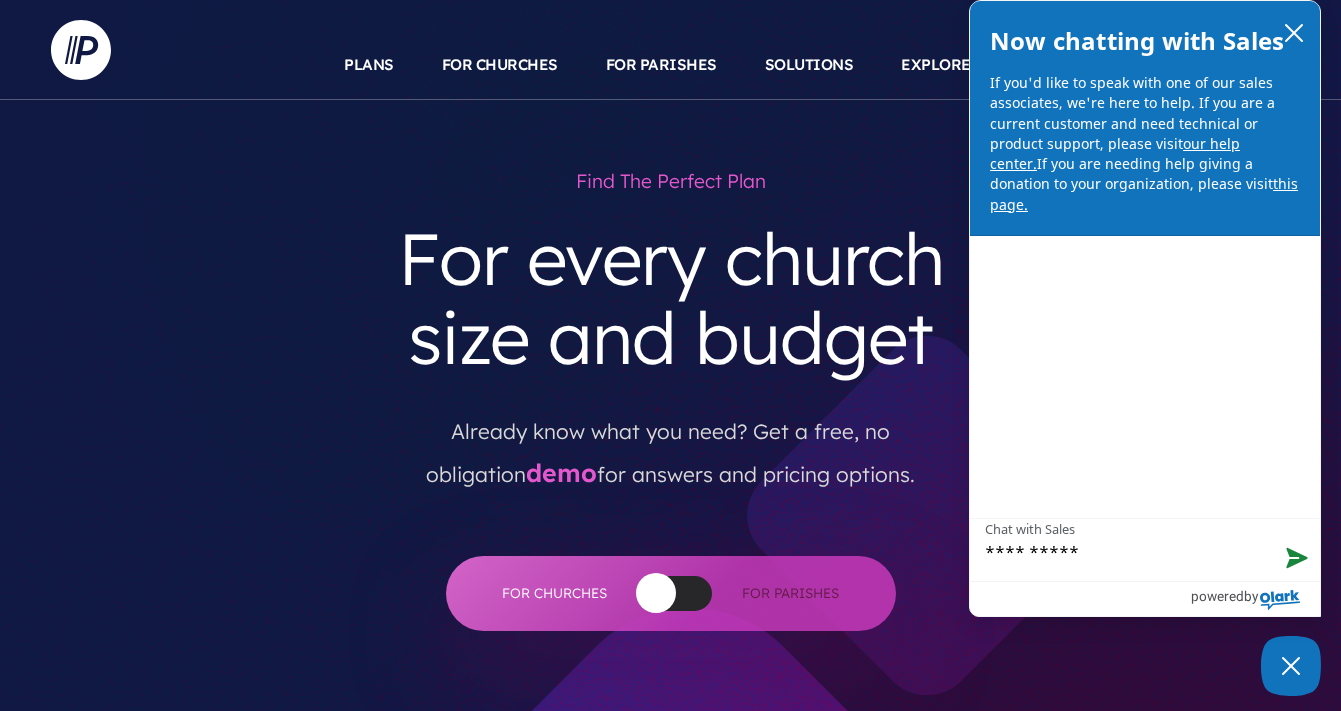type on "**********" 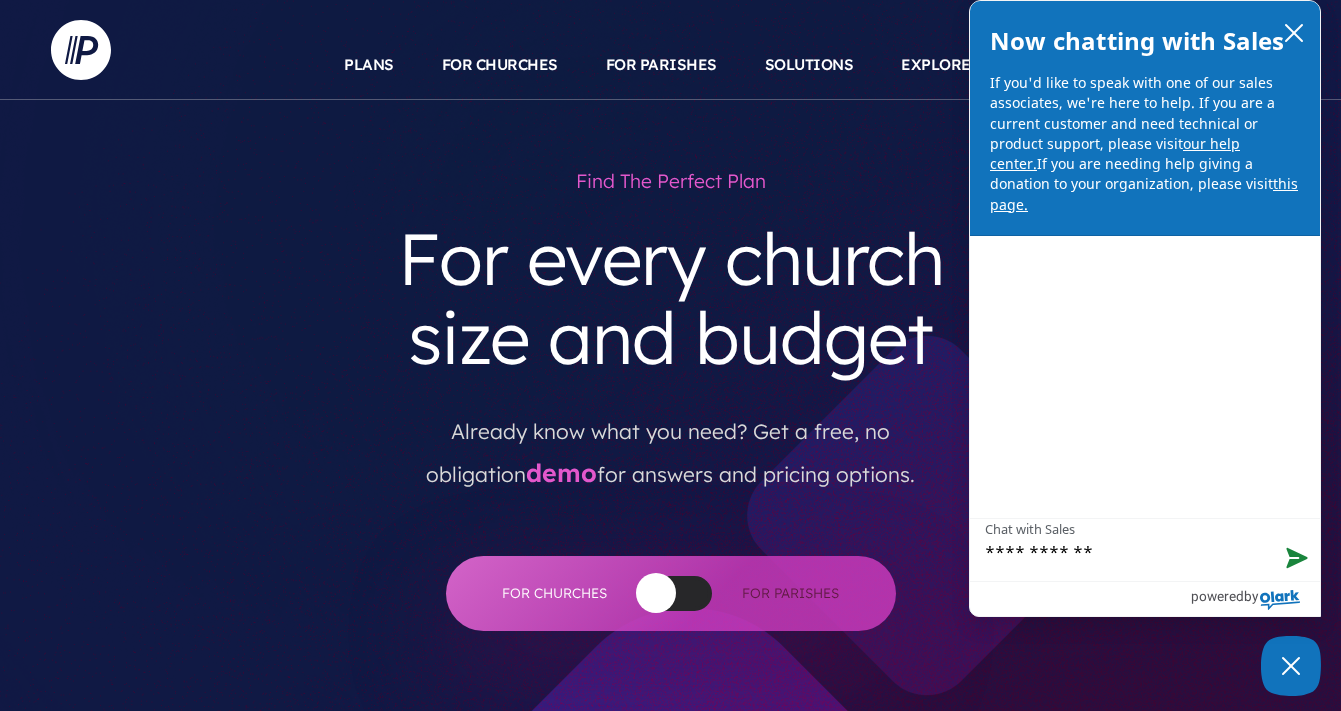 type on "**********" 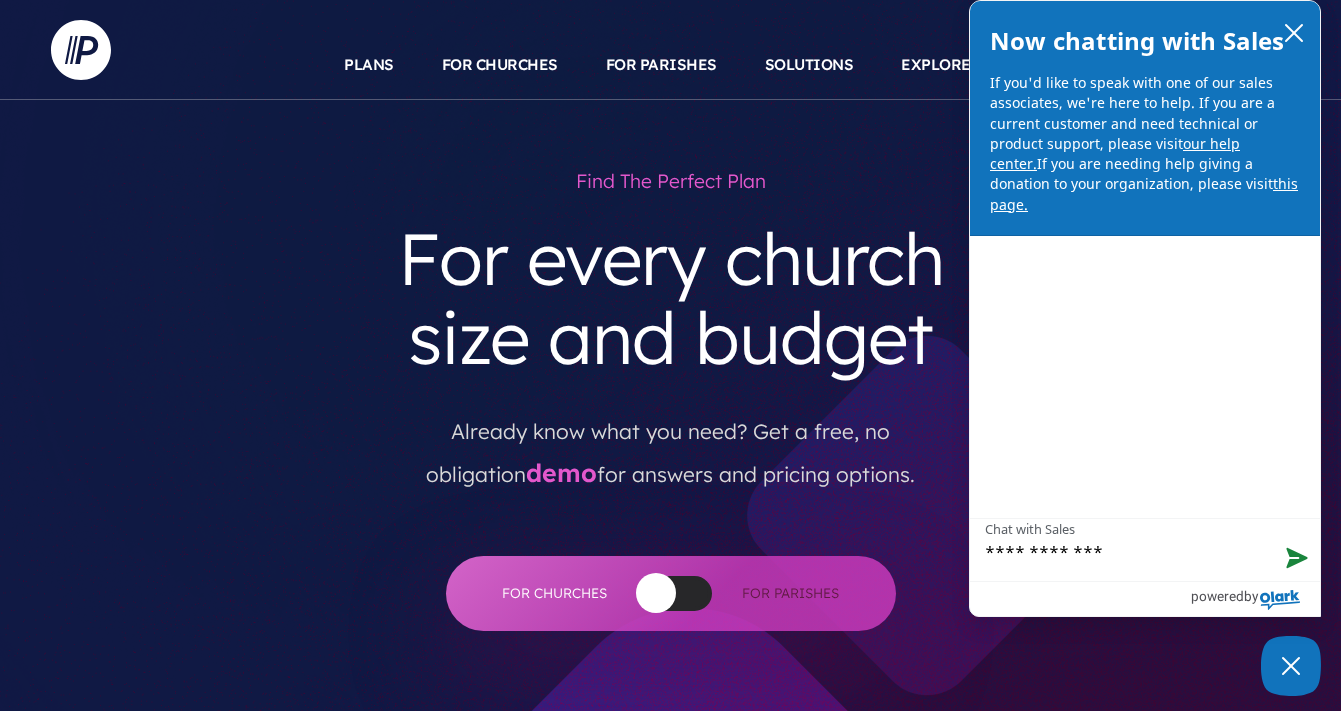 type on "**********" 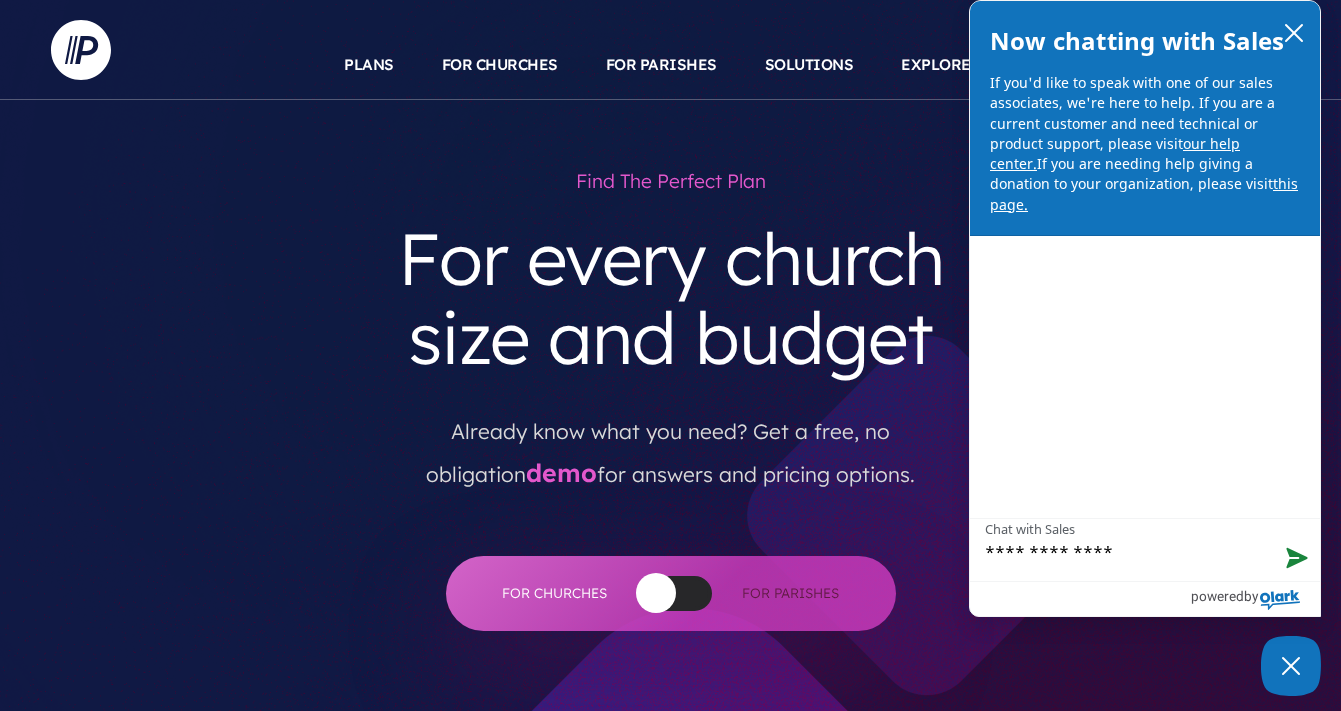 type on "**********" 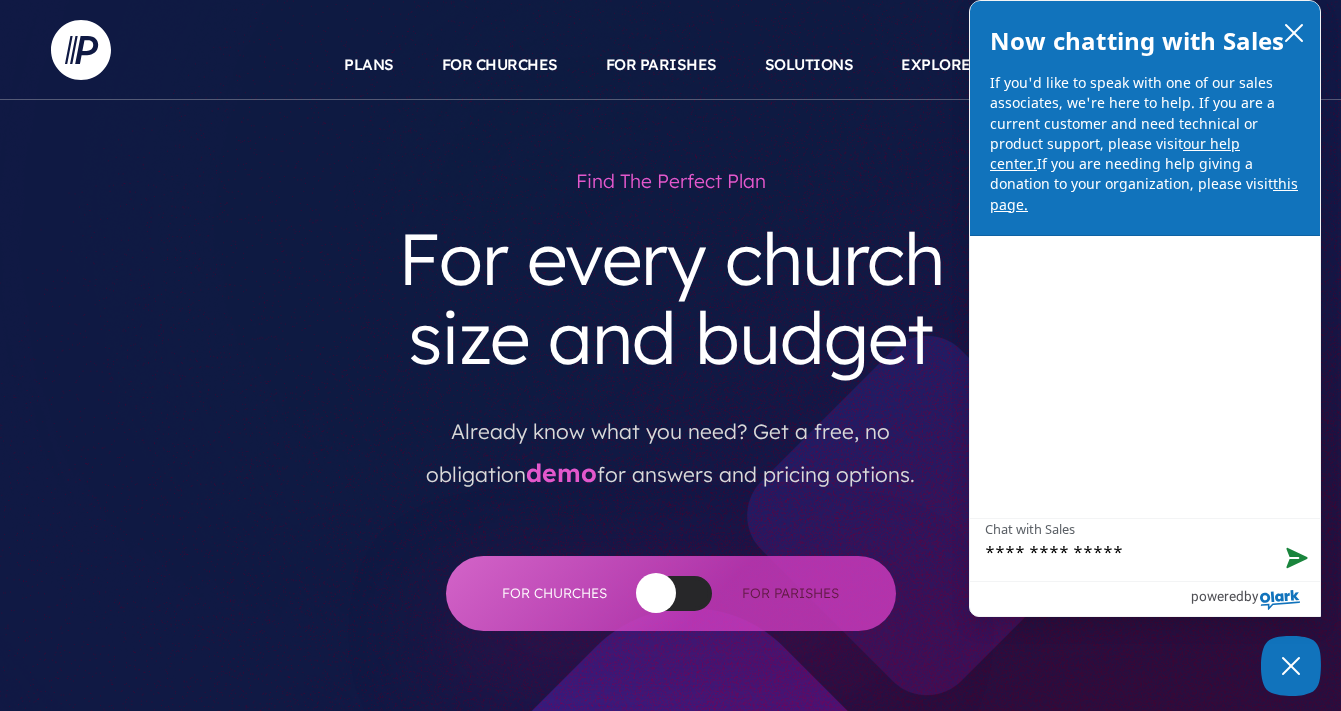 type on "**********" 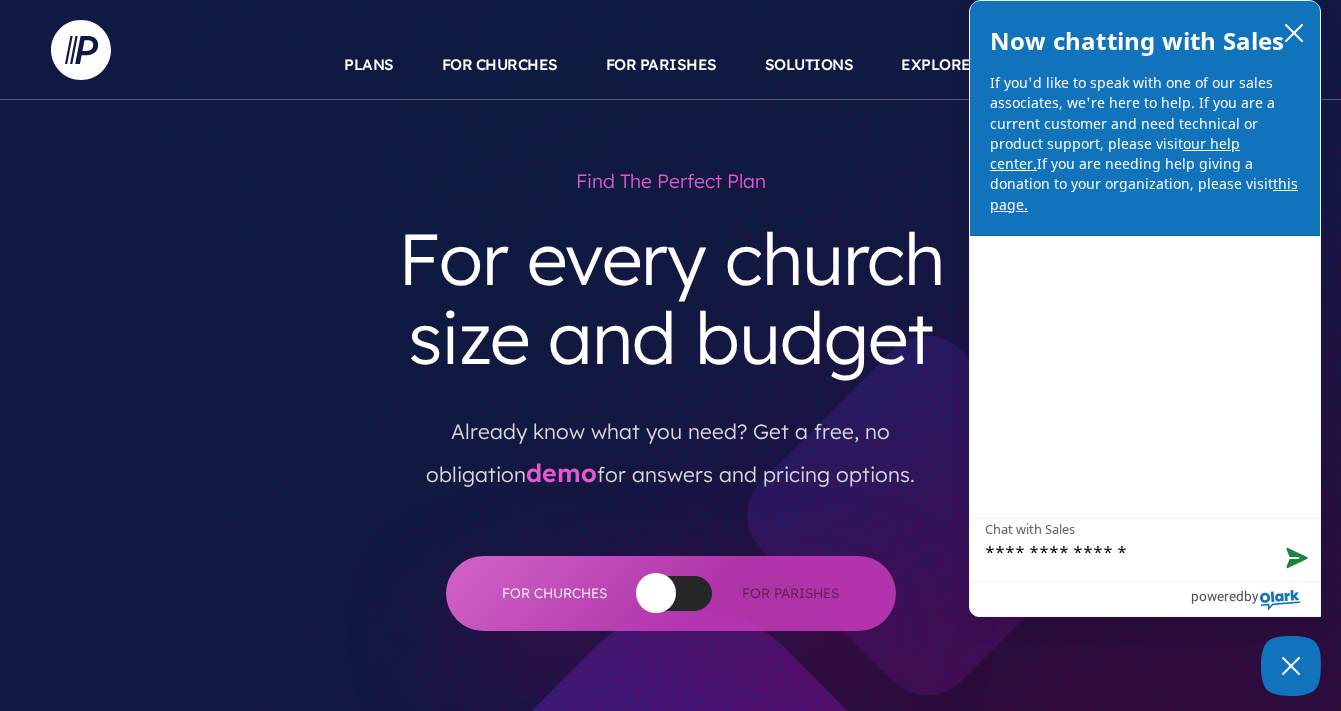 type on "**********" 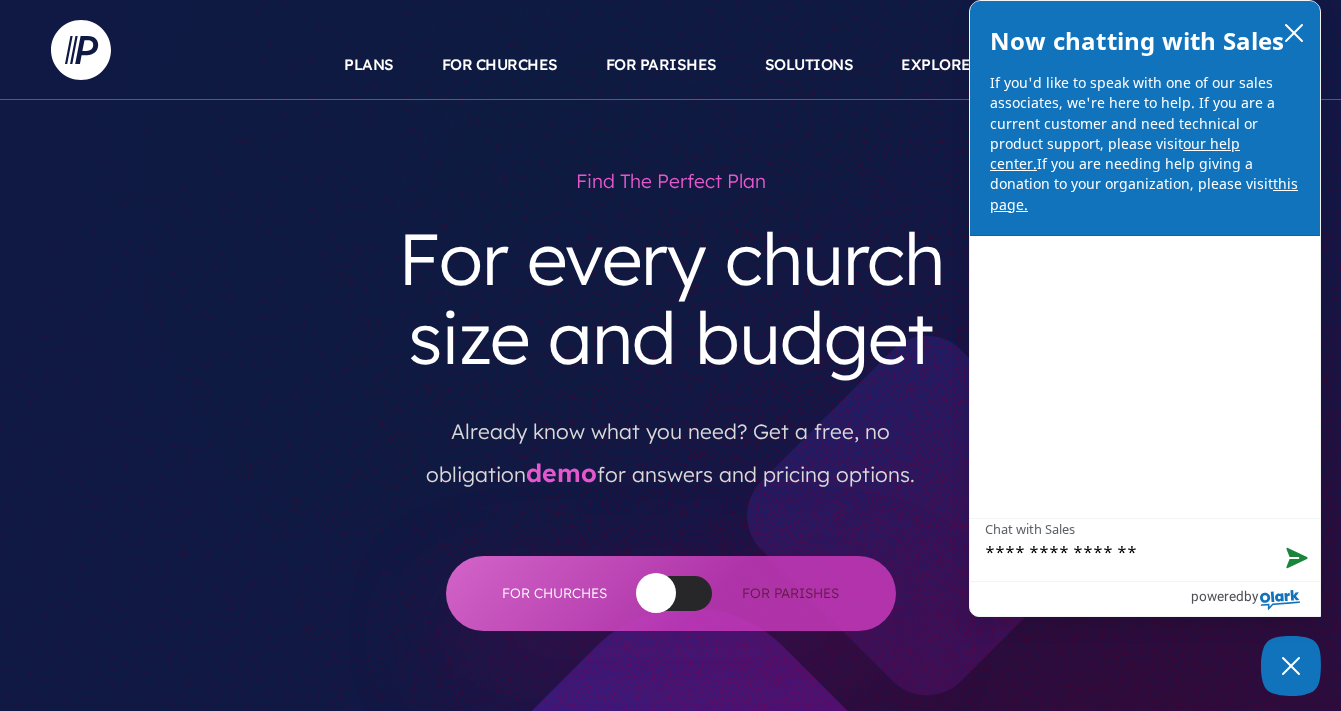 type on "**********" 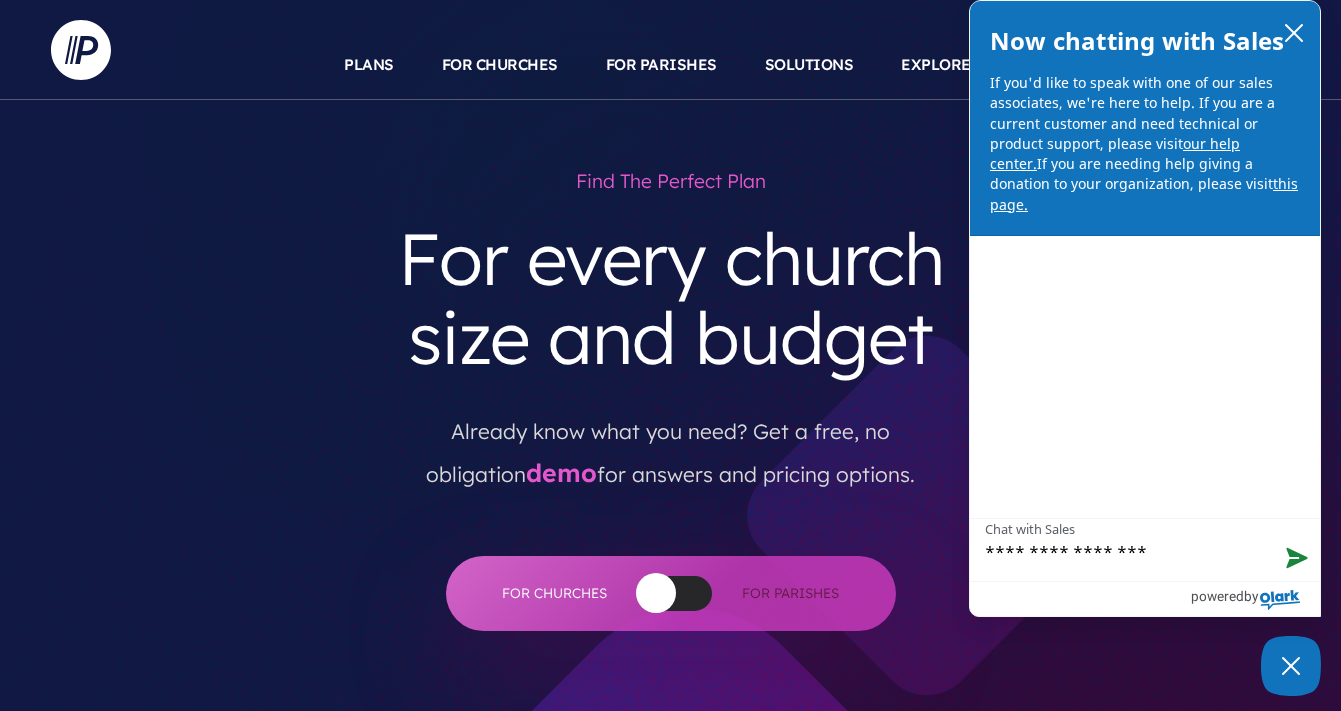 type on "**********" 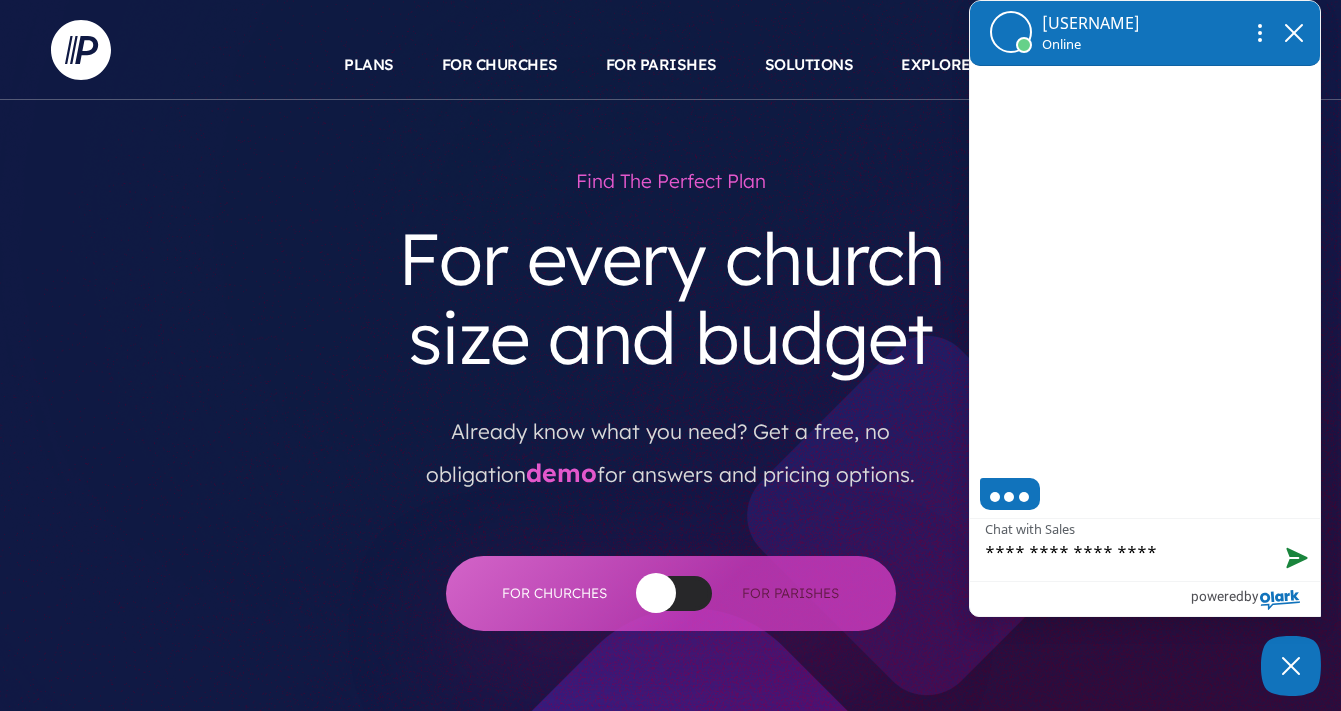 type on "**********" 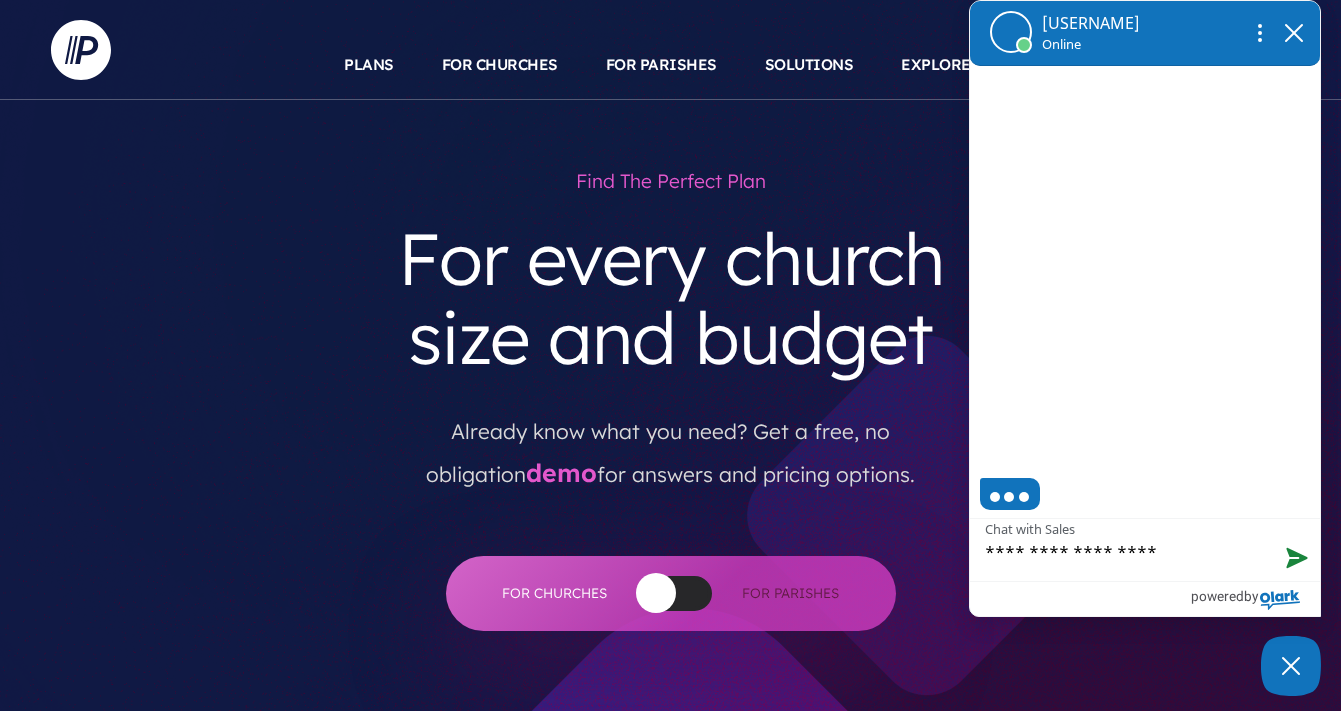 type on "**********" 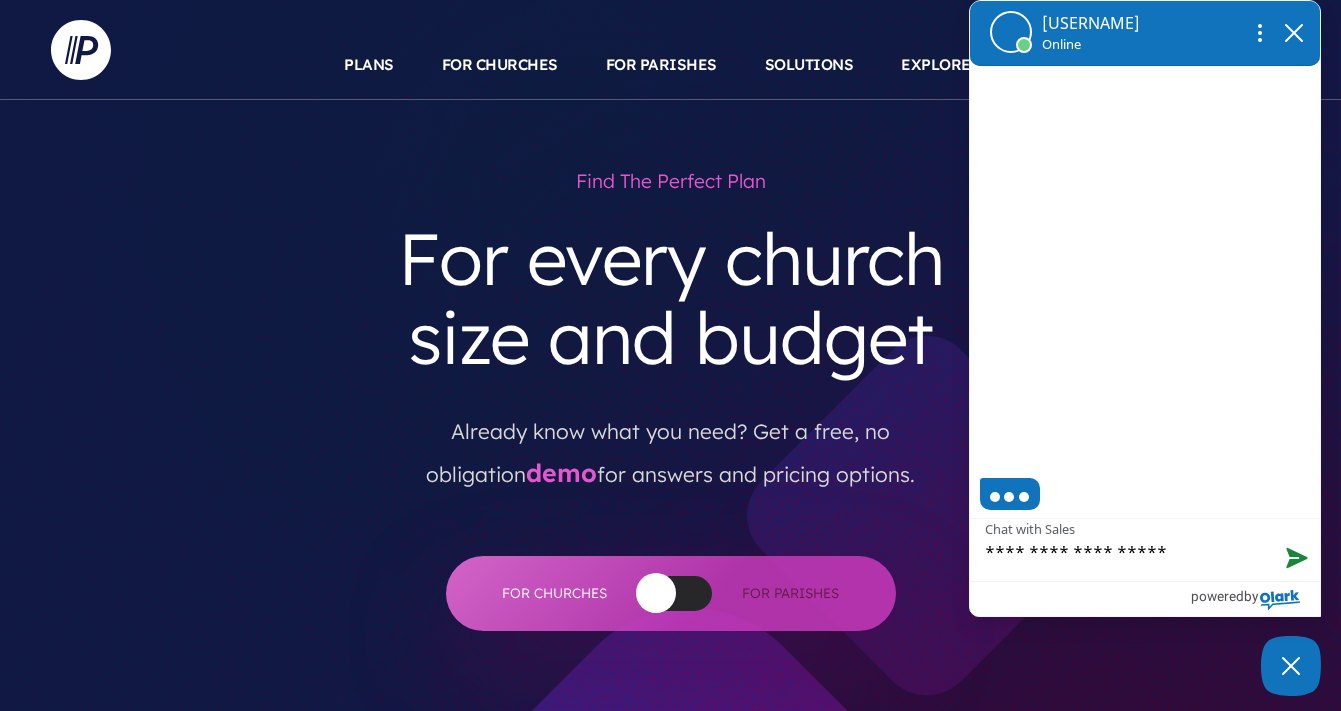type on "**********" 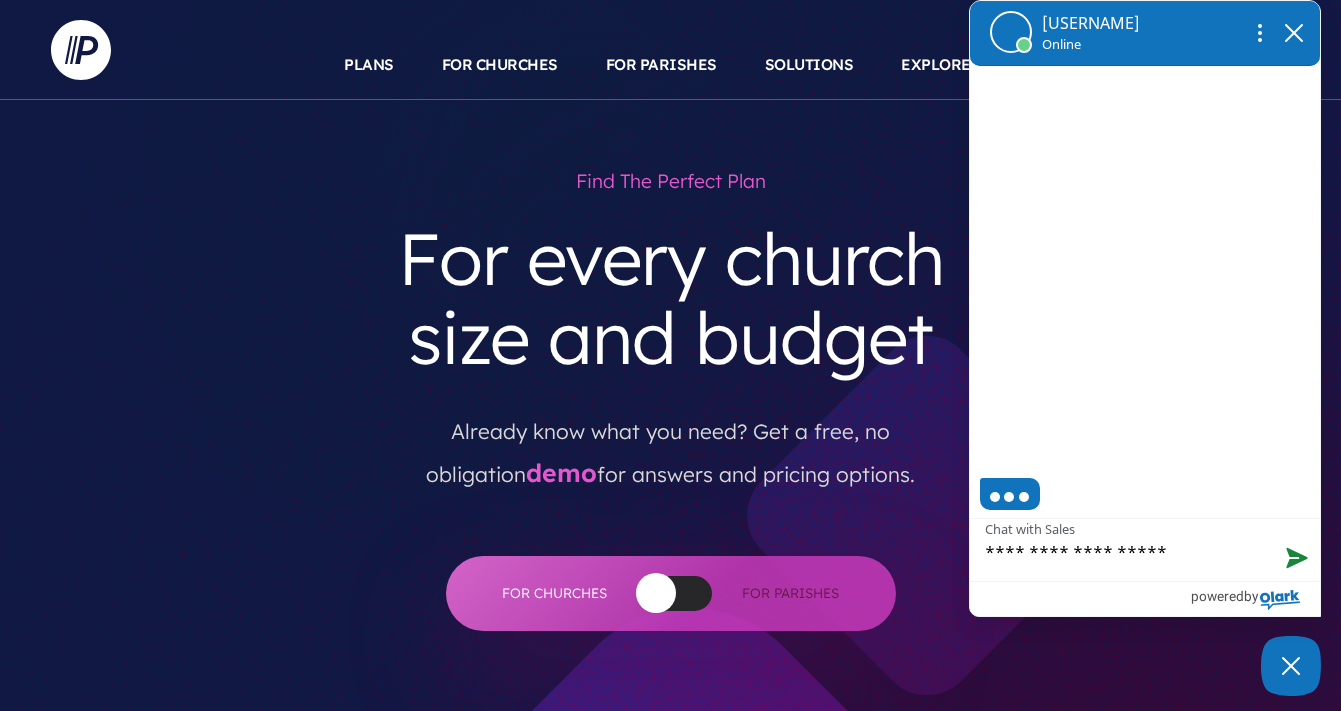 type on "**********" 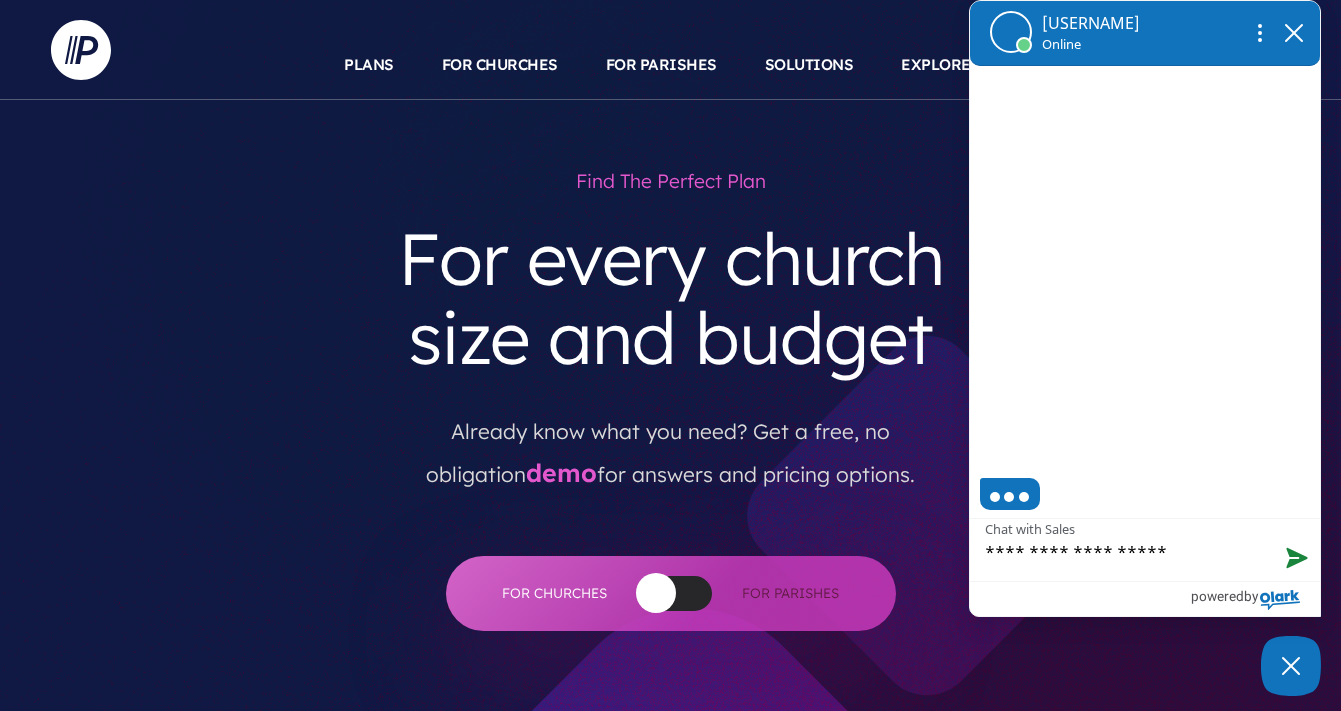 type on "**********" 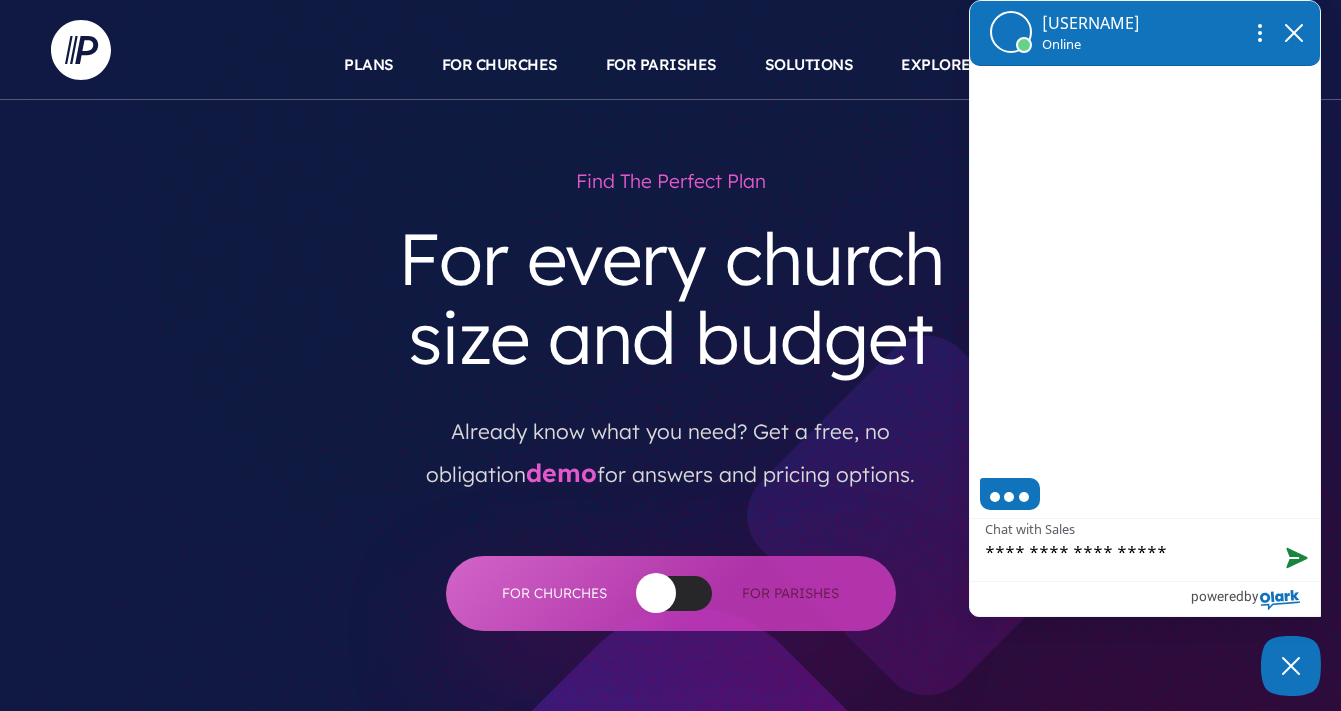 type on "**********" 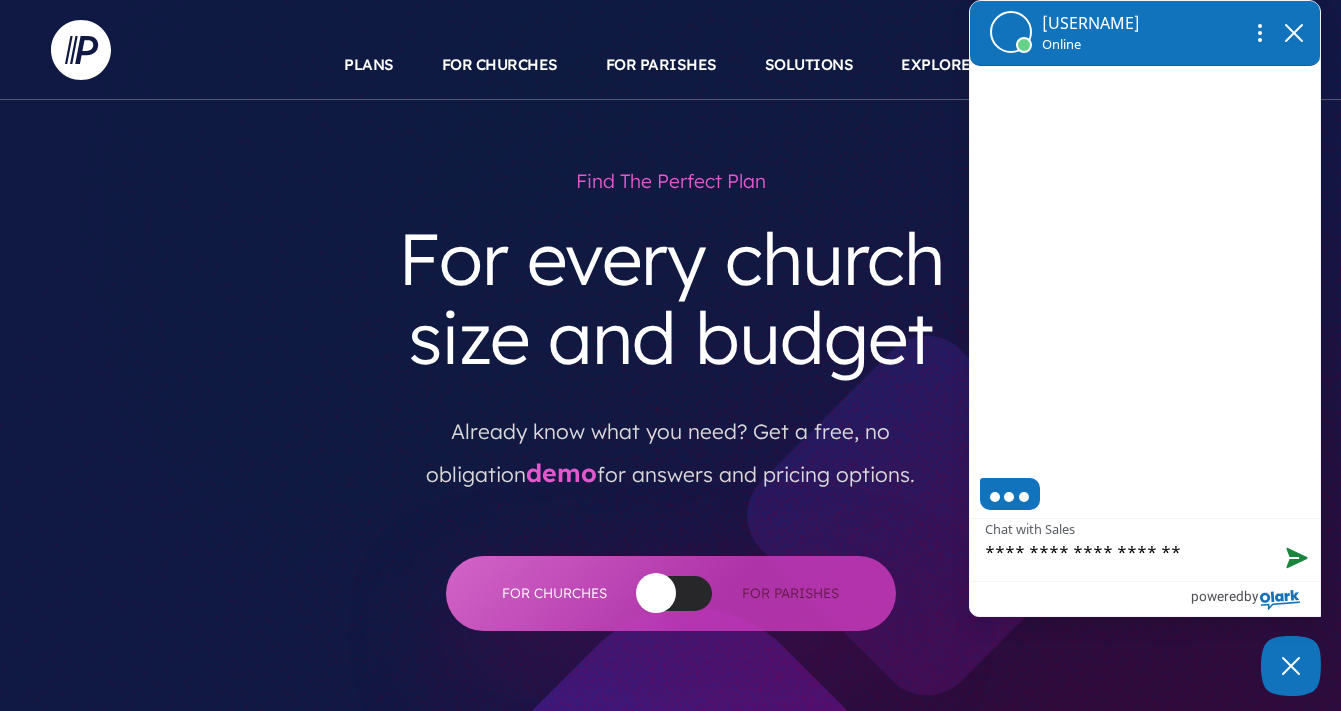 type on "**********" 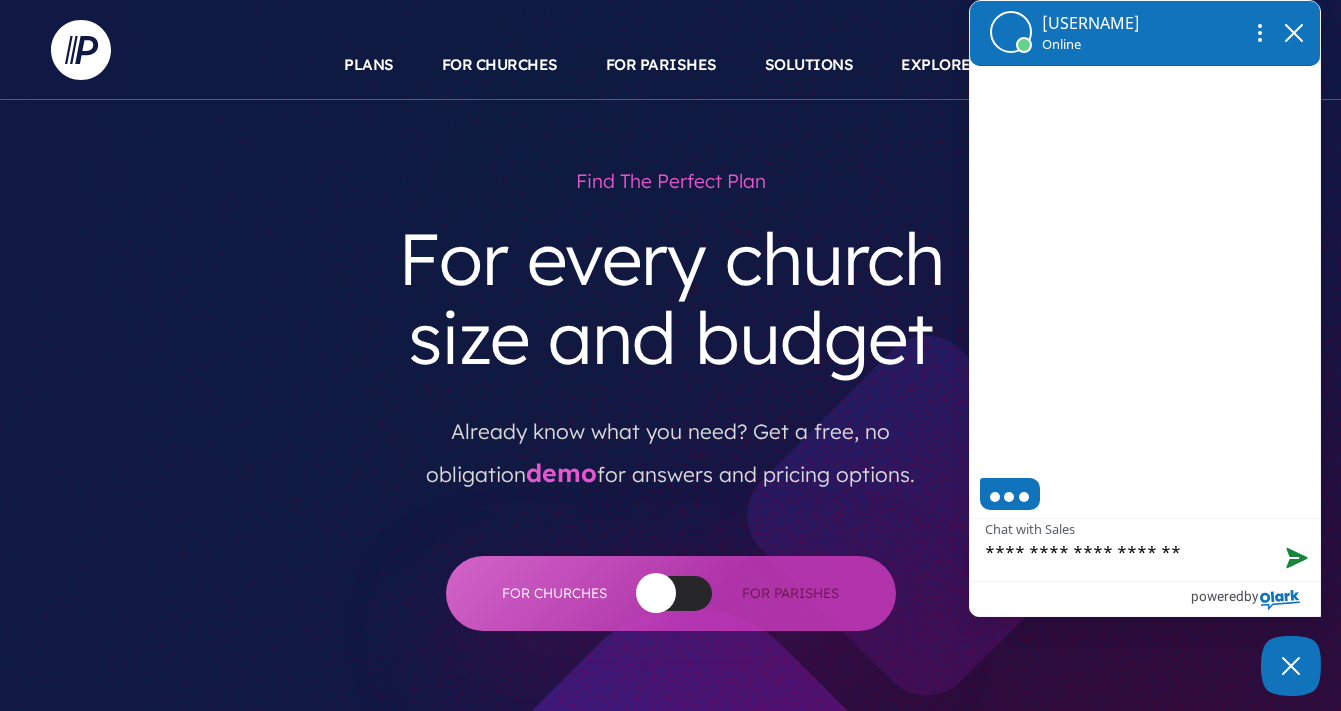 type on "**********" 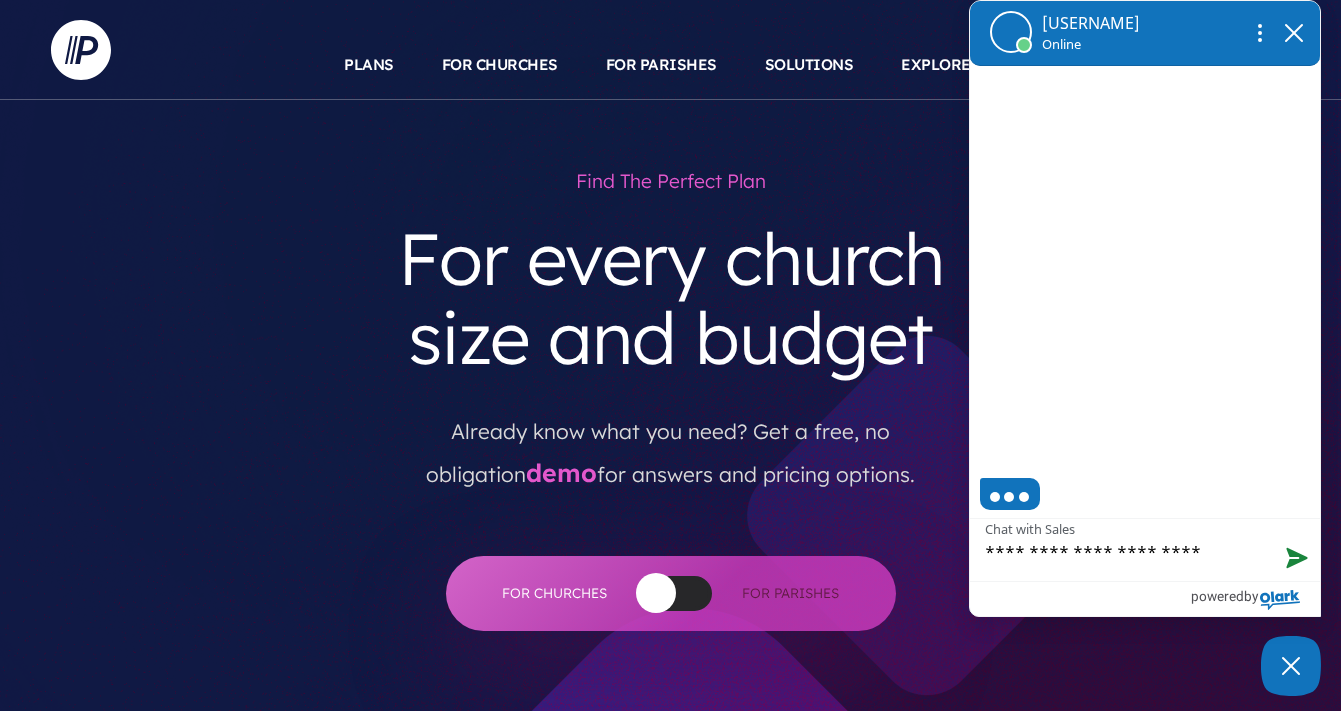 type on "**********" 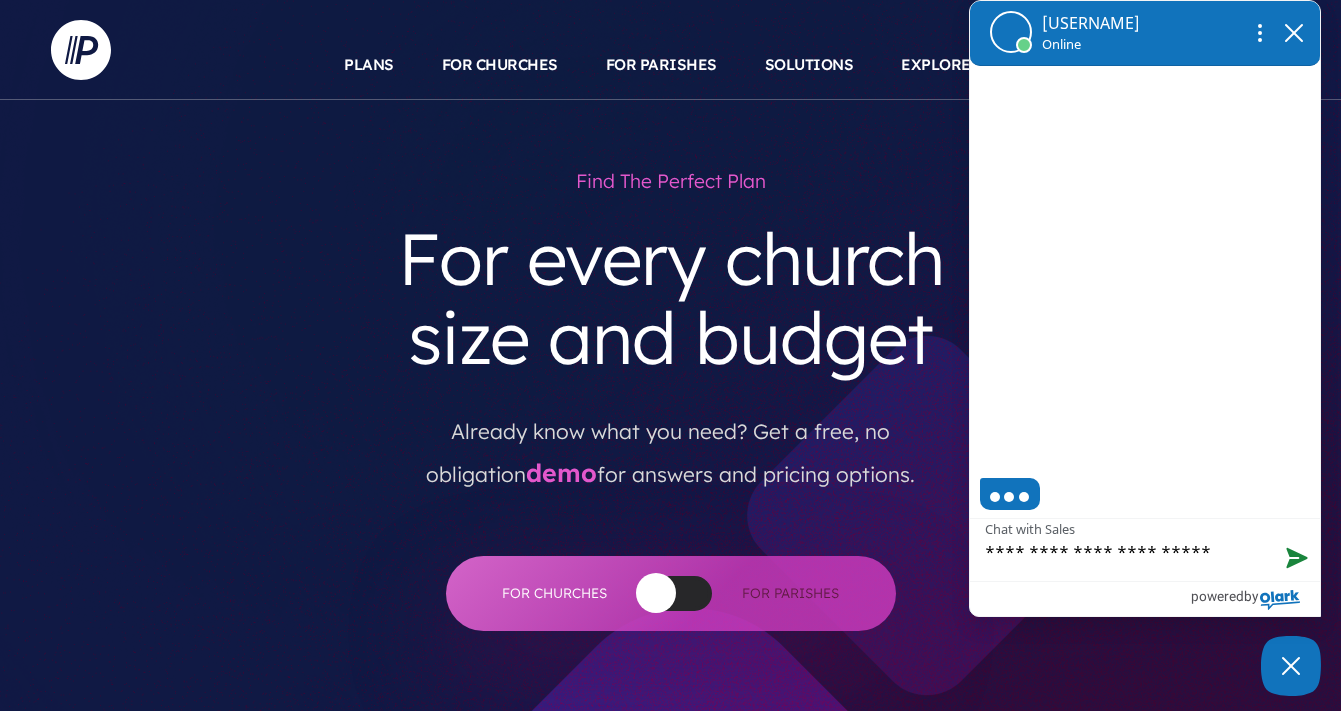 type on "**********" 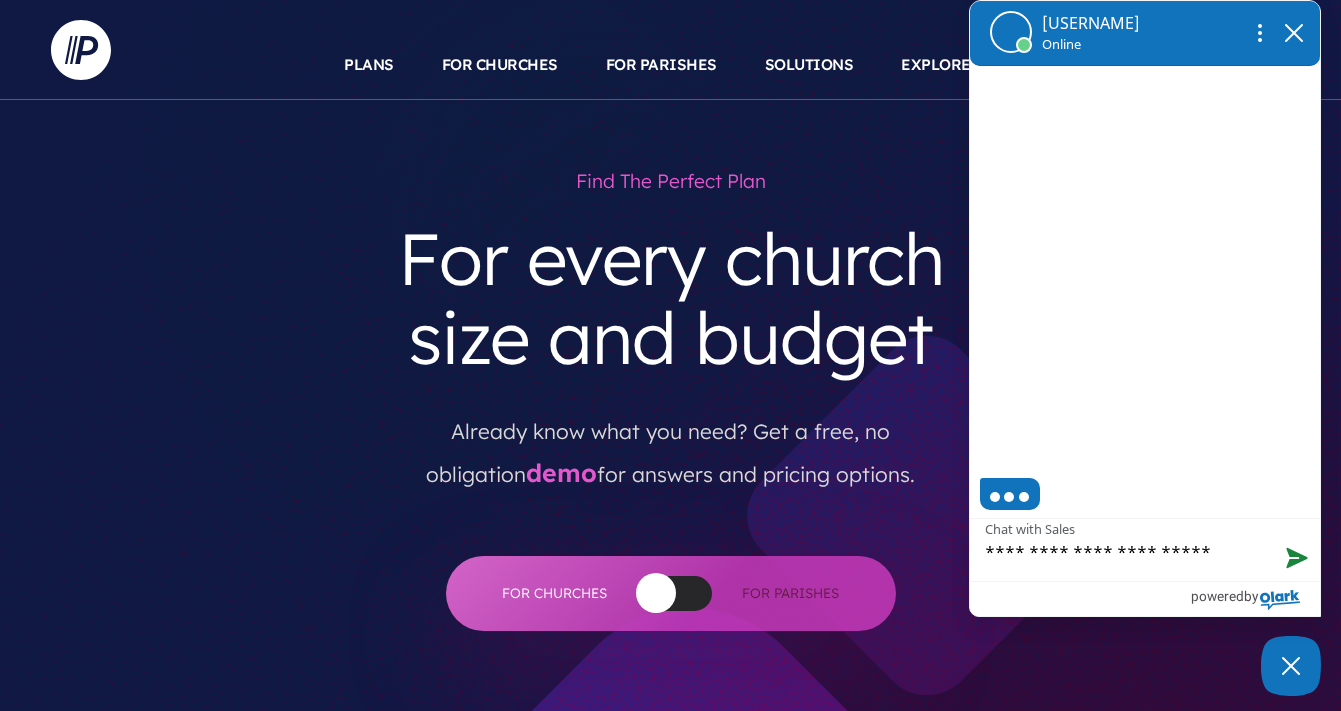 type on "**********" 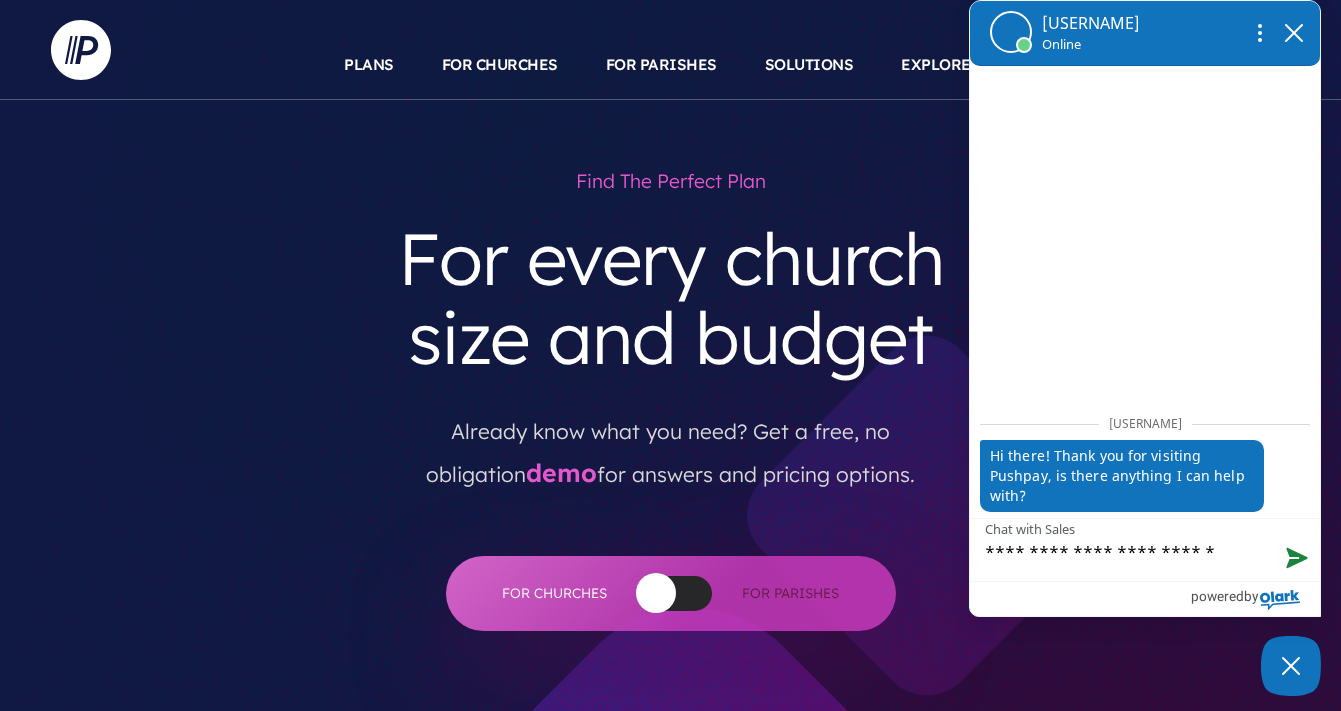 type on "**********" 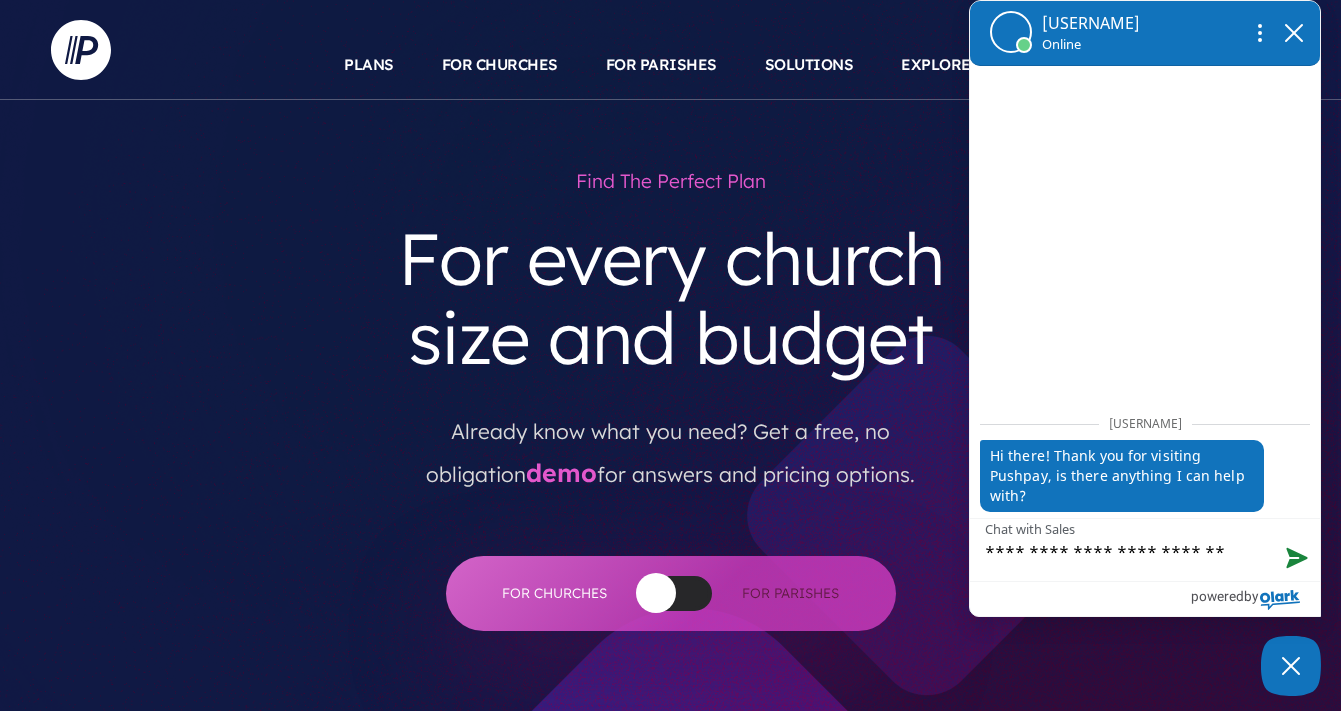 type on "**********" 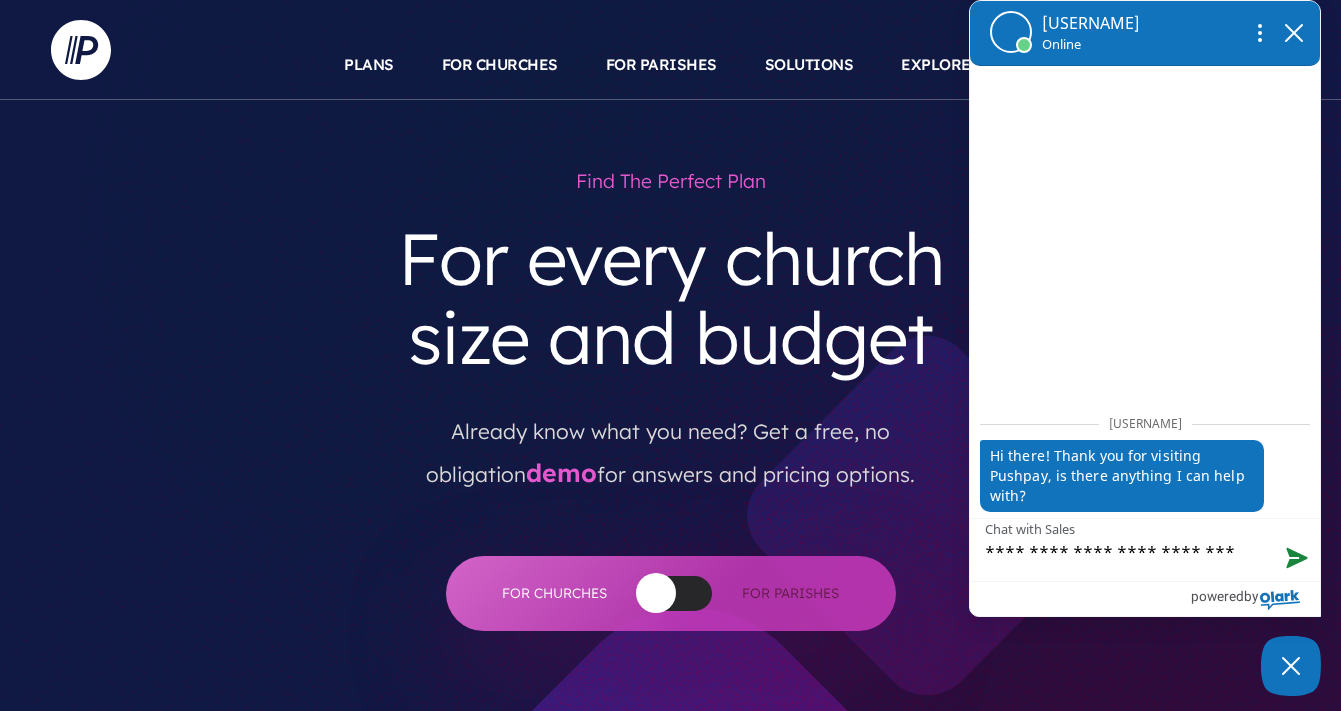 type on "**********" 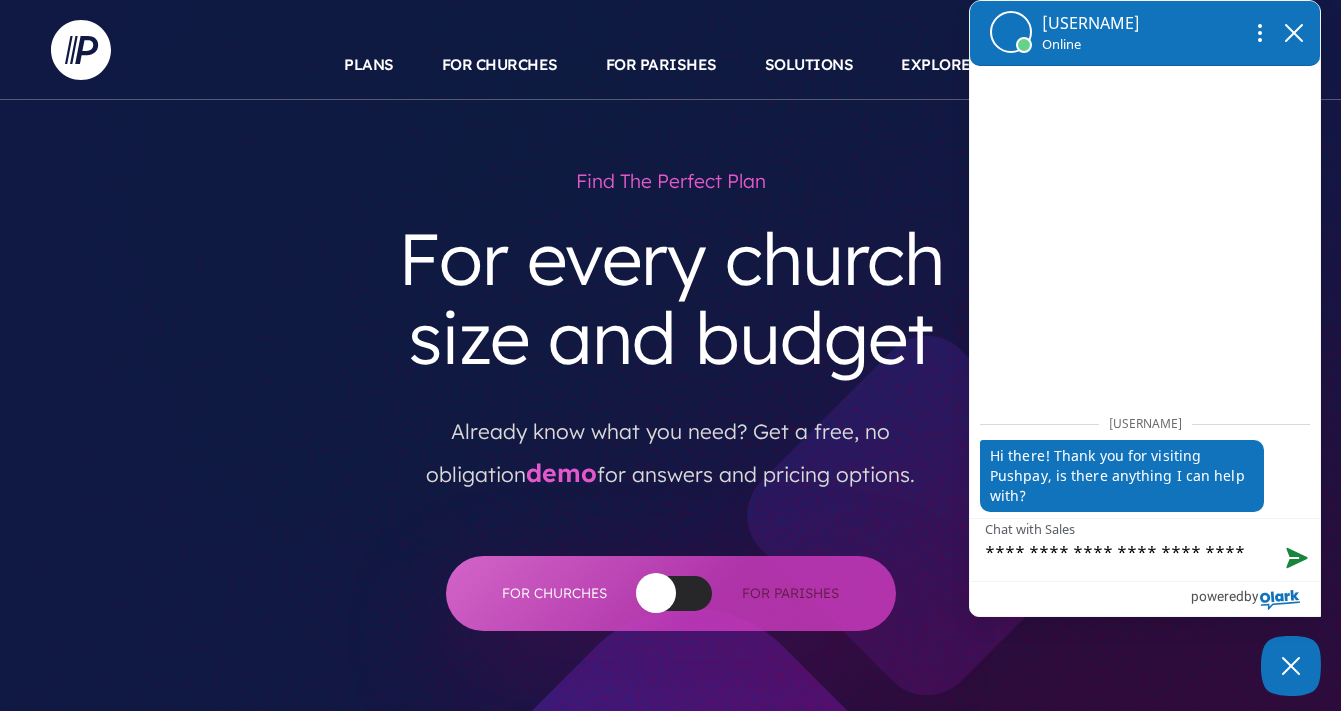 type on "**********" 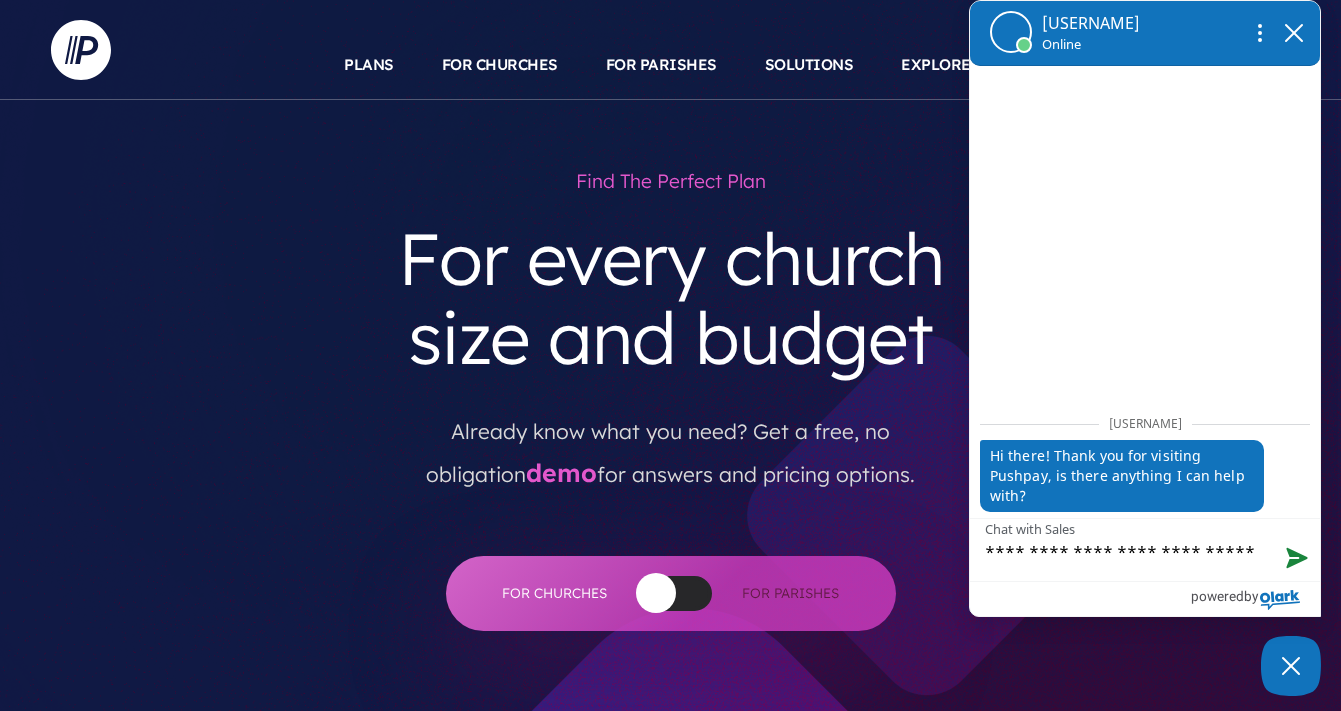 type on "**********" 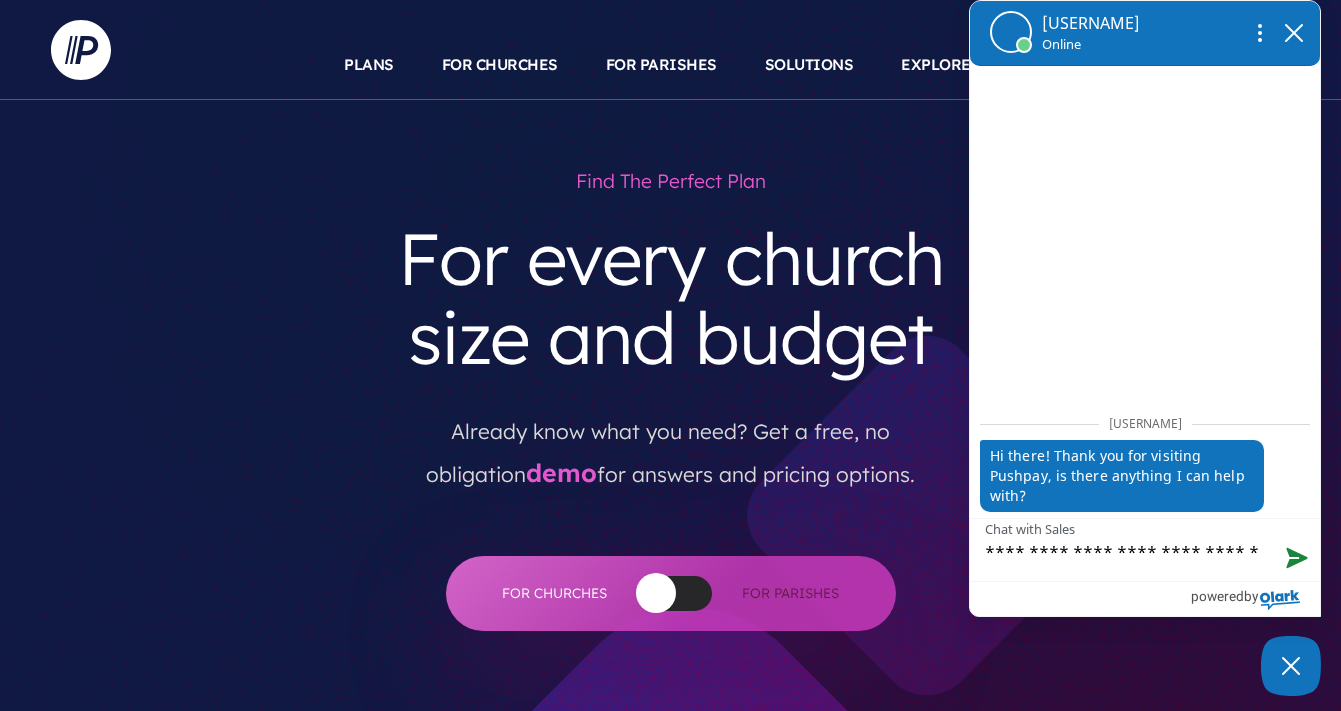 type on "**********" 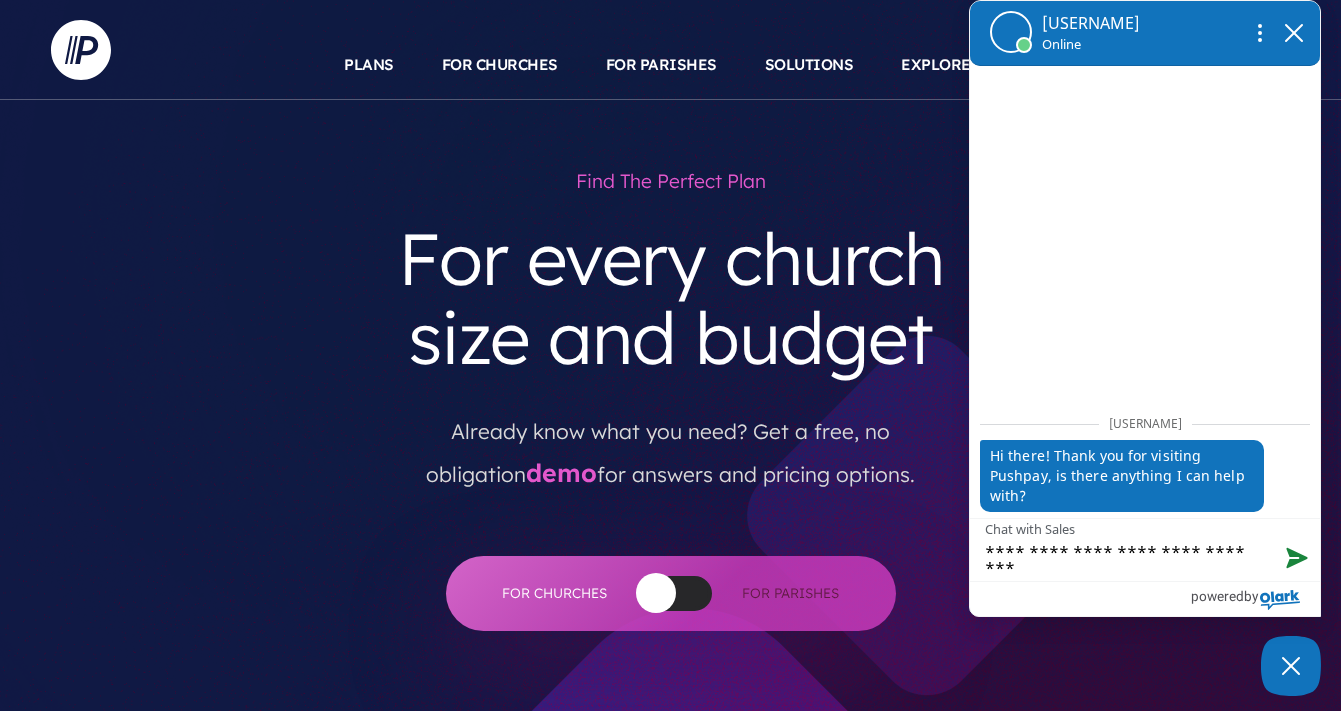 type on "**********" 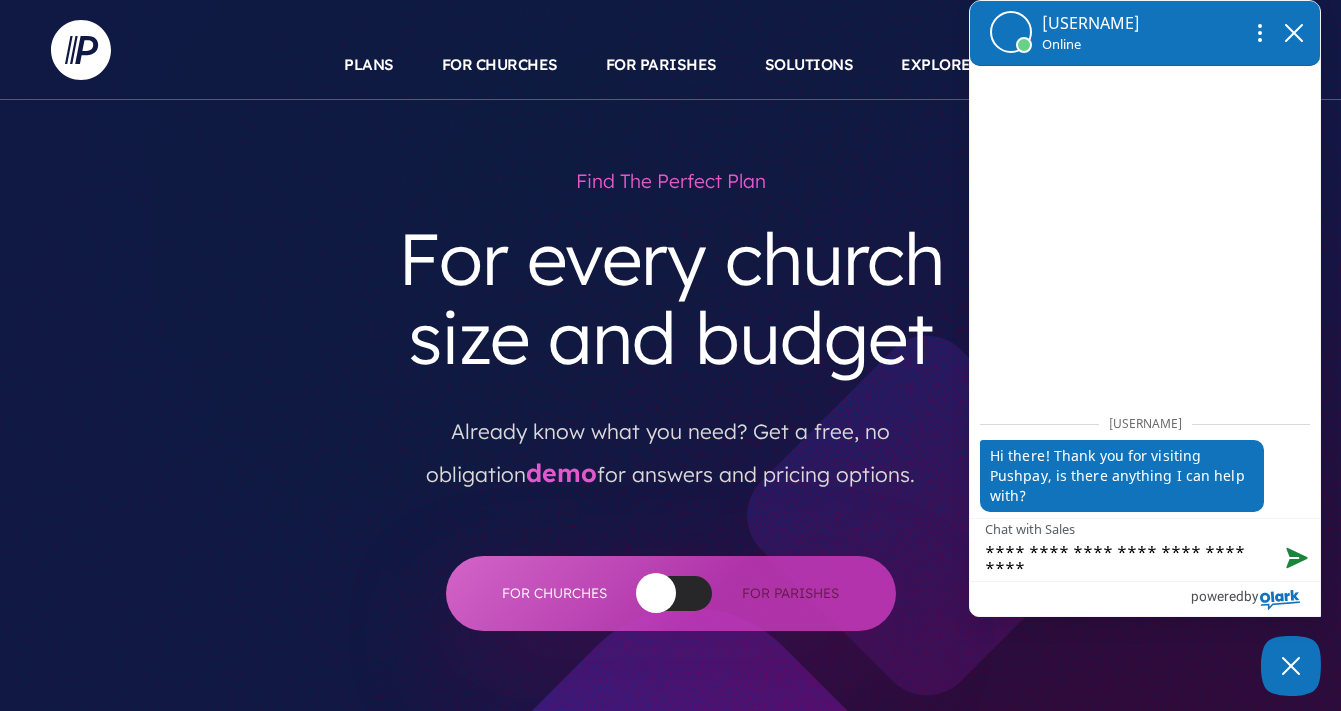 type on "**********" 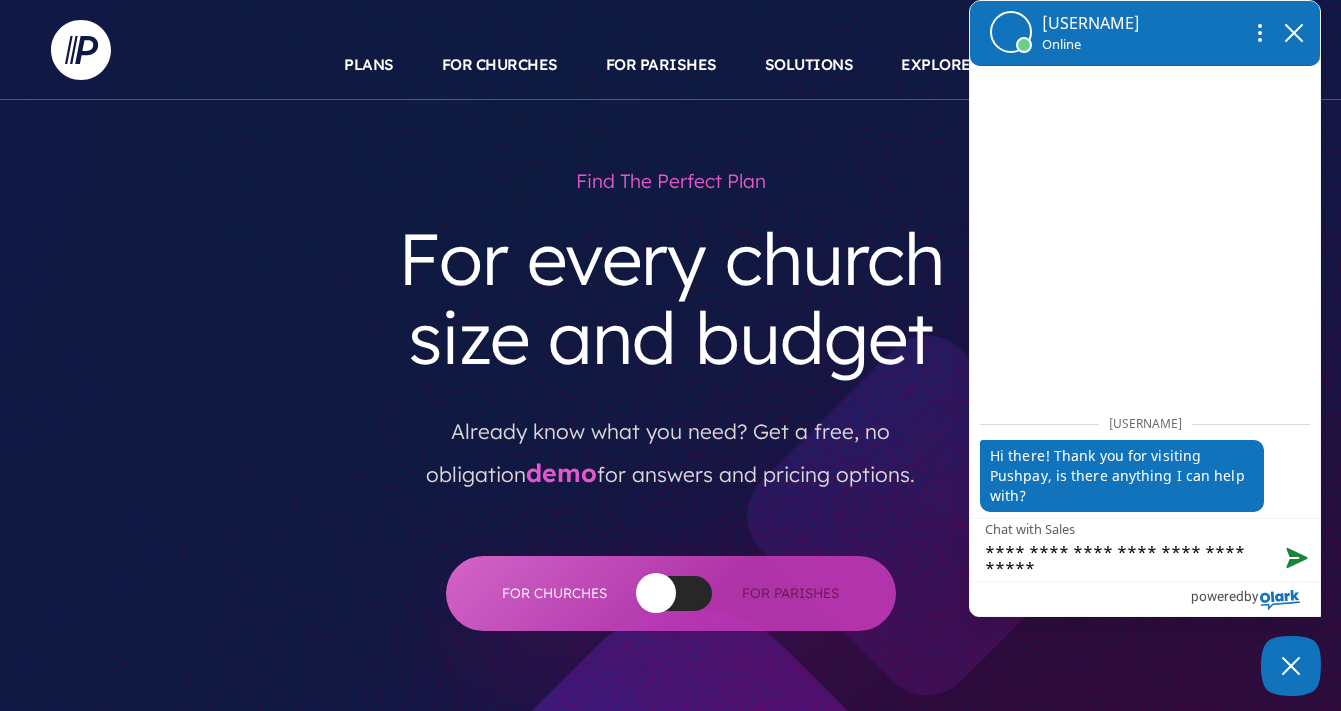 type on "**********" 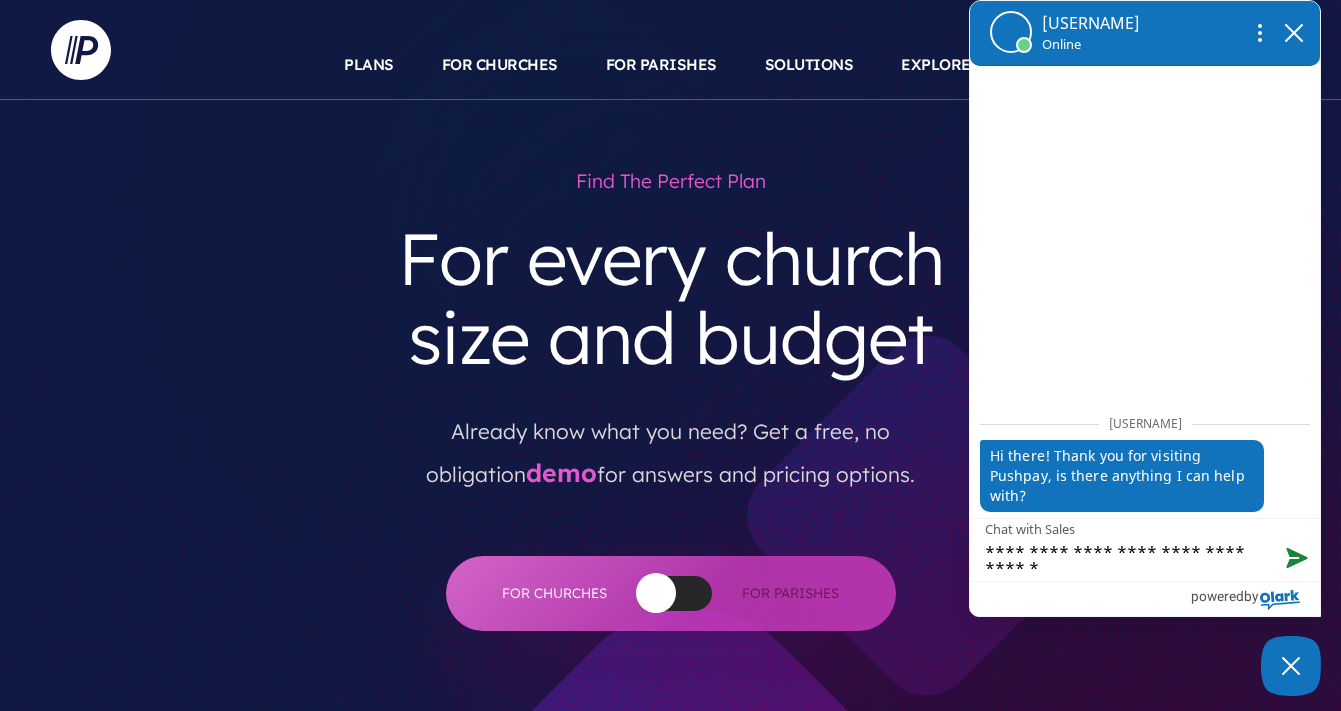 type on "**********" 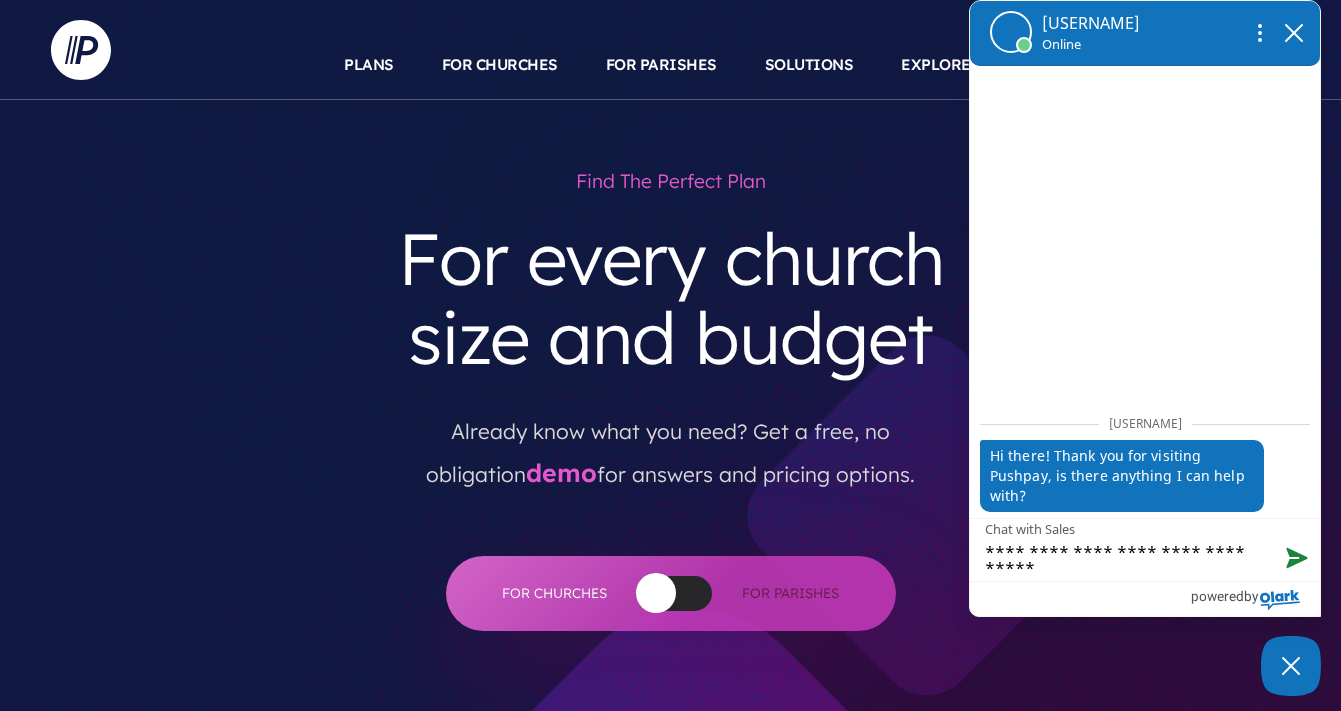 type on "**********" 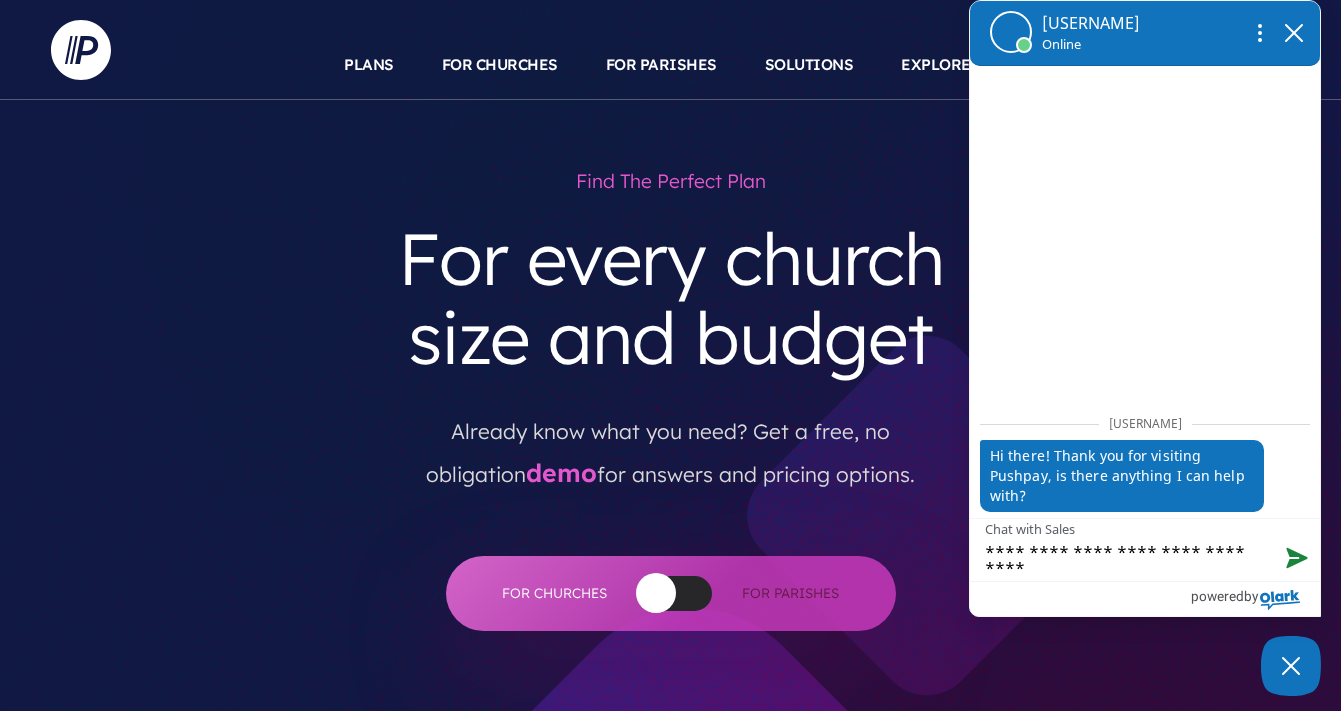 type on "**********" 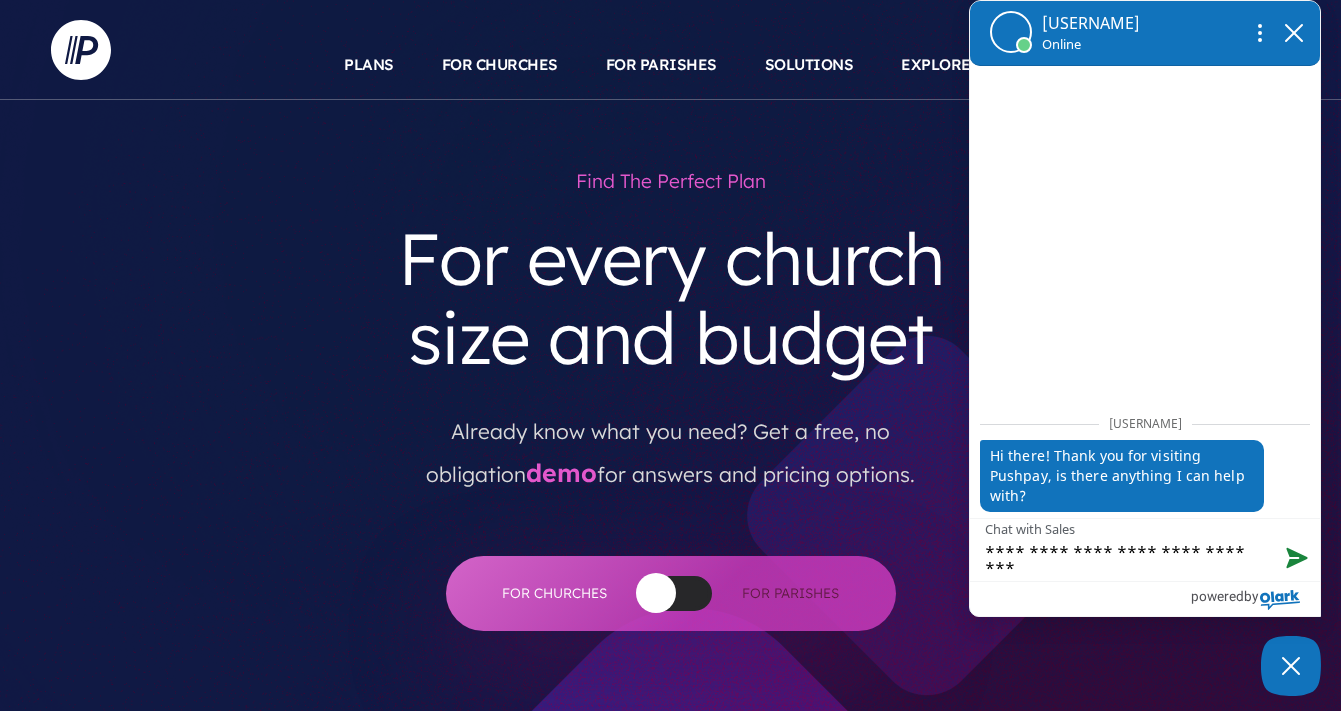 type on "**********" 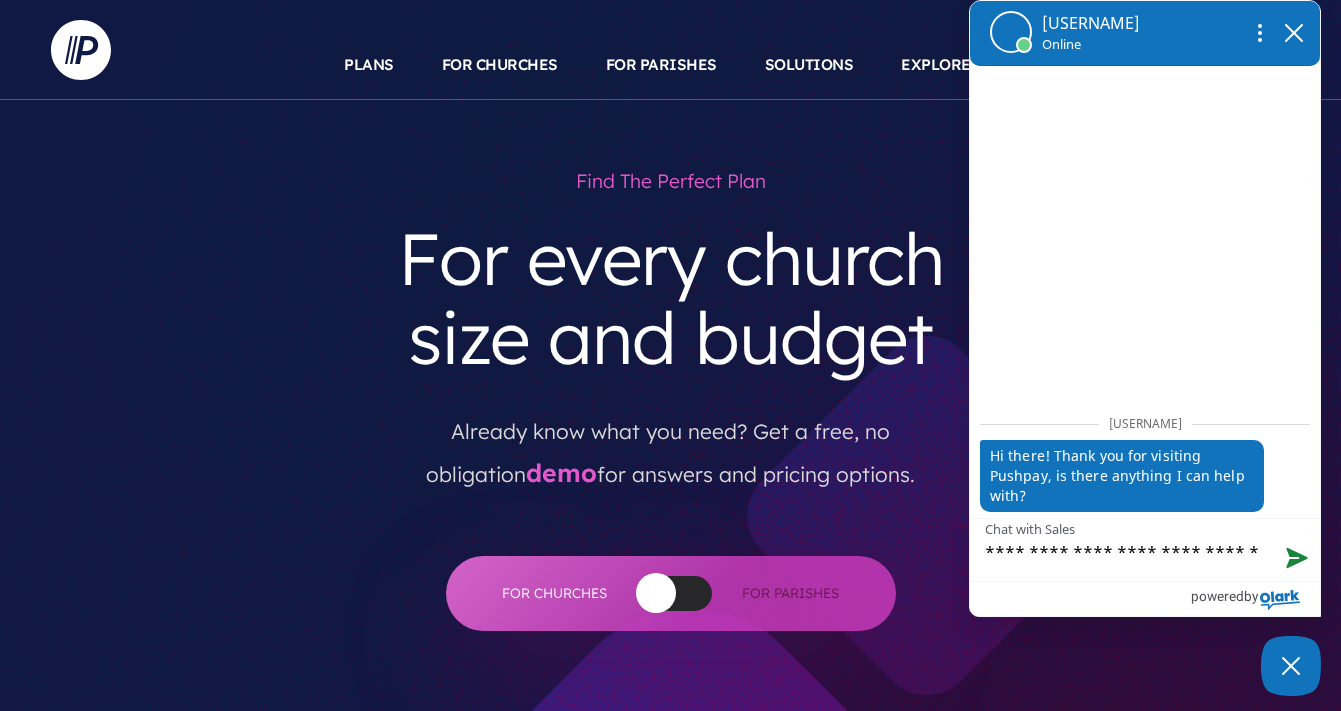 type on "**********" 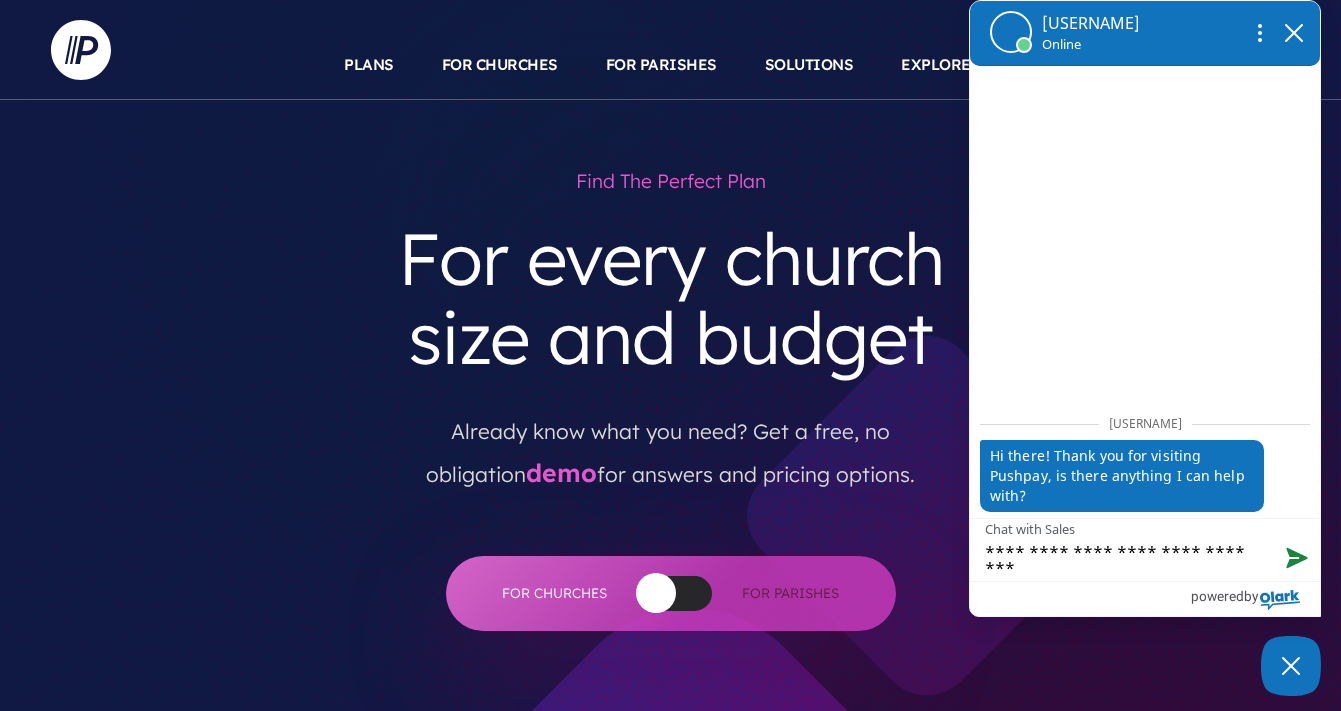 type on "**********" 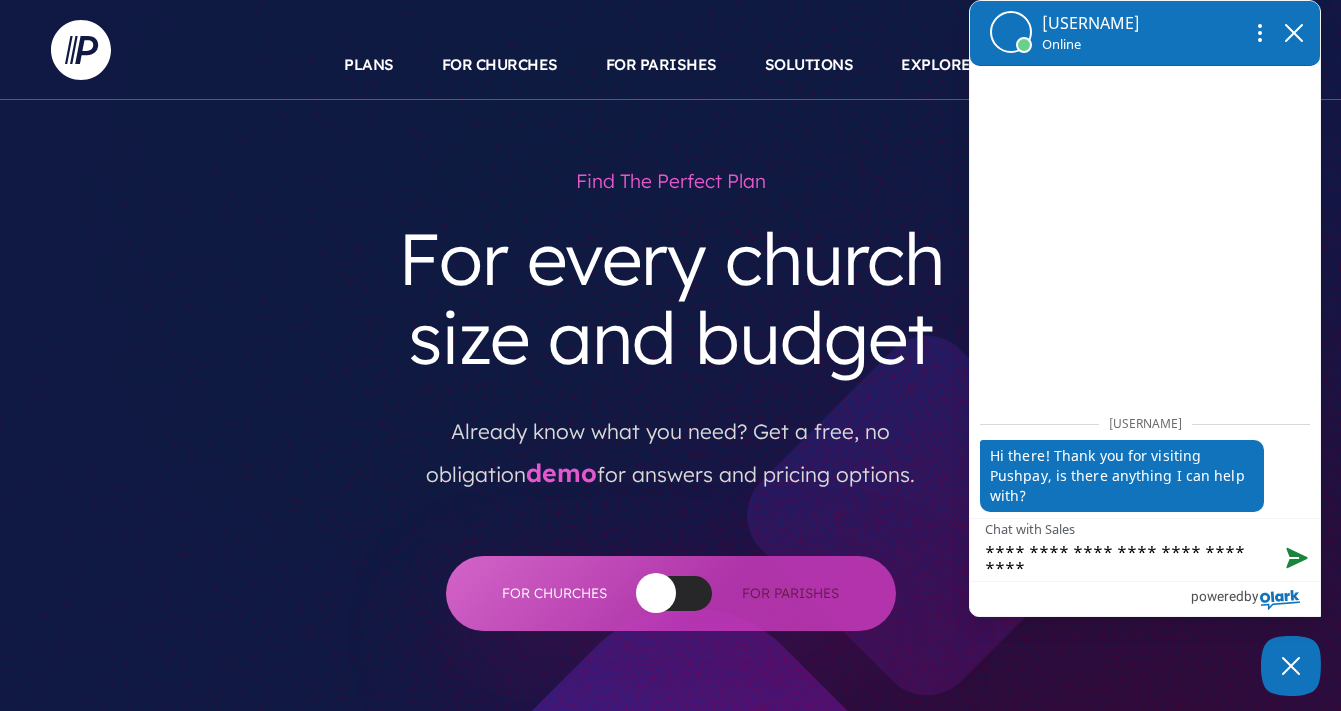 type on "**********" 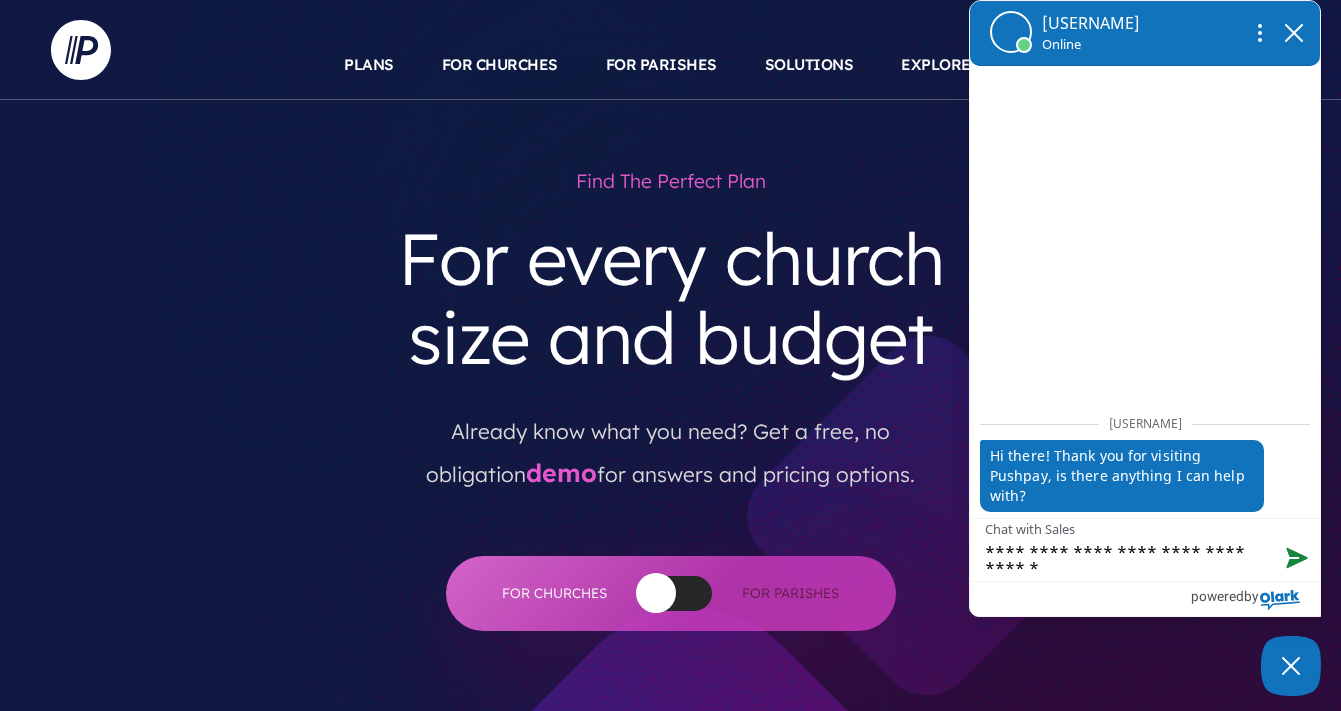 type on "**********" 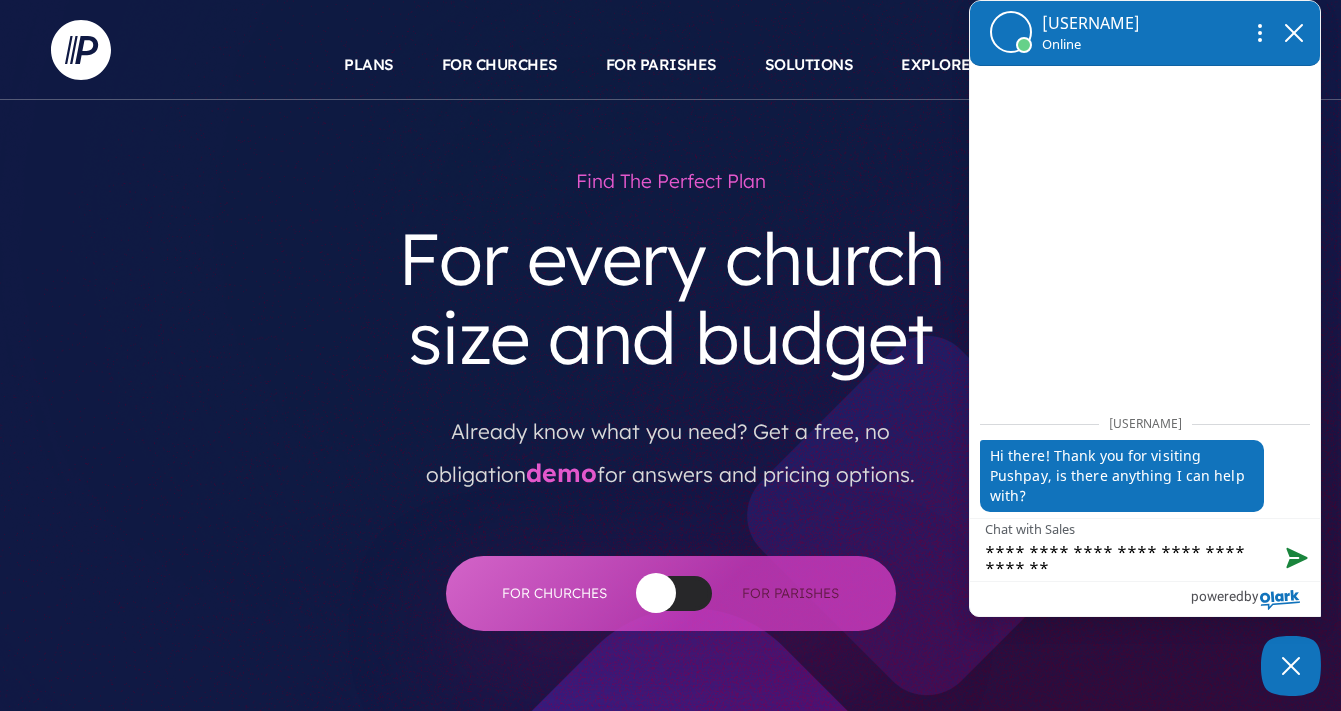 type on "**********" 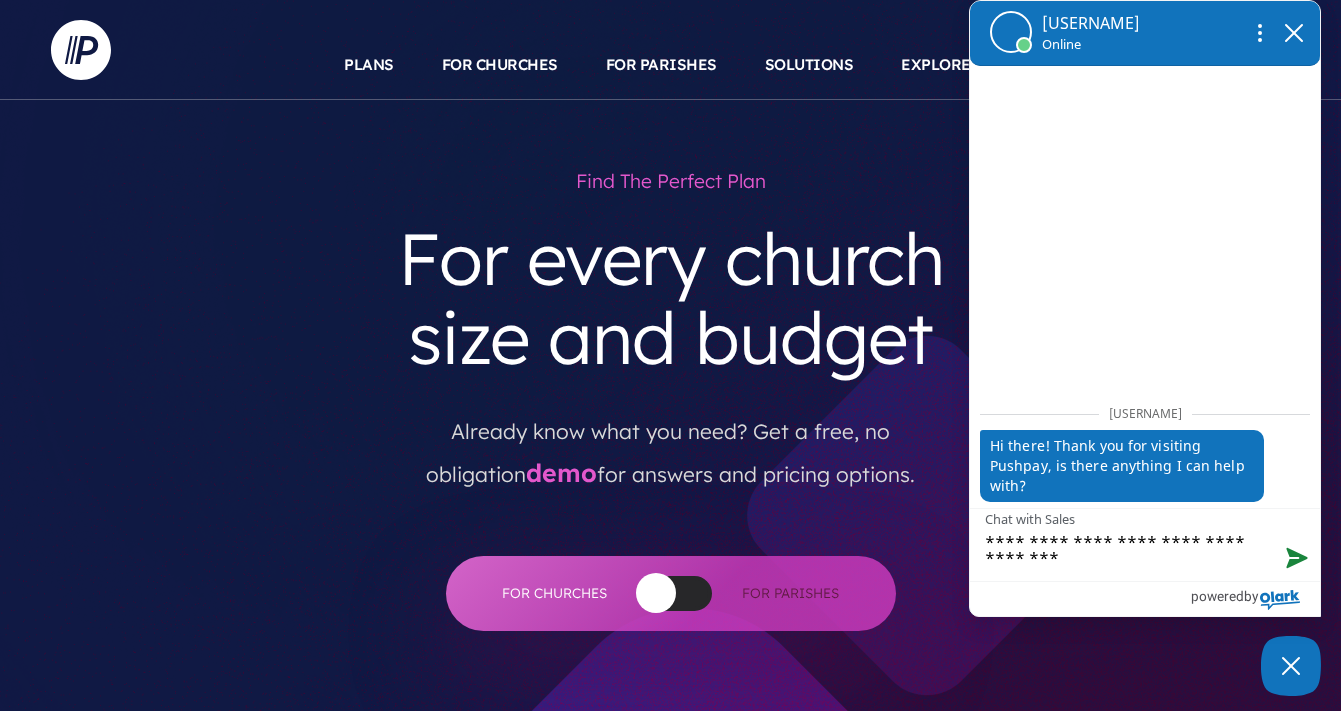 type on "**********" 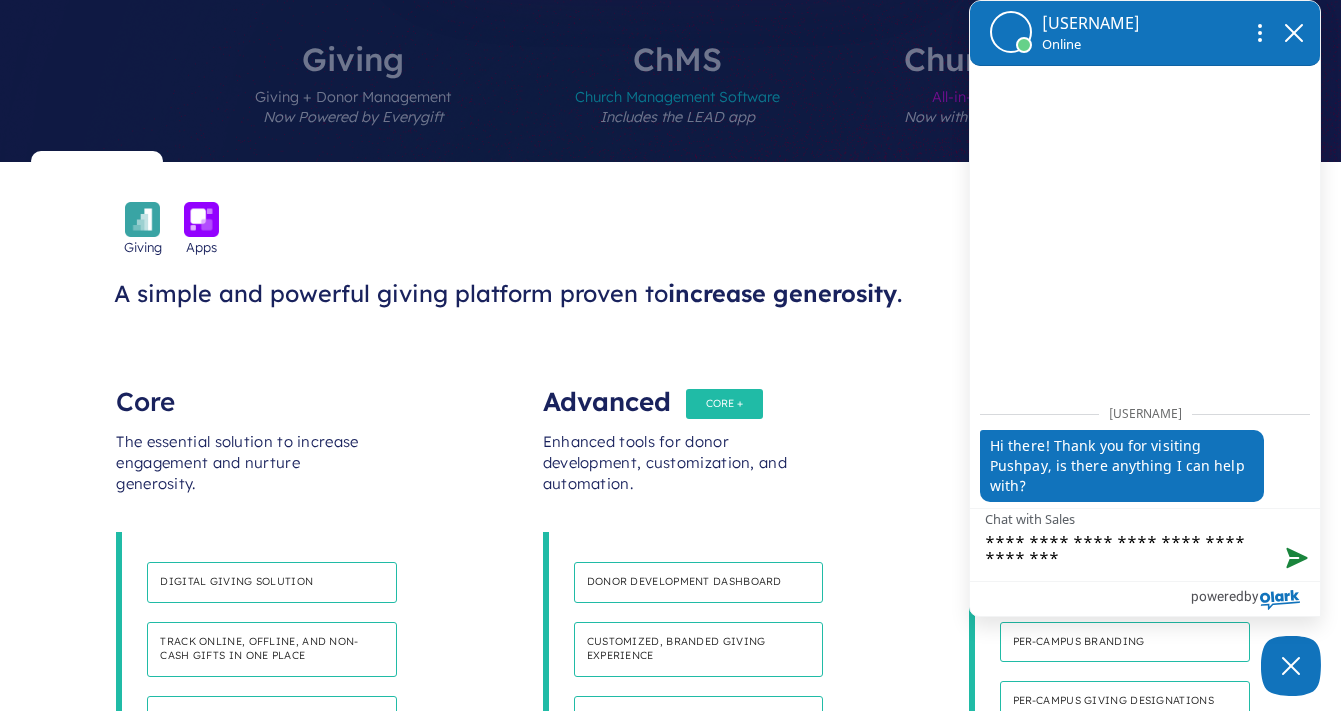 scroll, scrollTop: 0, scrollLeft: 0, axis: both 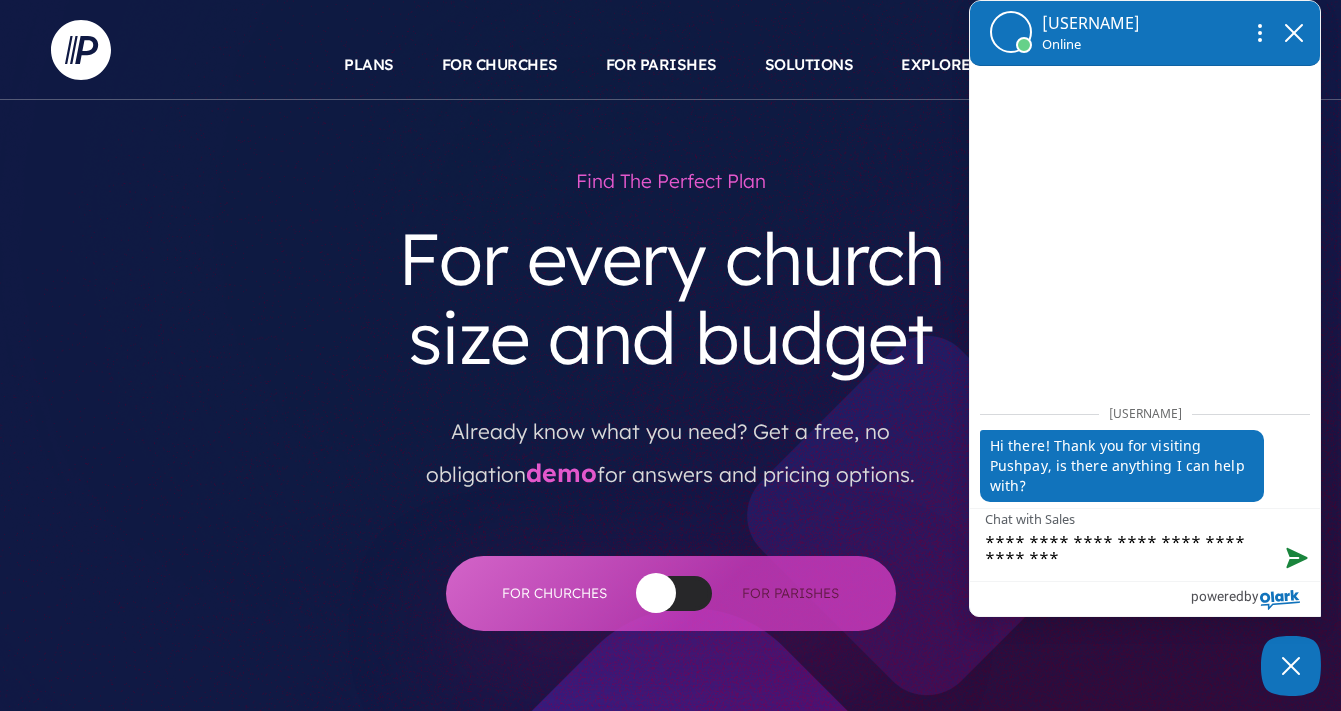 type on "**********" 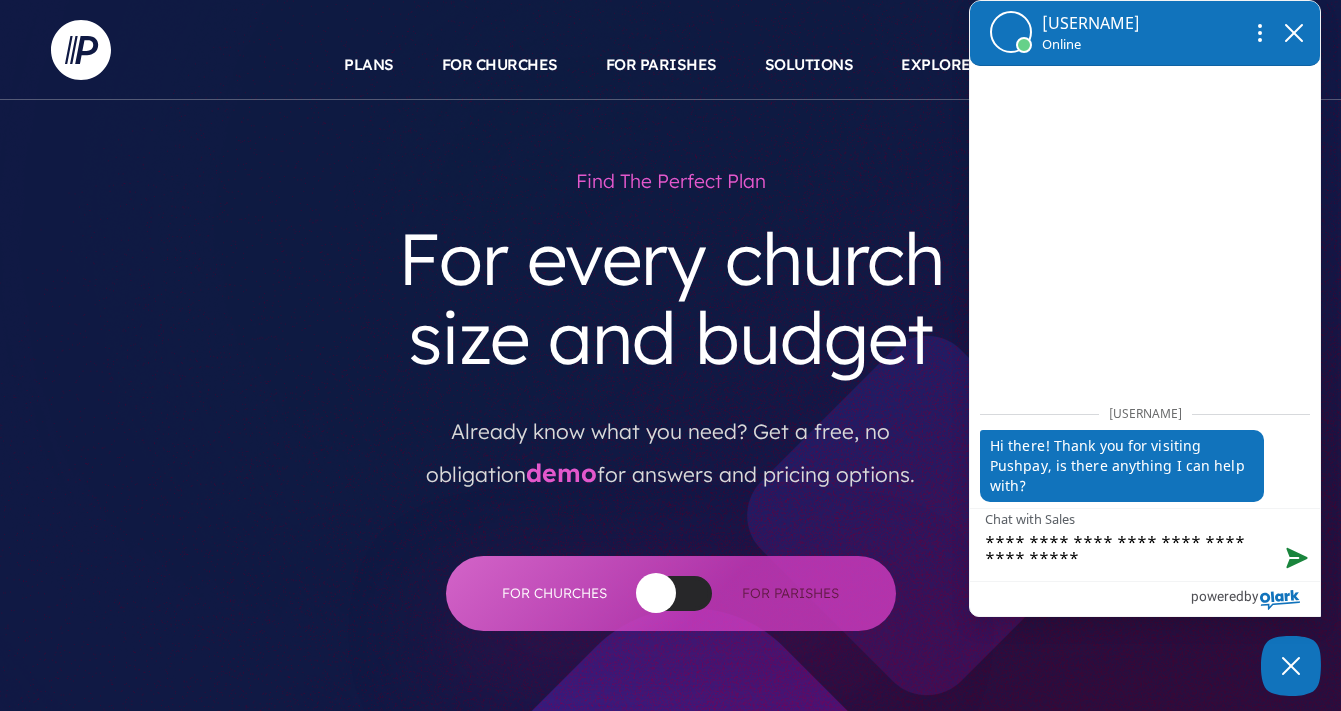 type on "**********" 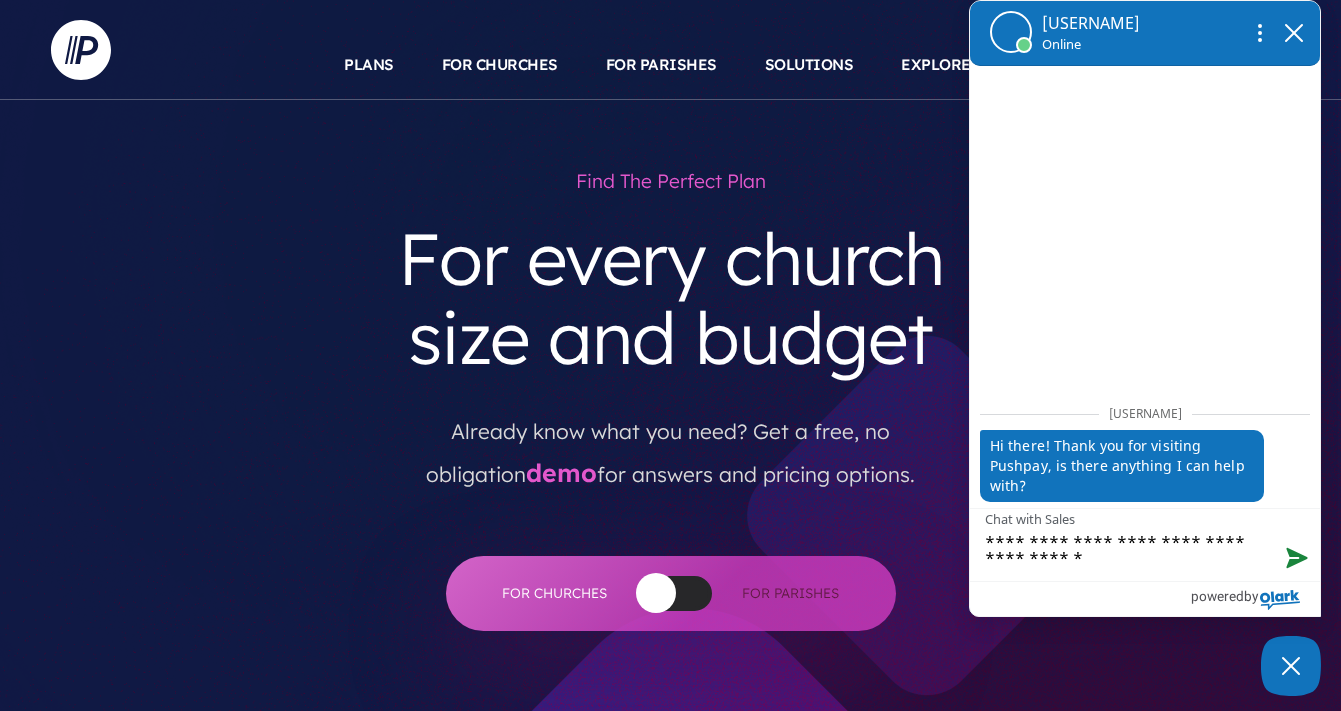 type on "**********" 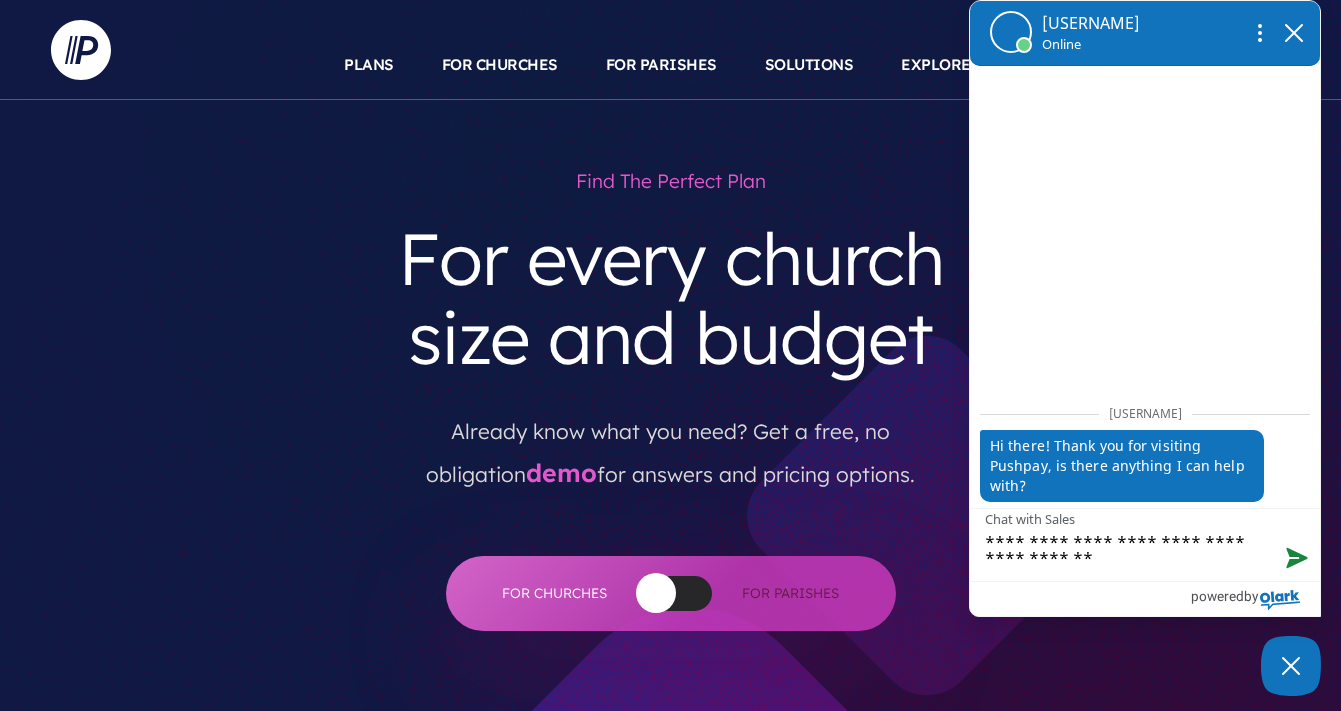 type on "**********" 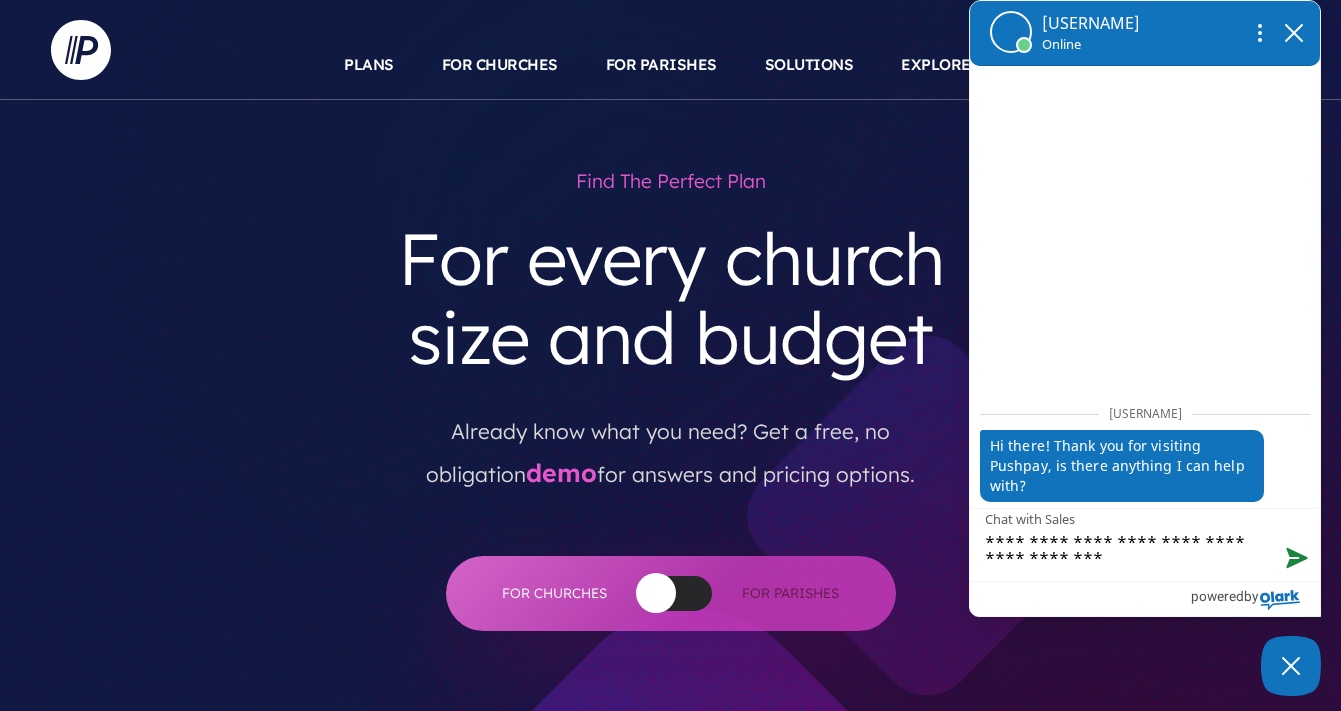 type on "**********" 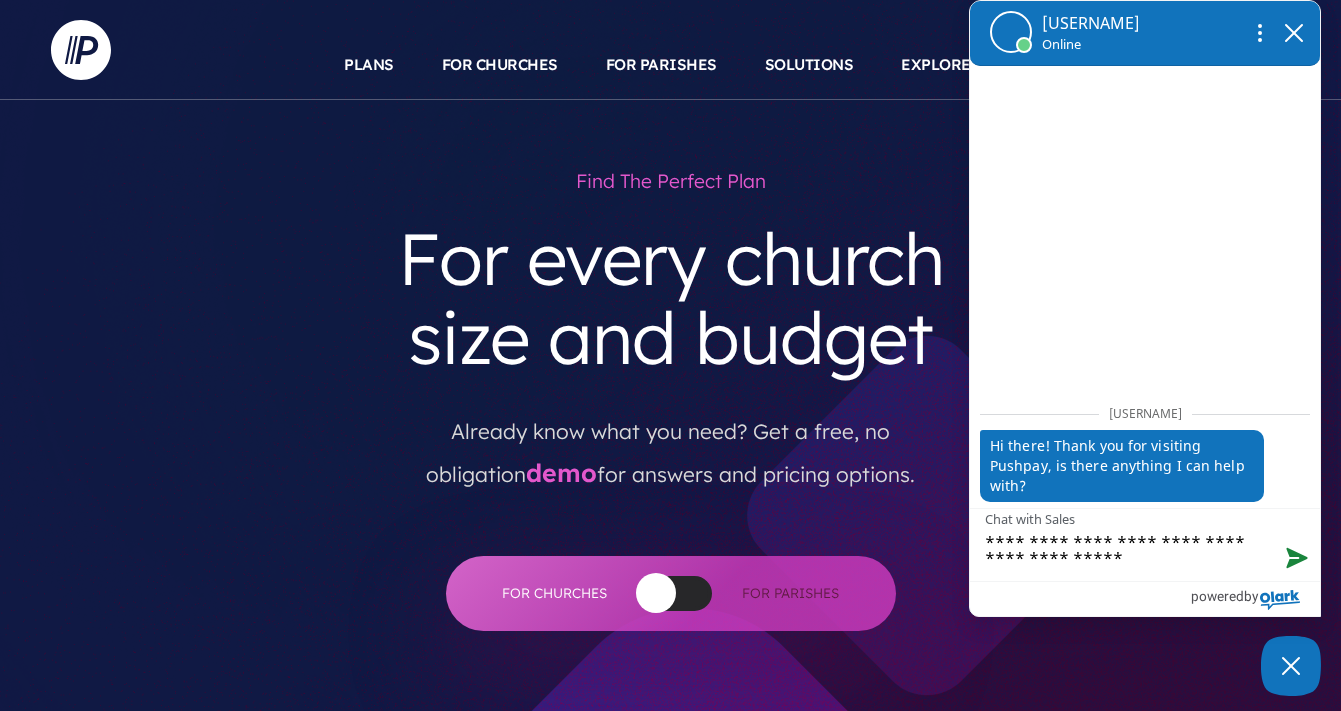 type on "**********" 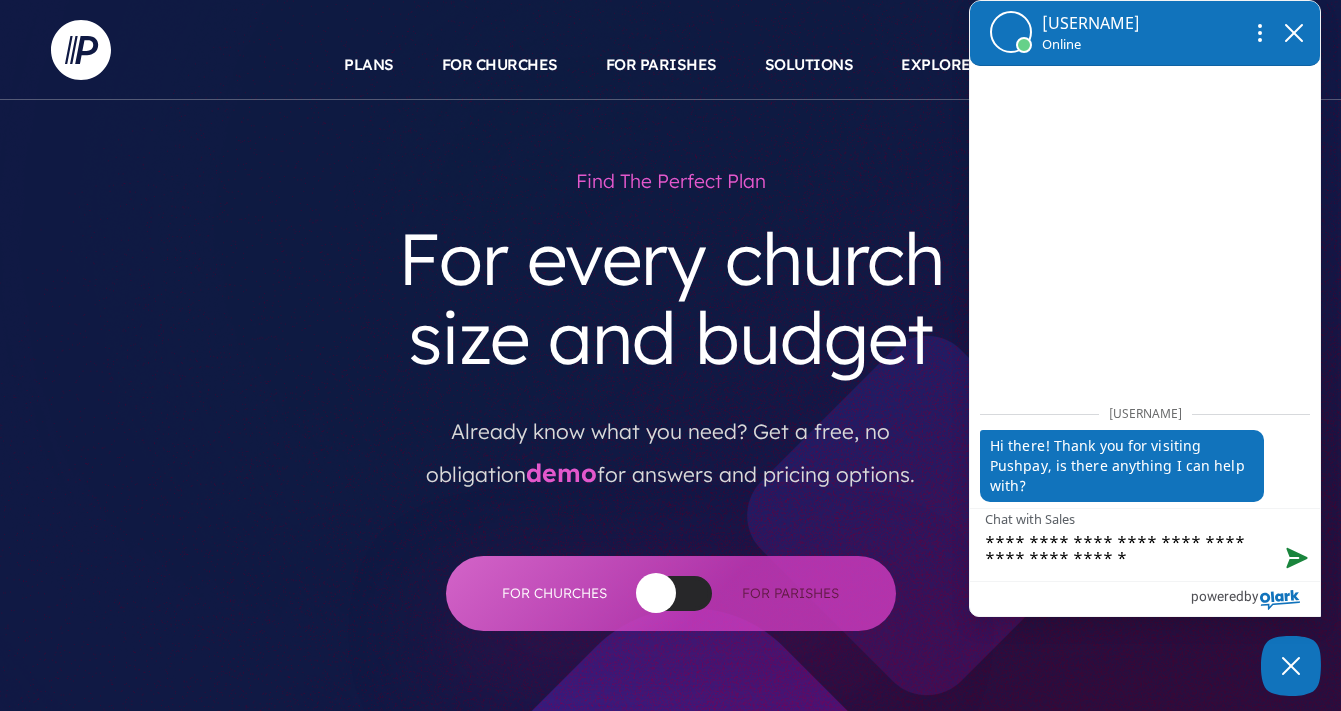 type on "**********" 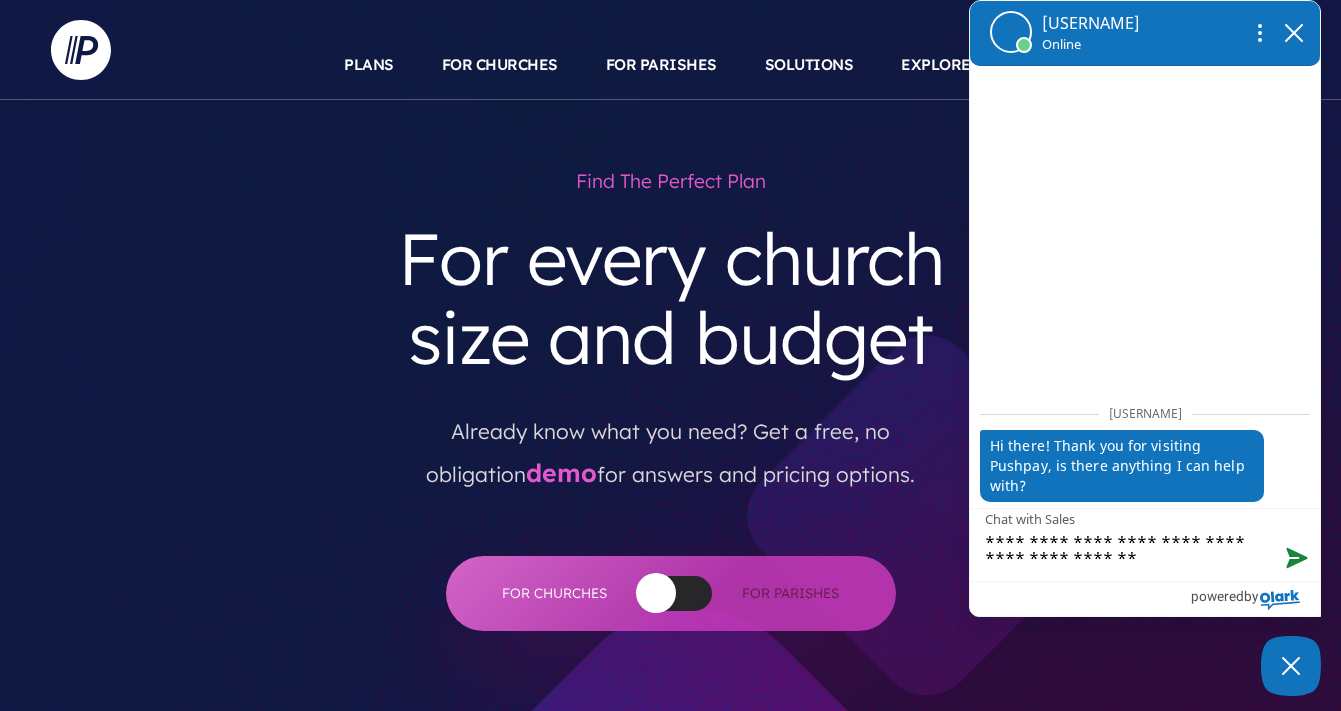 type on "**********" 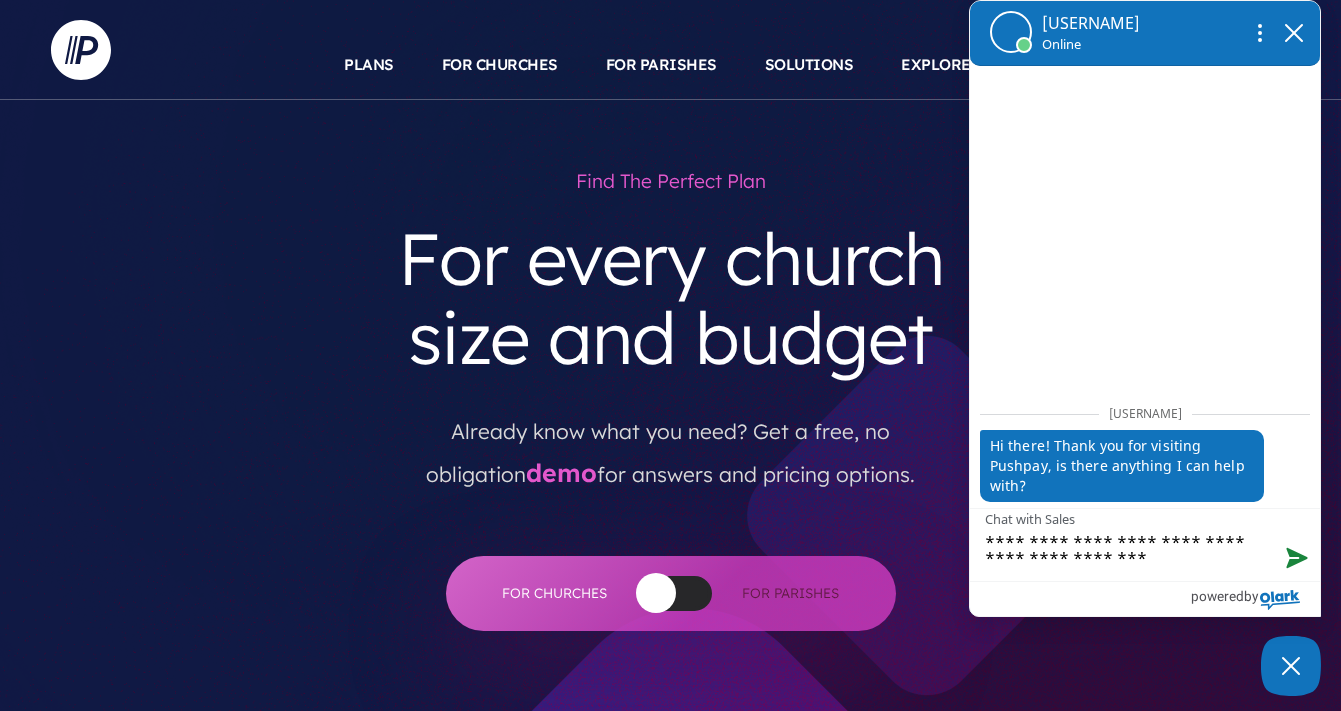 type on "**********" 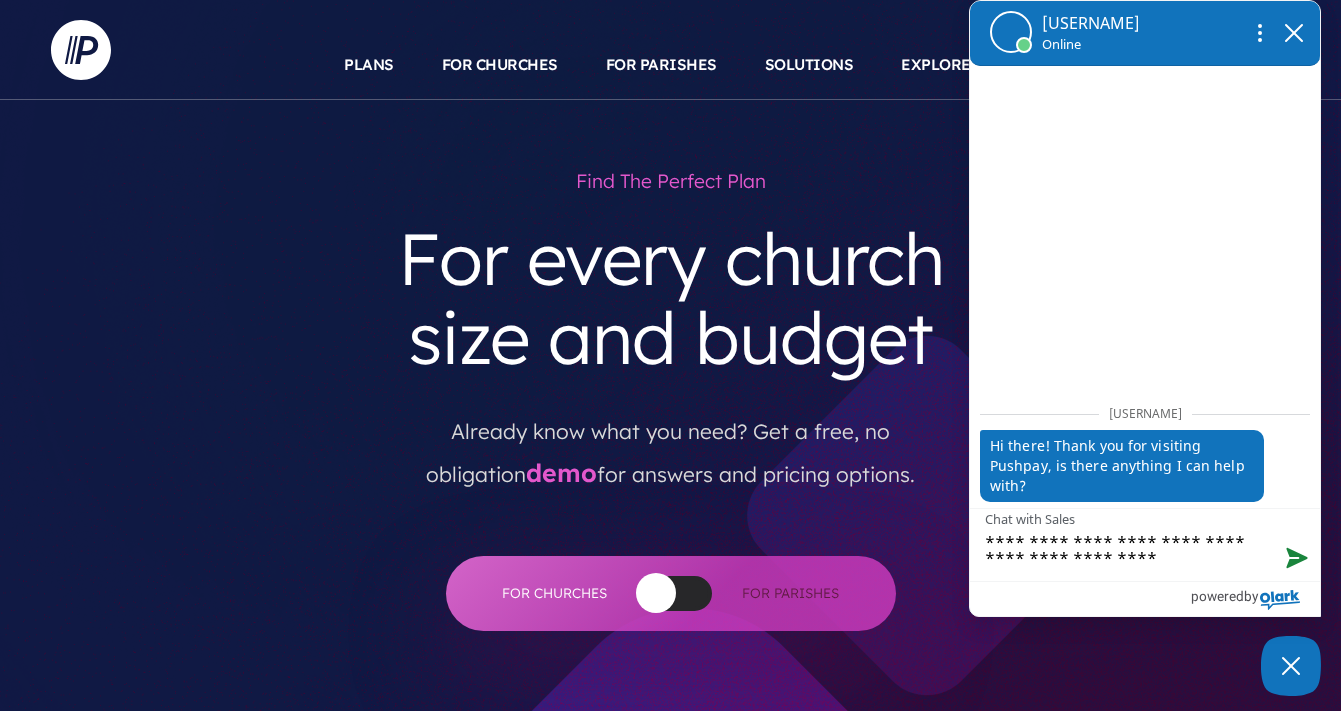 type on "**********" 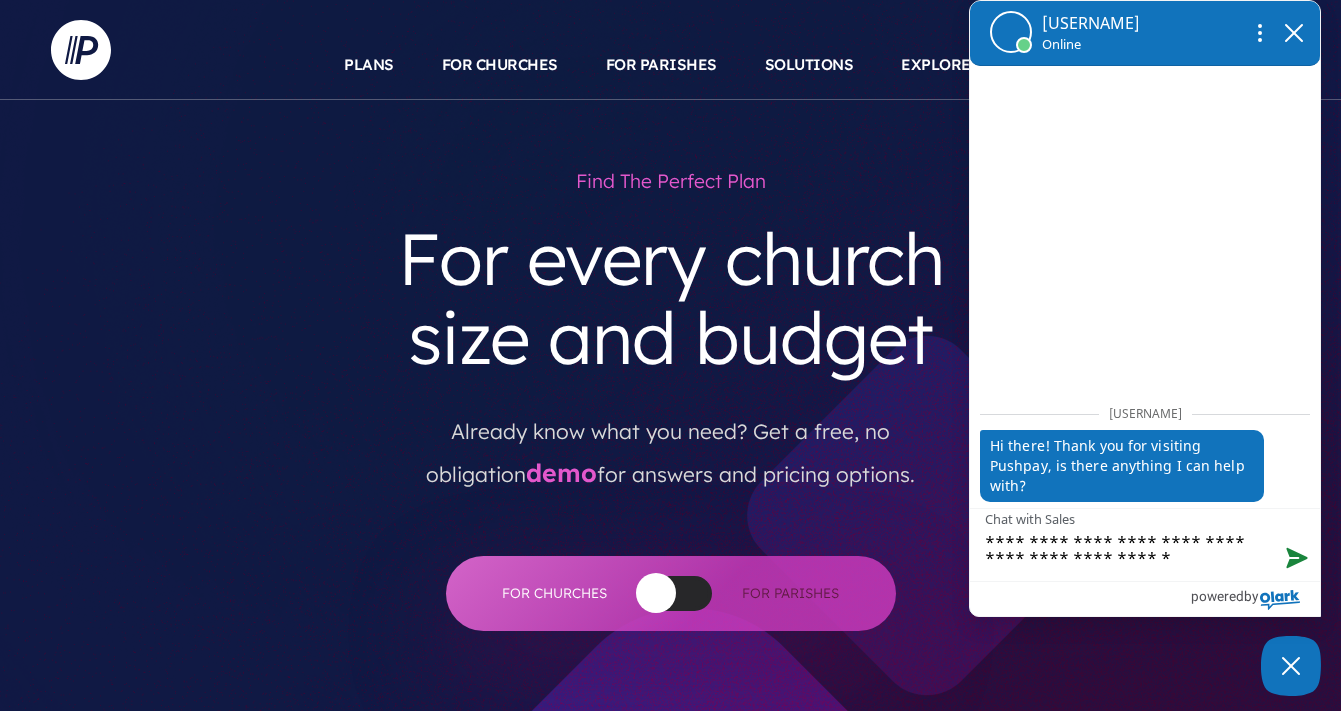 type on "**********" 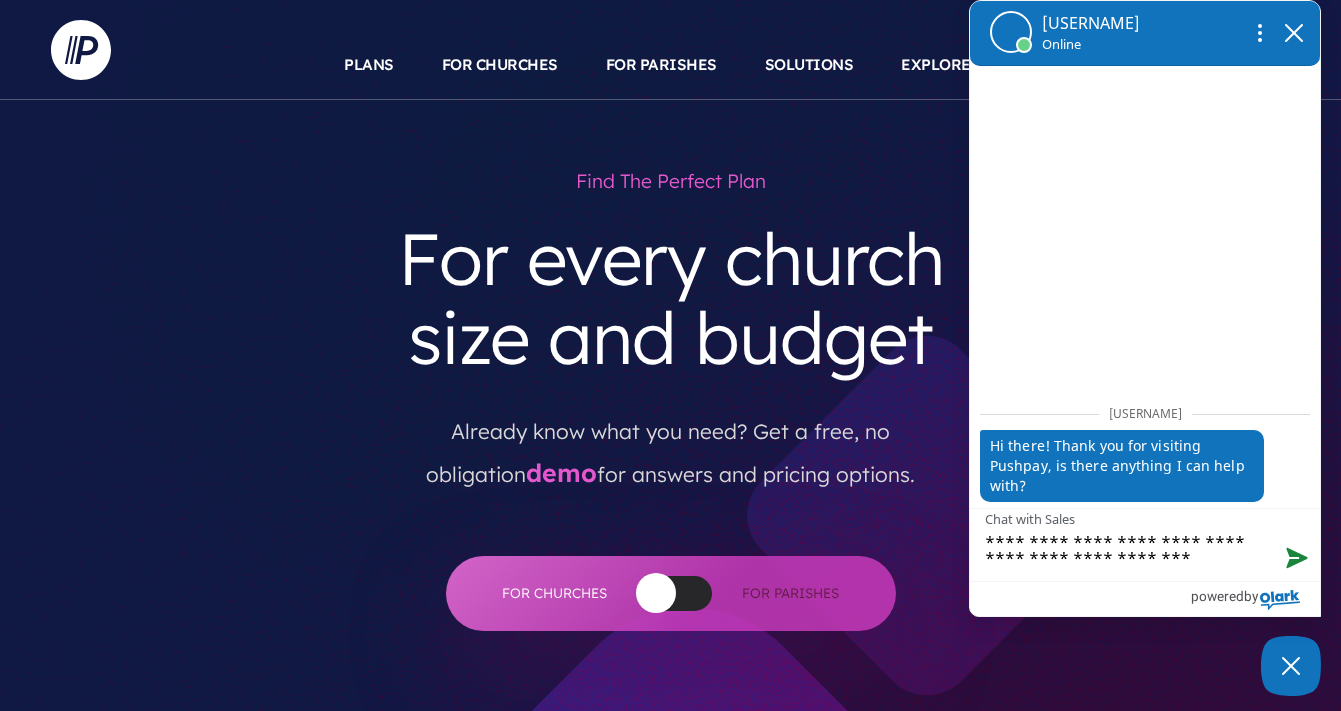 type on "**********" 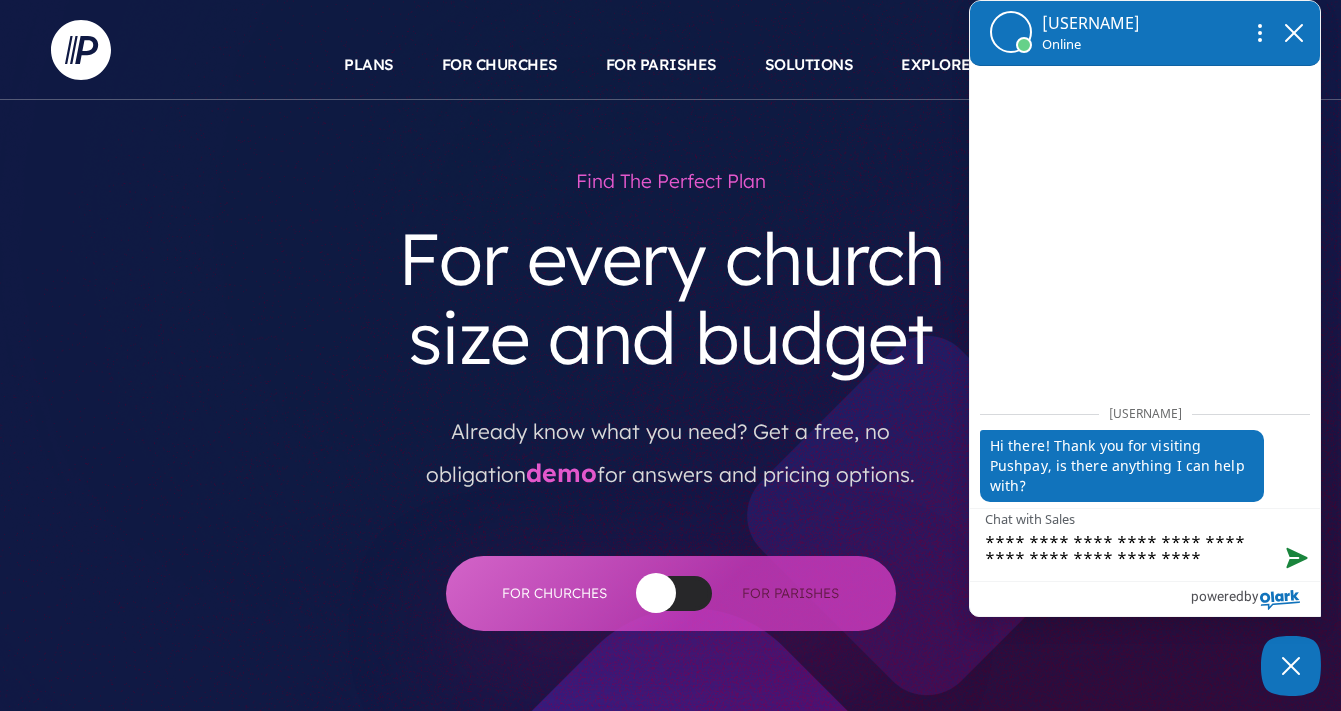 type on "**********" 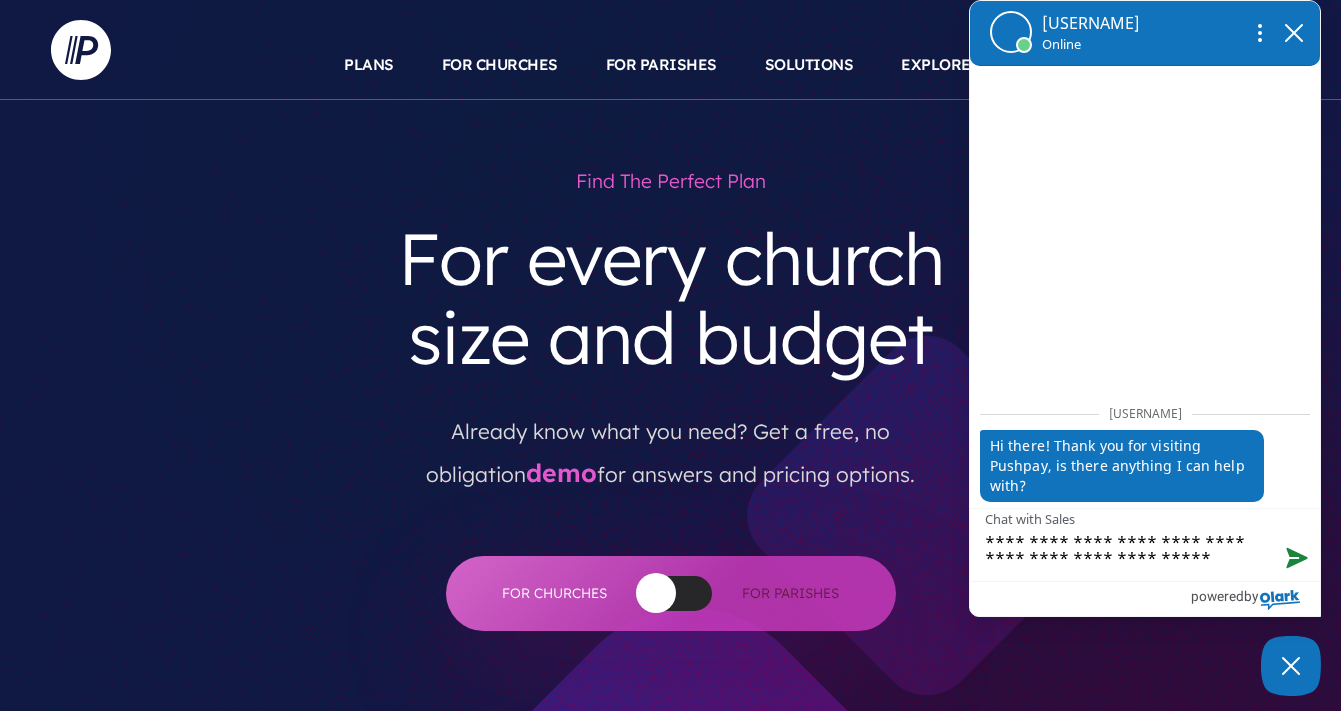 type on "**********" 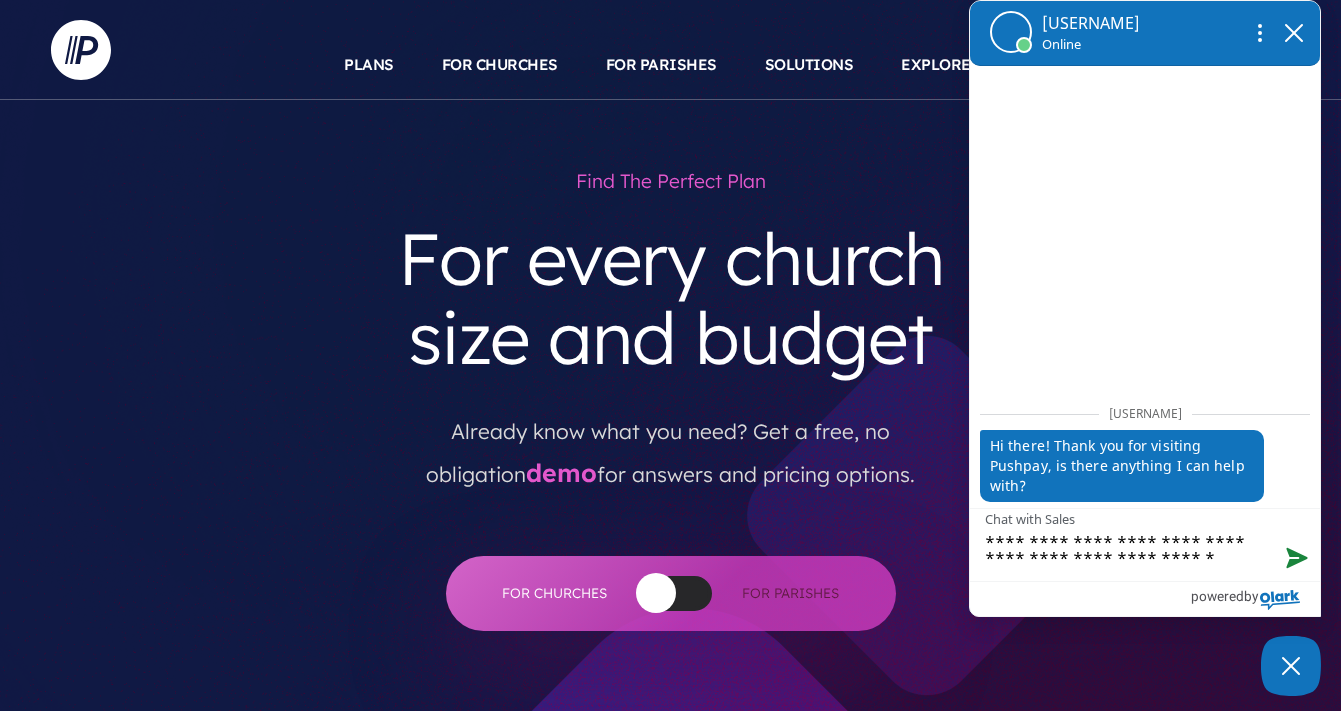 type on "**********" 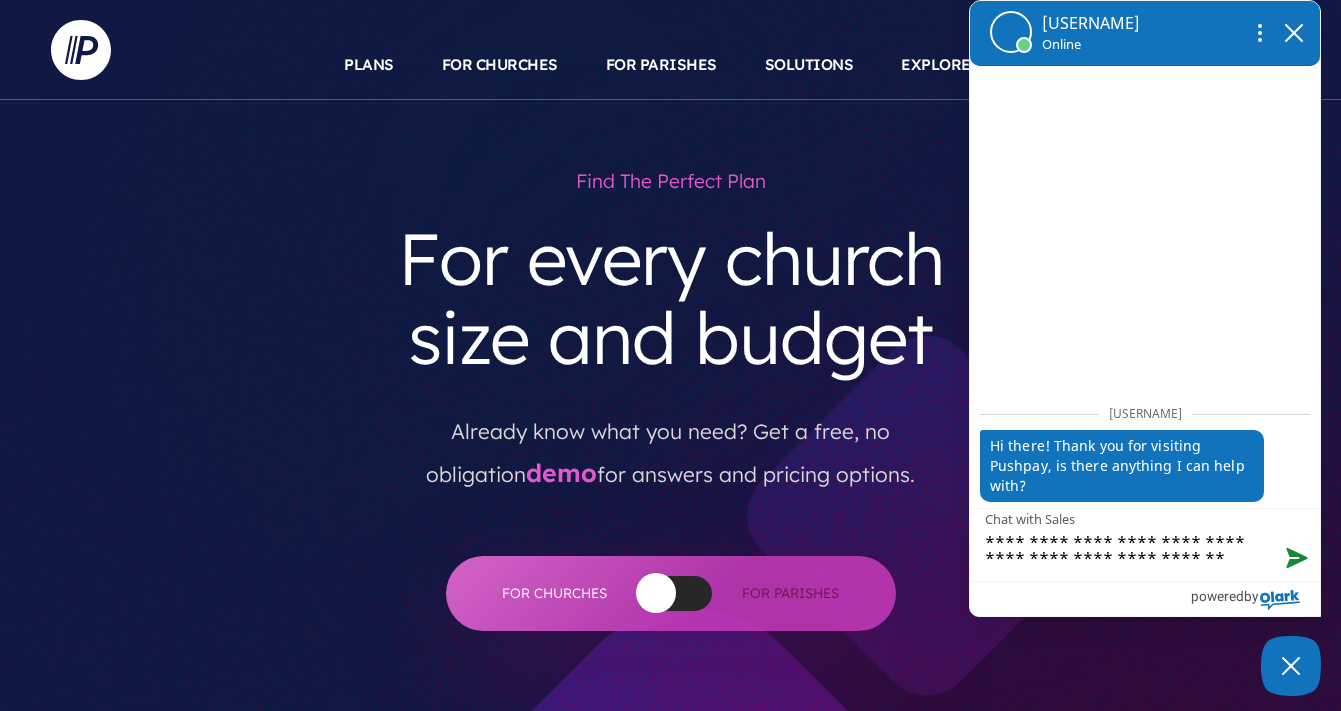 type on "**********" 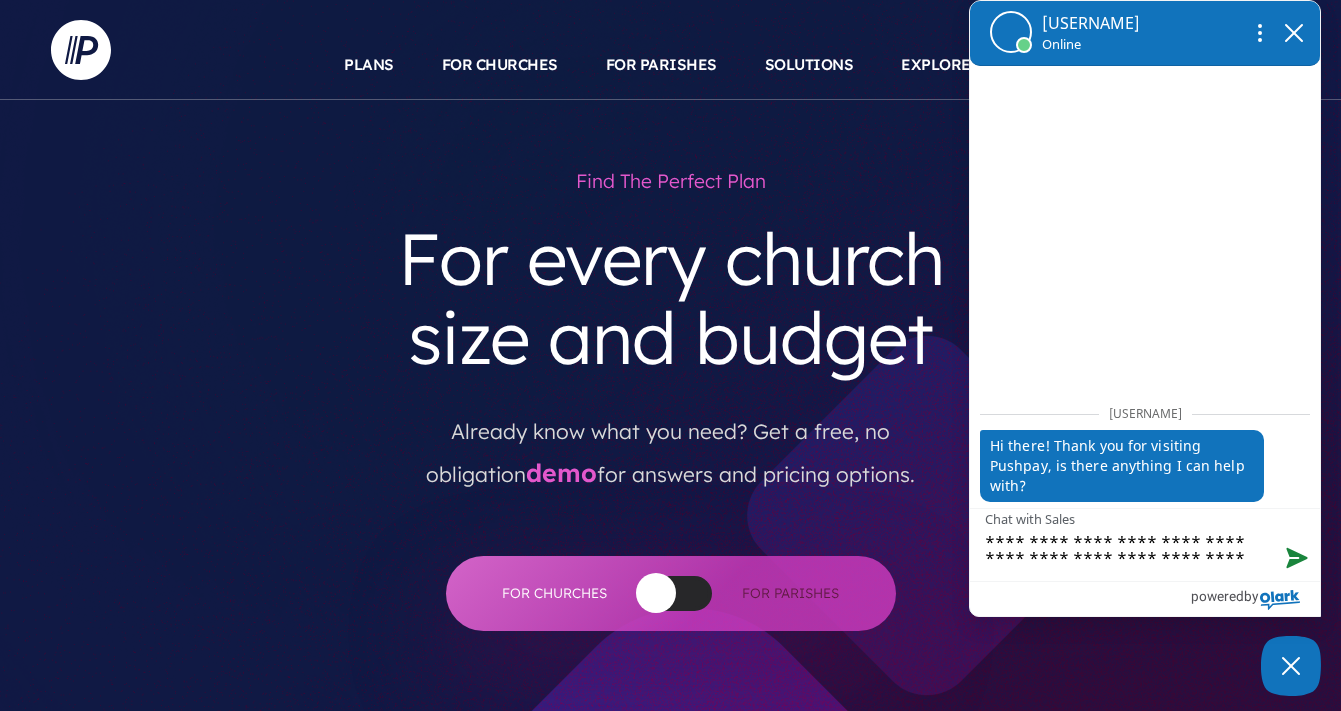 type on "**********" 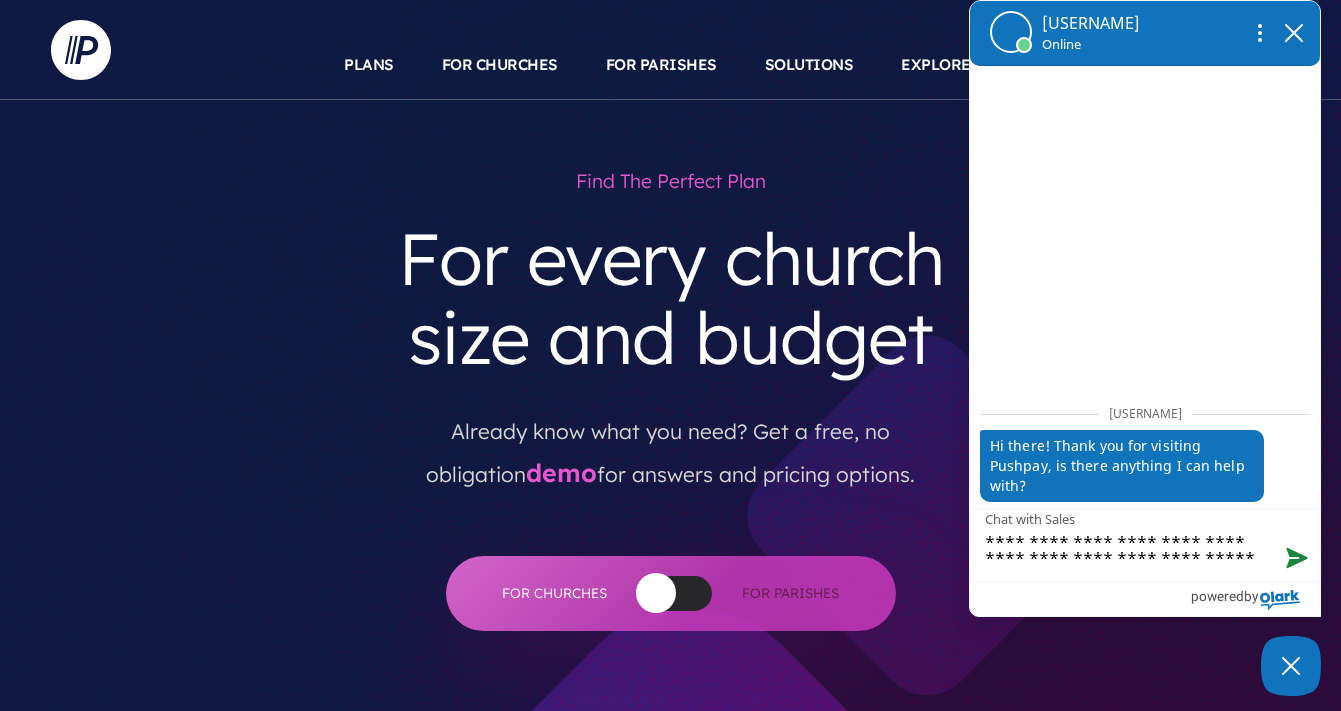 type on "**********" 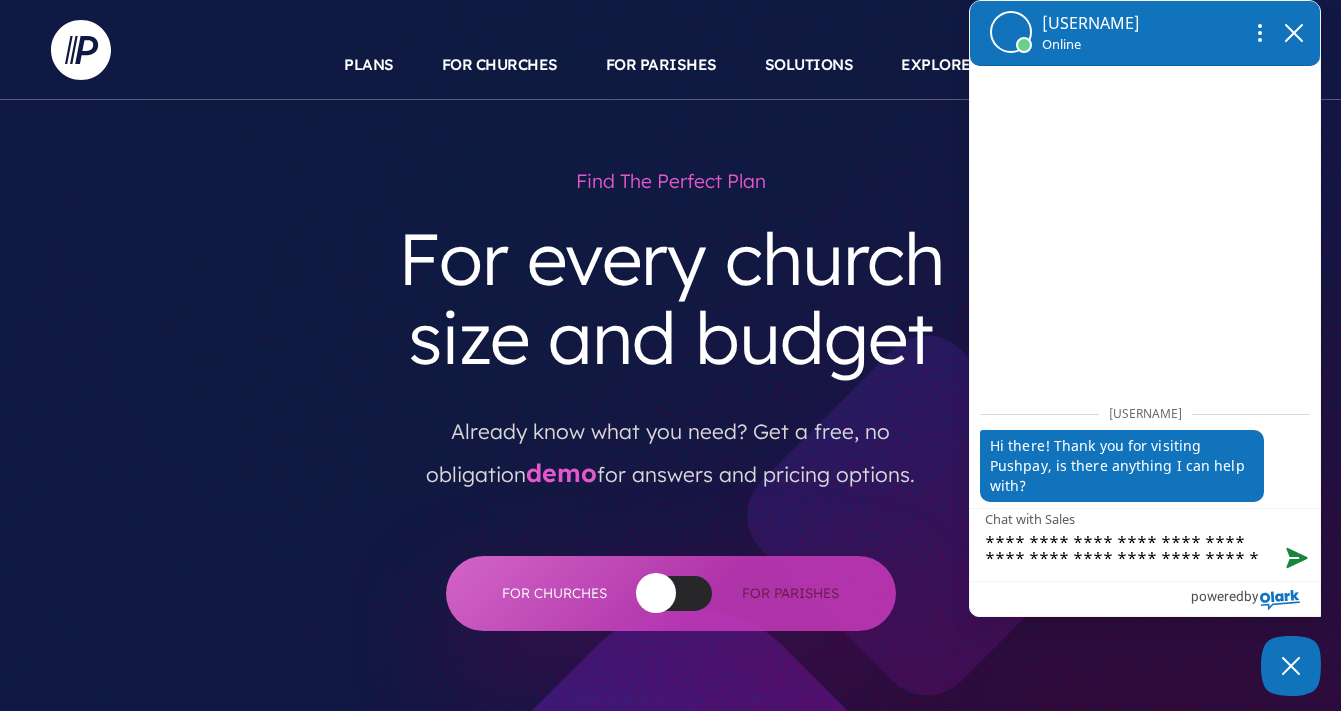 type on "**********" 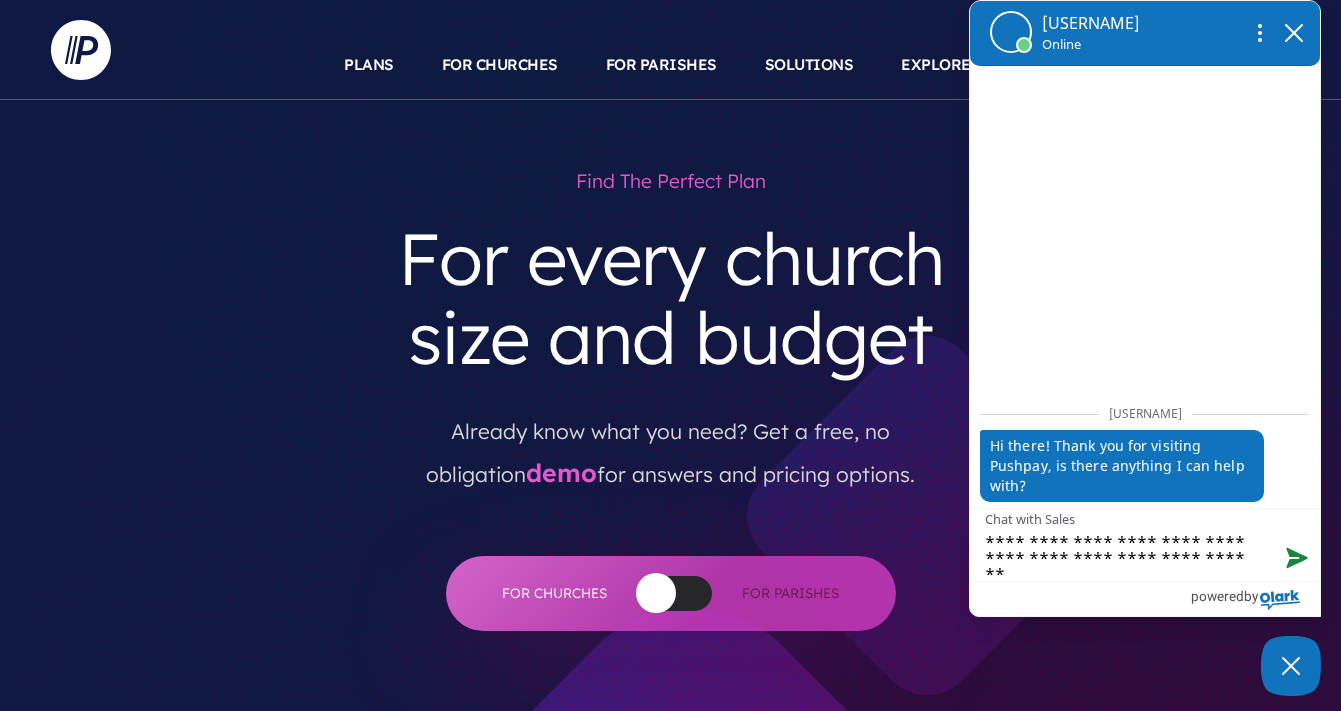 type on "**********" 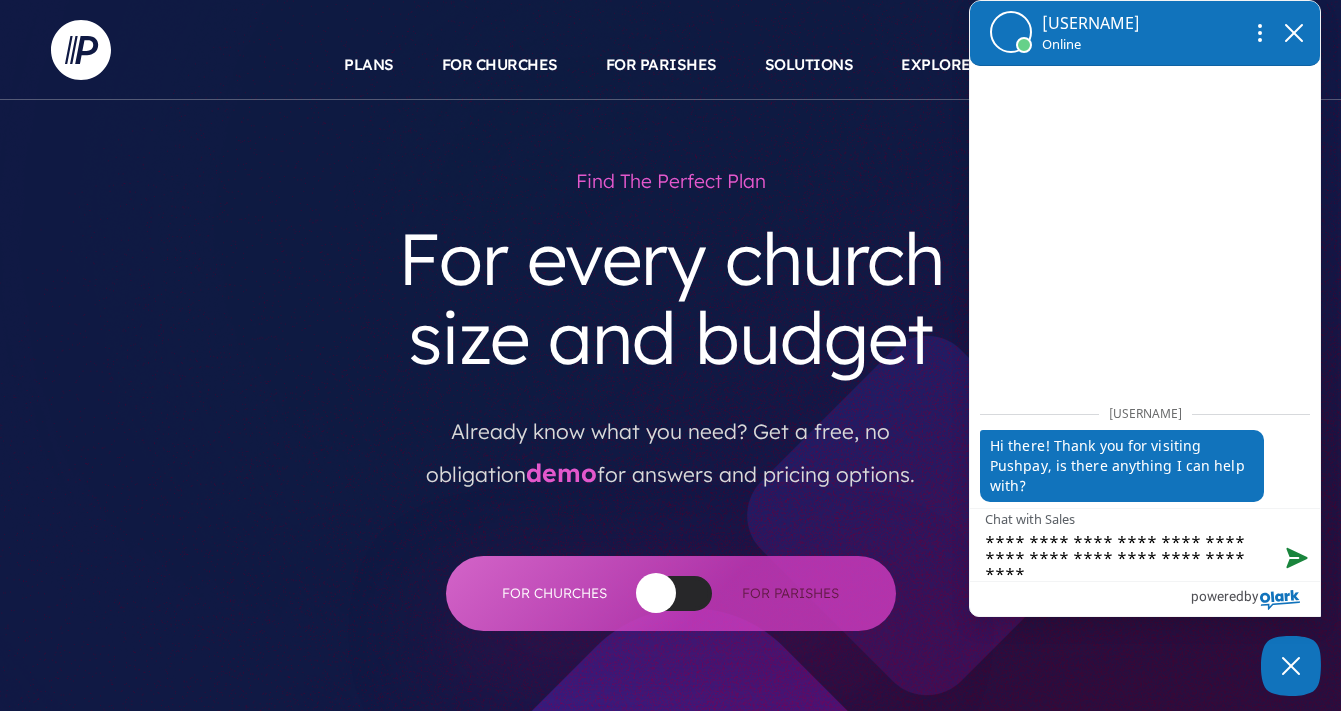 type on "**********" 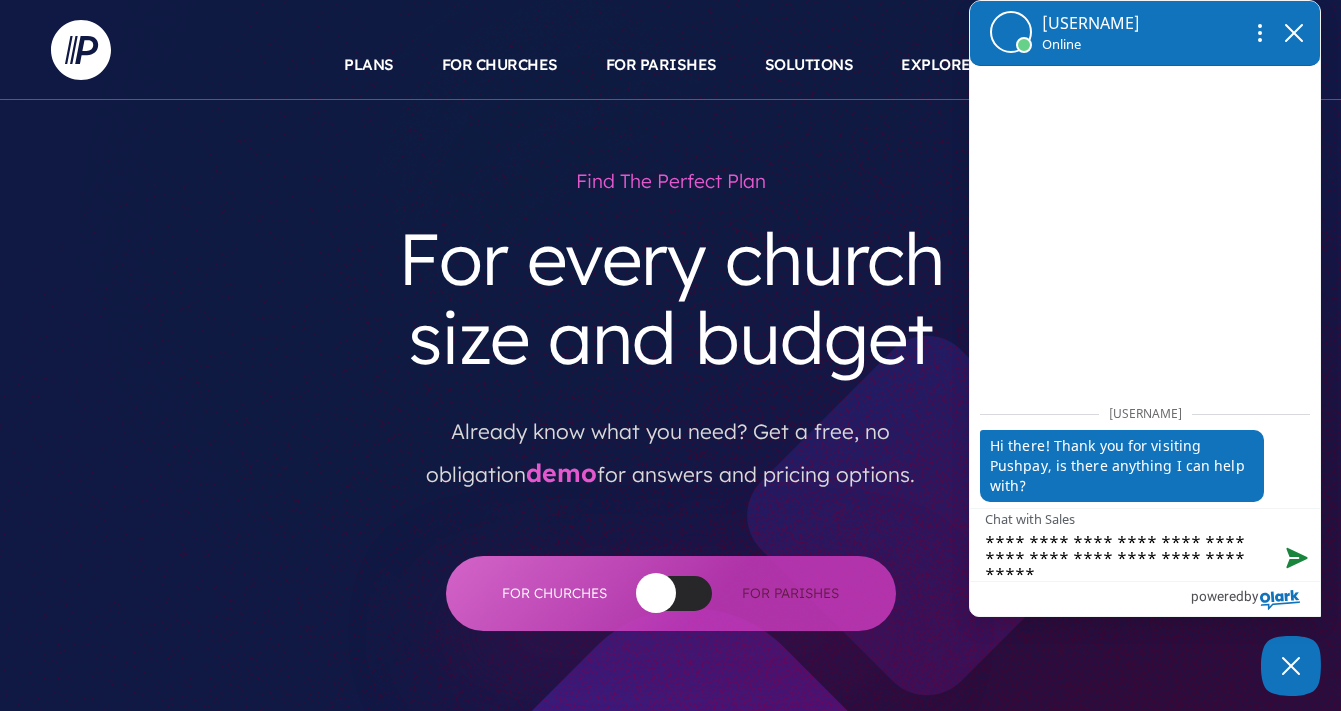 type on "**********" 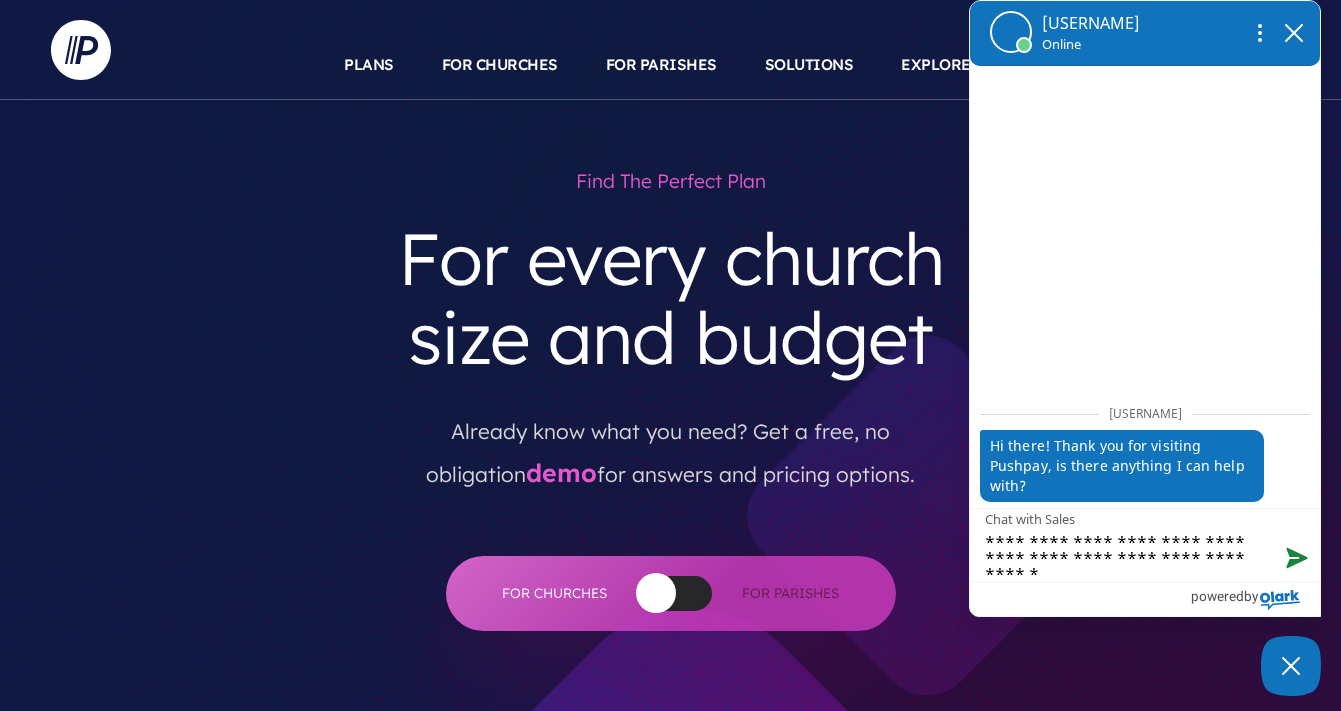 type on "**********" 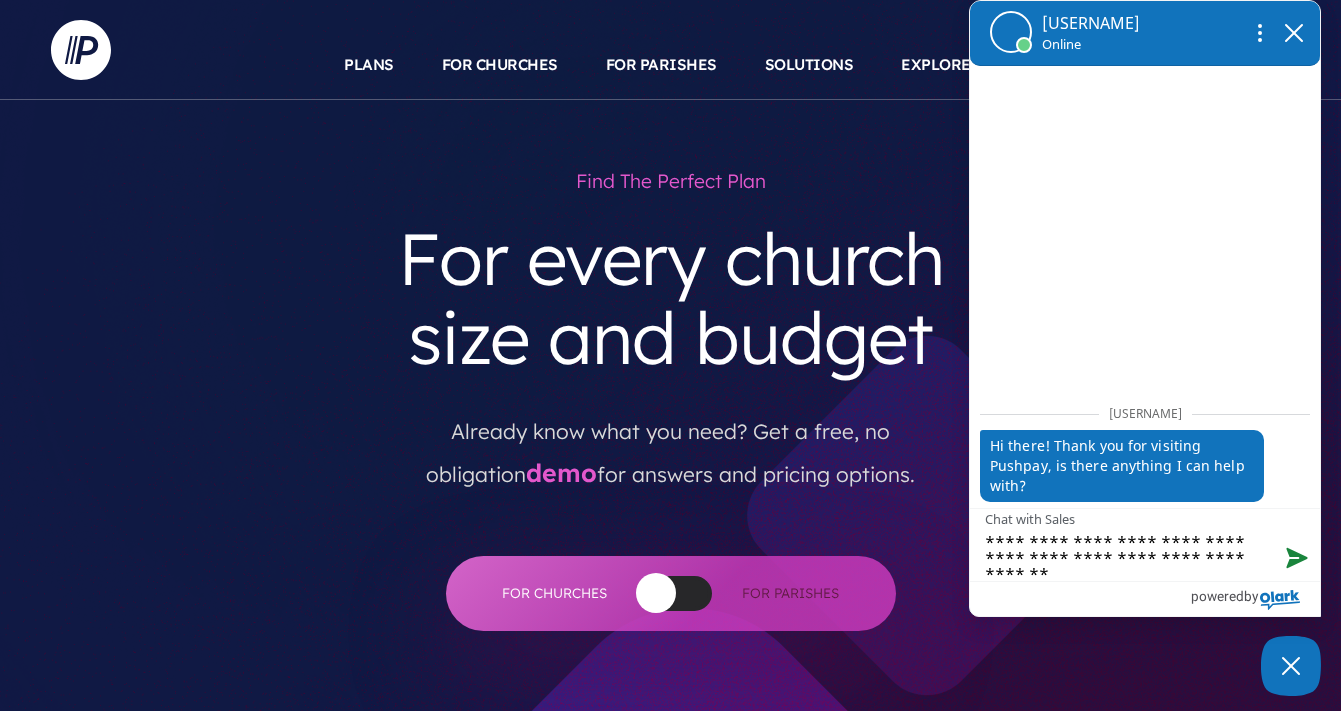 type on "**********" 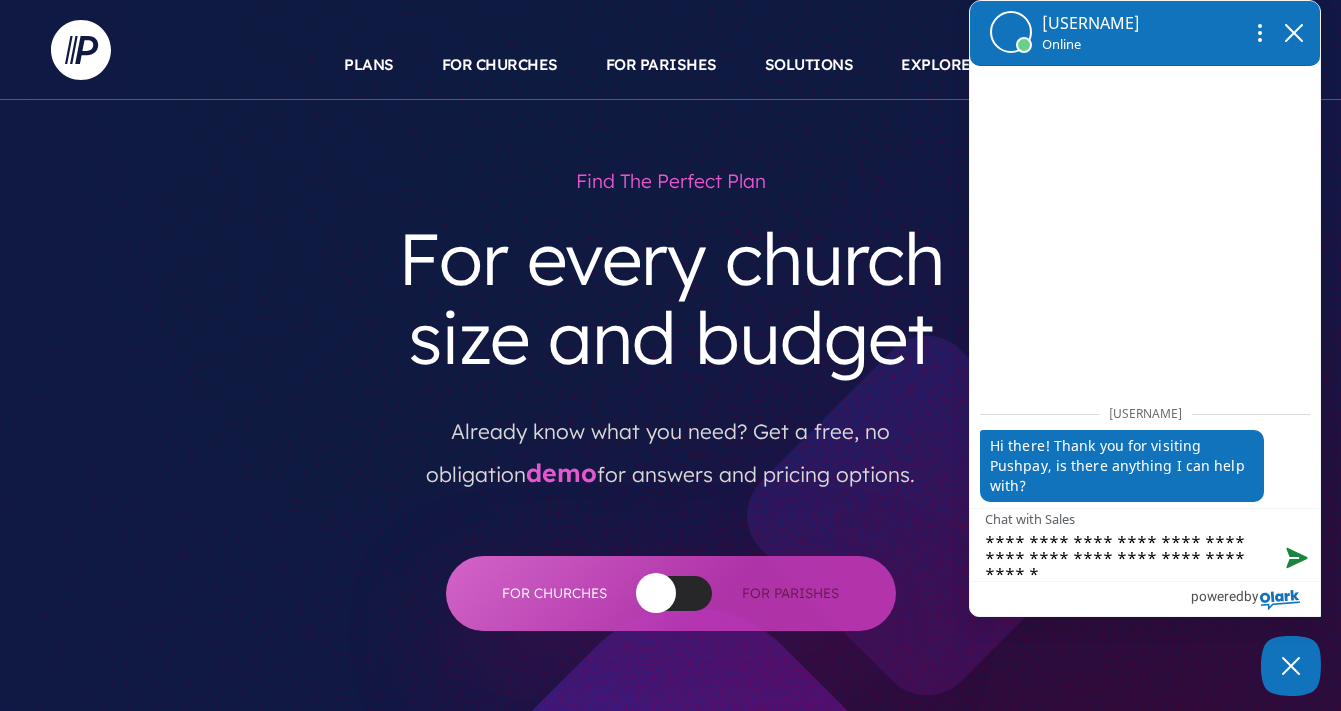 type on "**********" 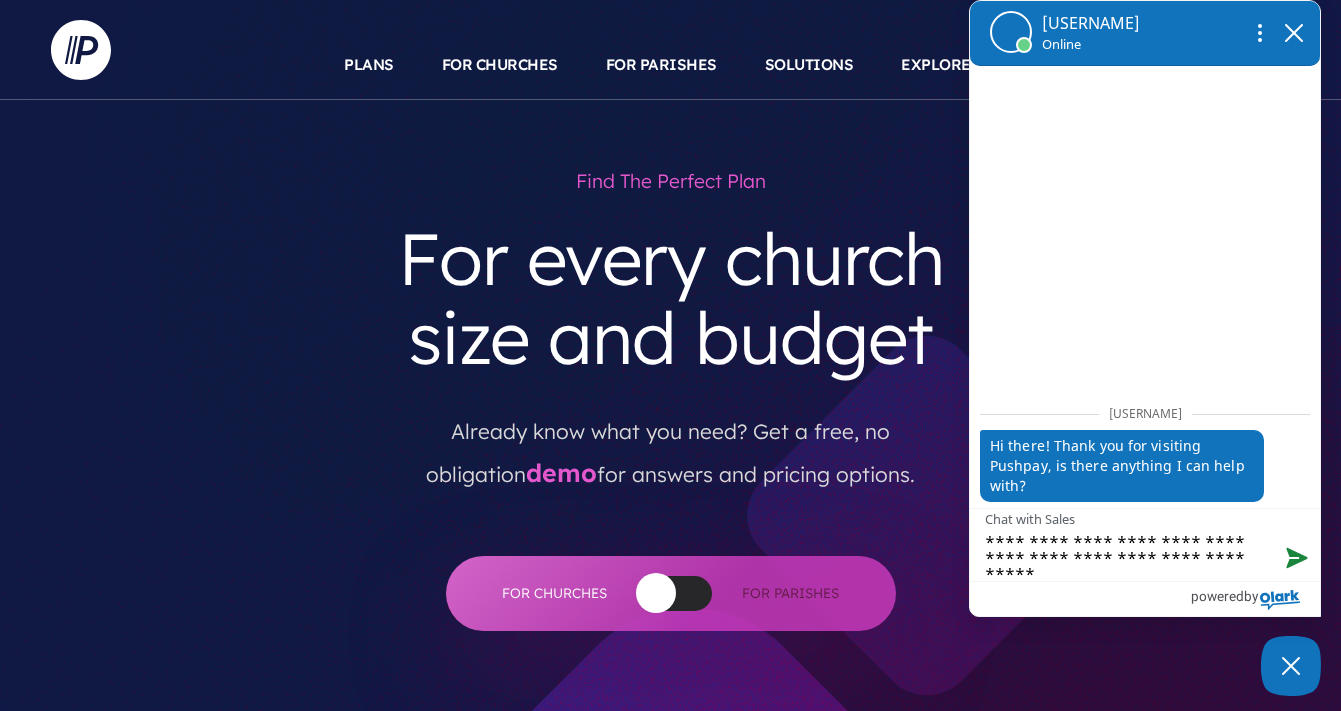 type on "**********" 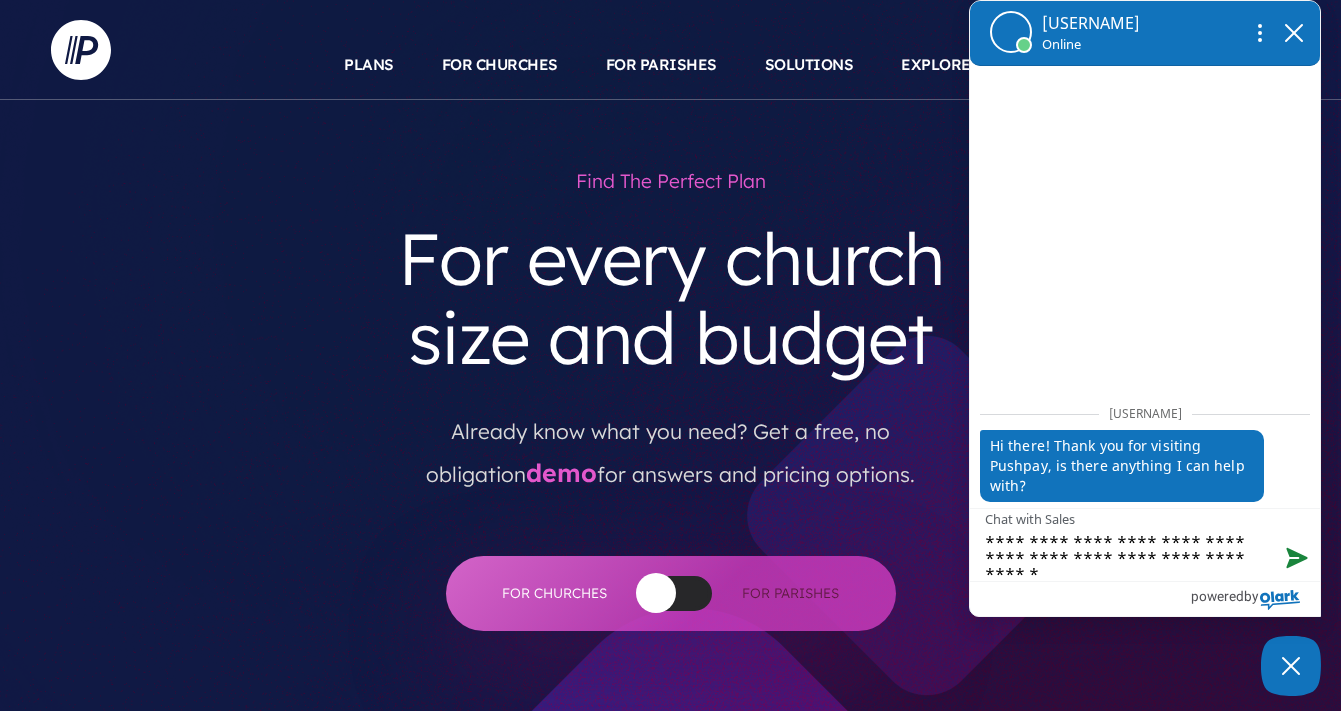 type on "**********" 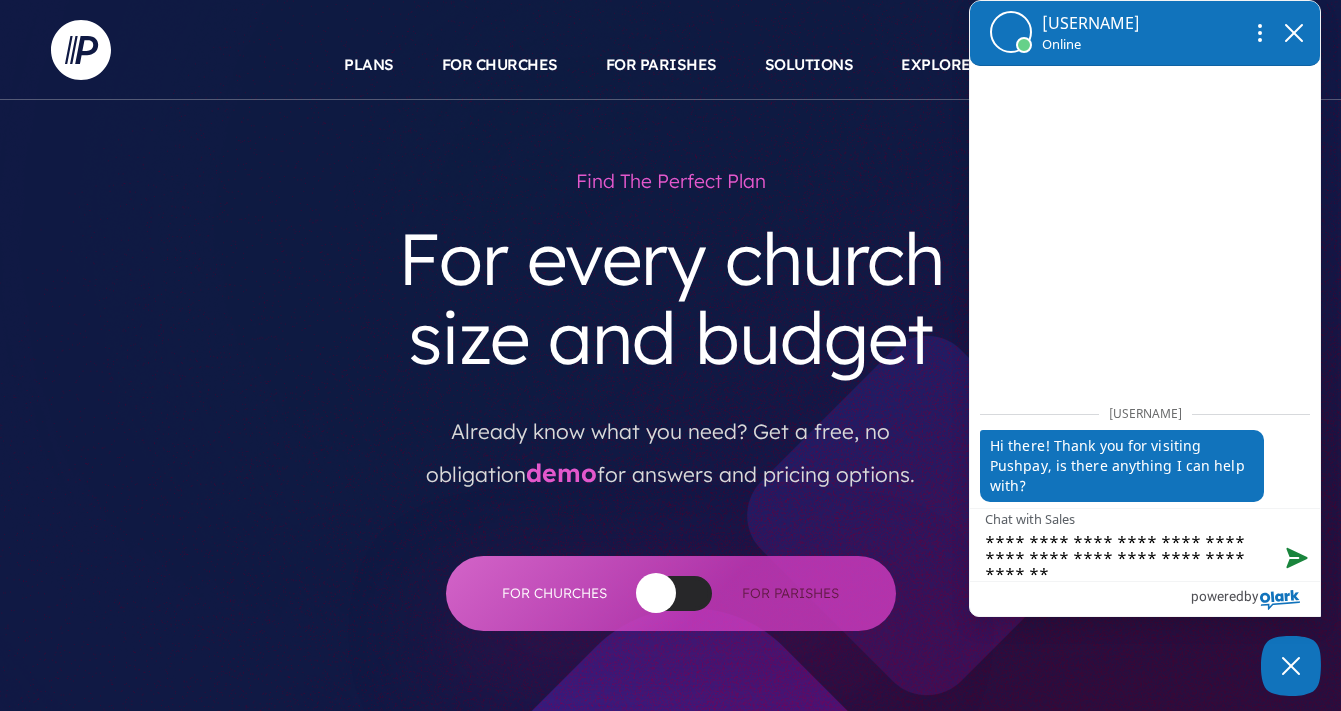type on "**********" 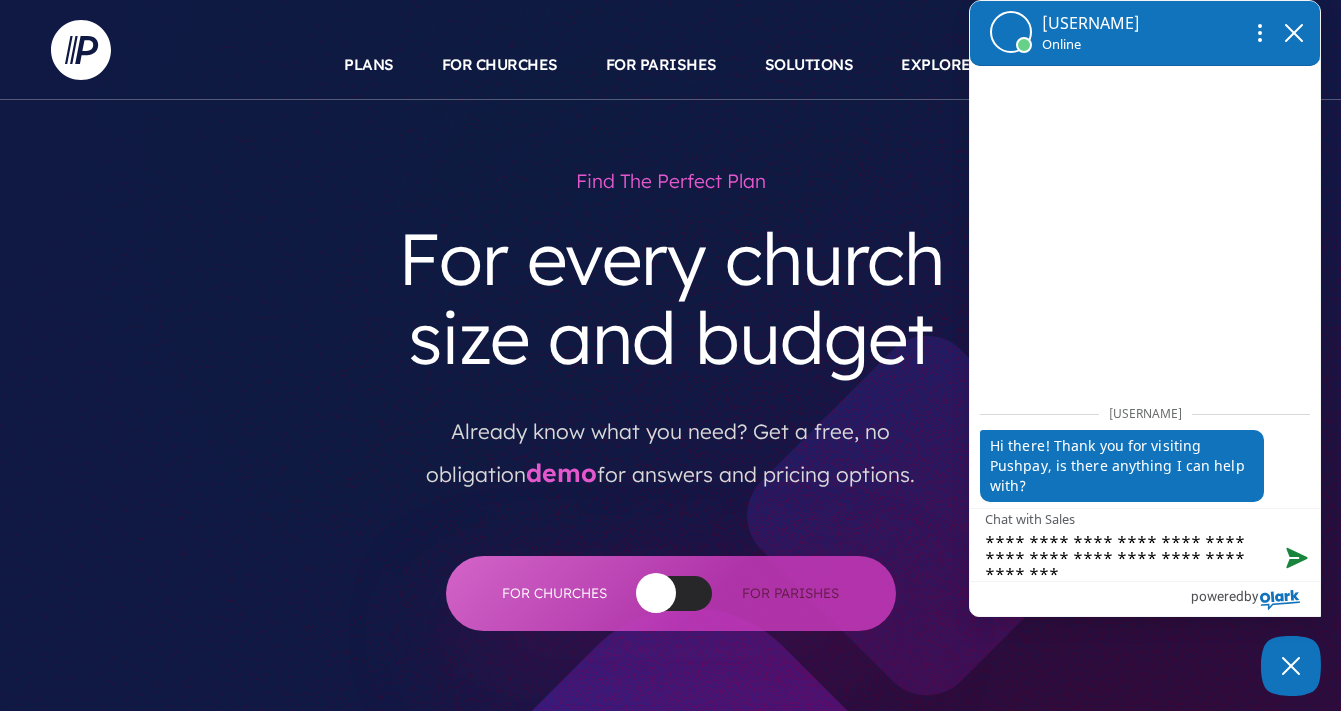 type on "**********" 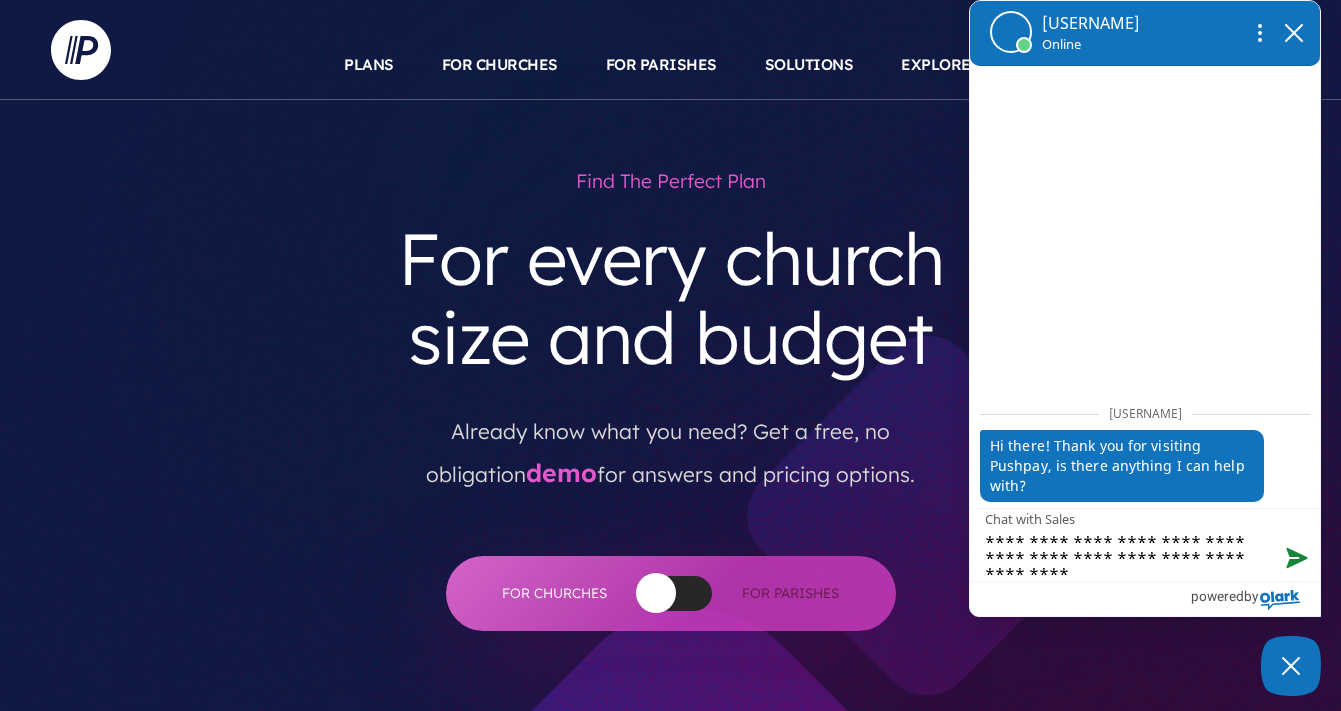 type on "**********" 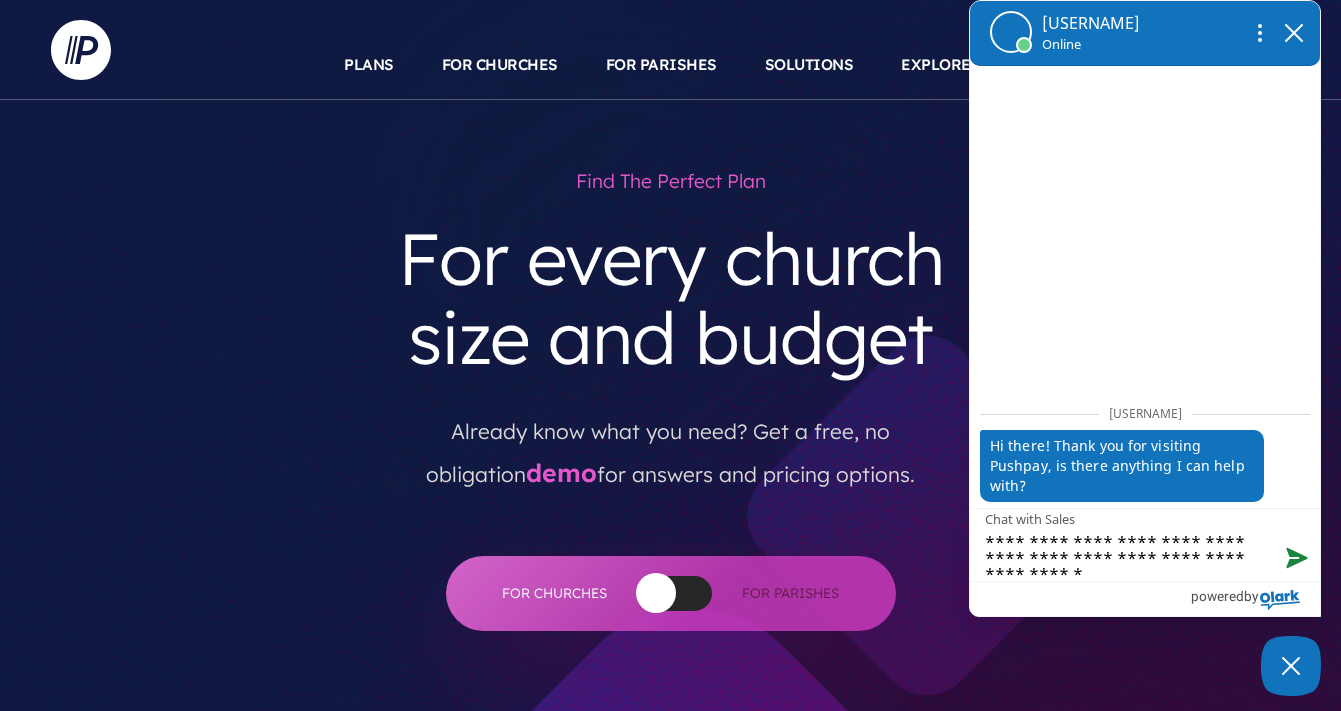 type on "**********" 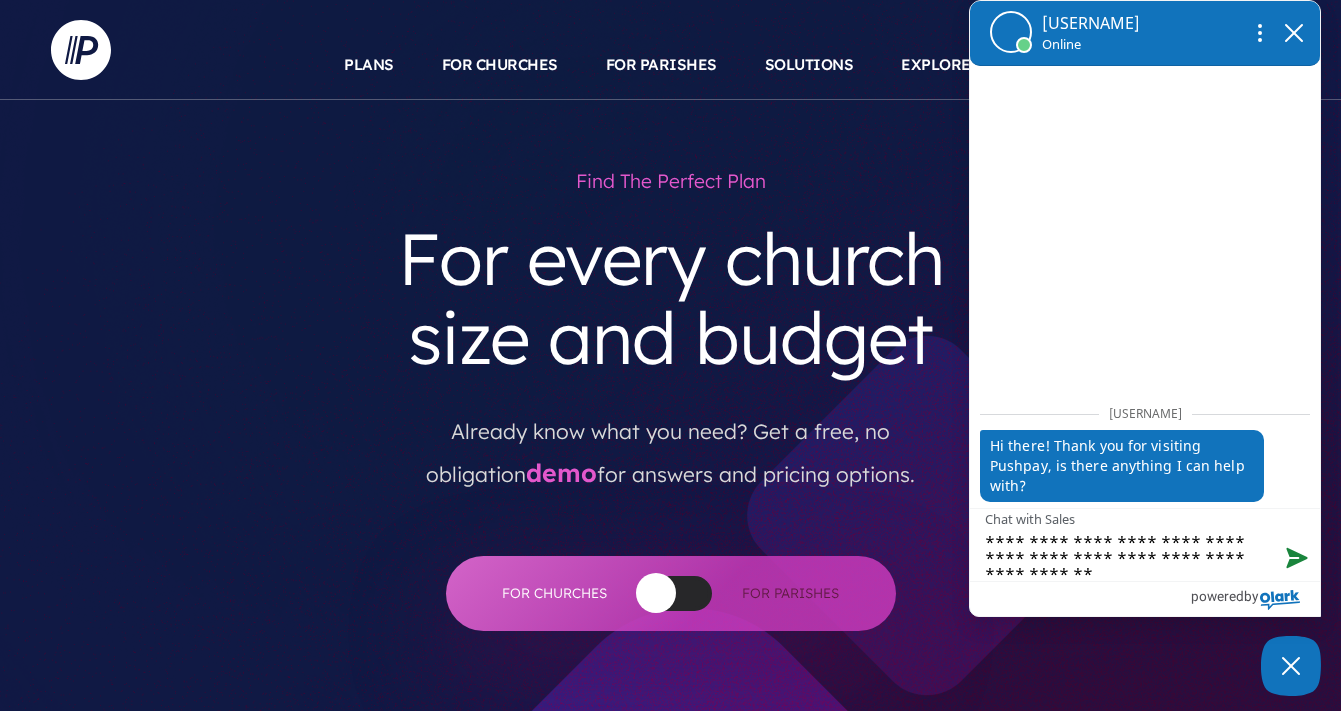 type on "**********" 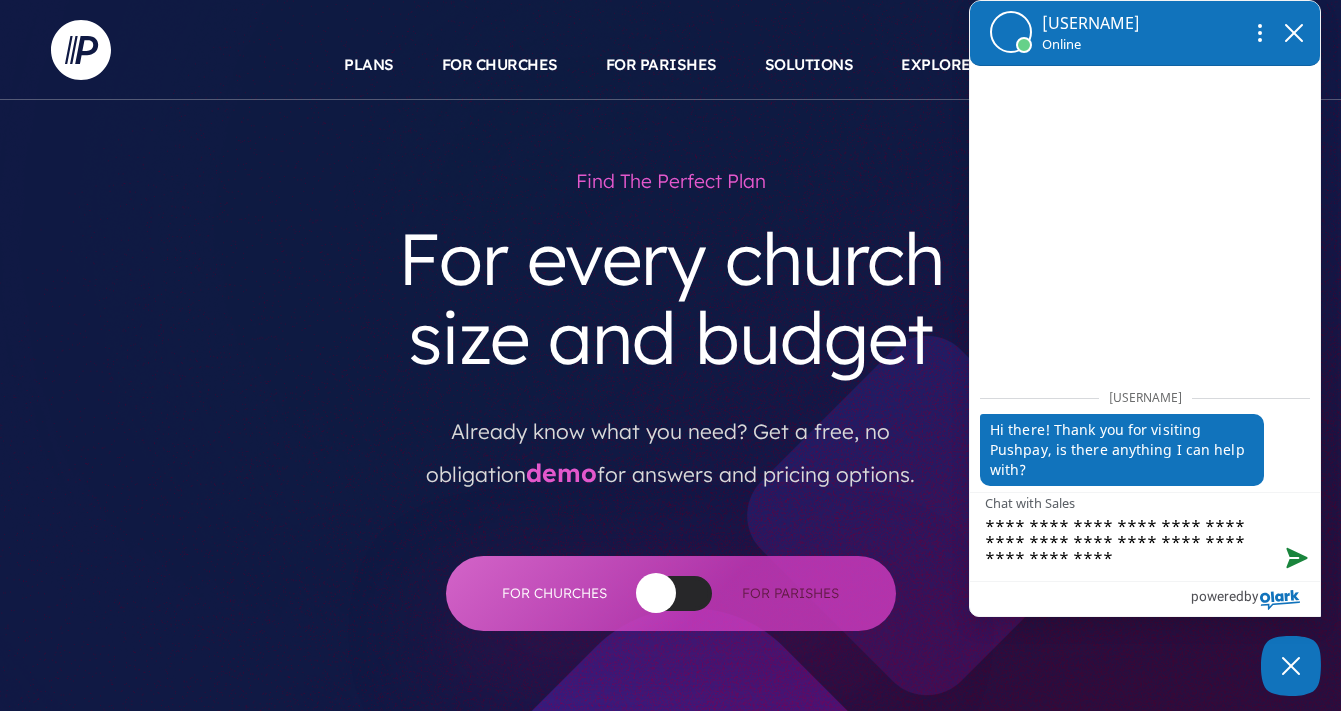 scroll, scrollTop: 0, scrollLeft: 0, axis: both 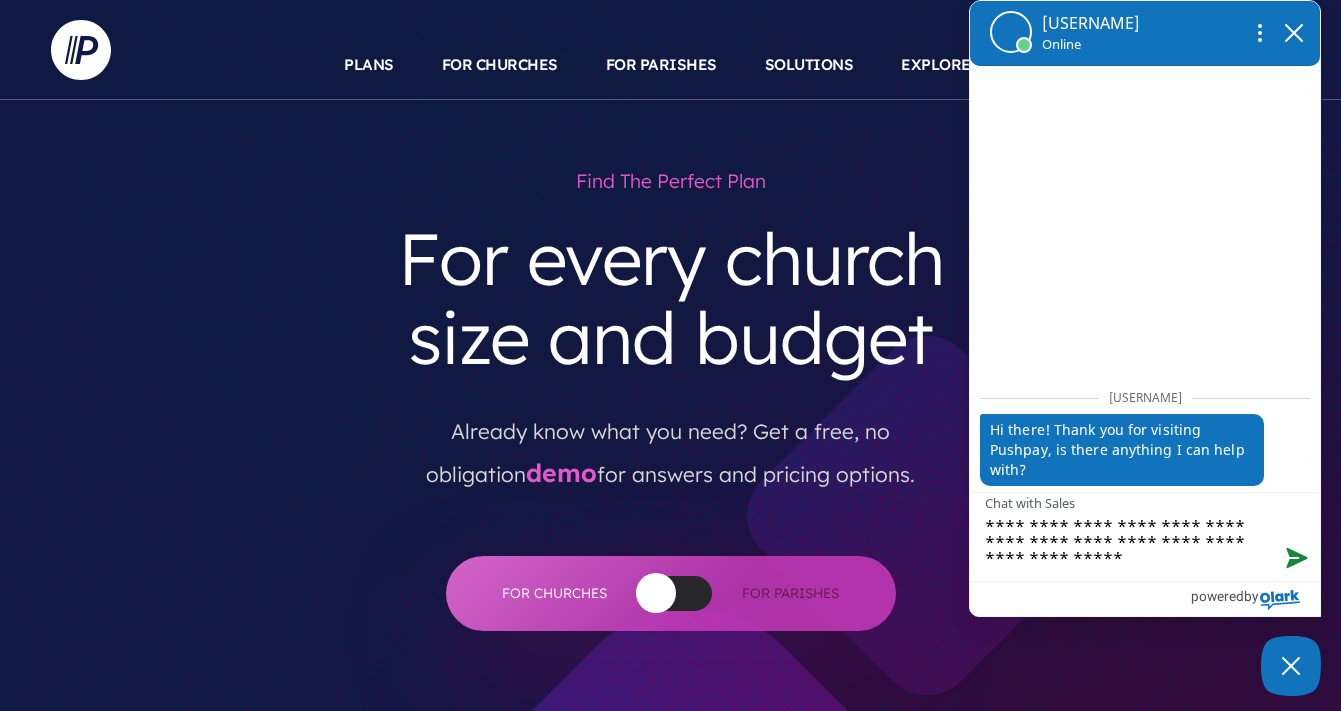 type on "**********" 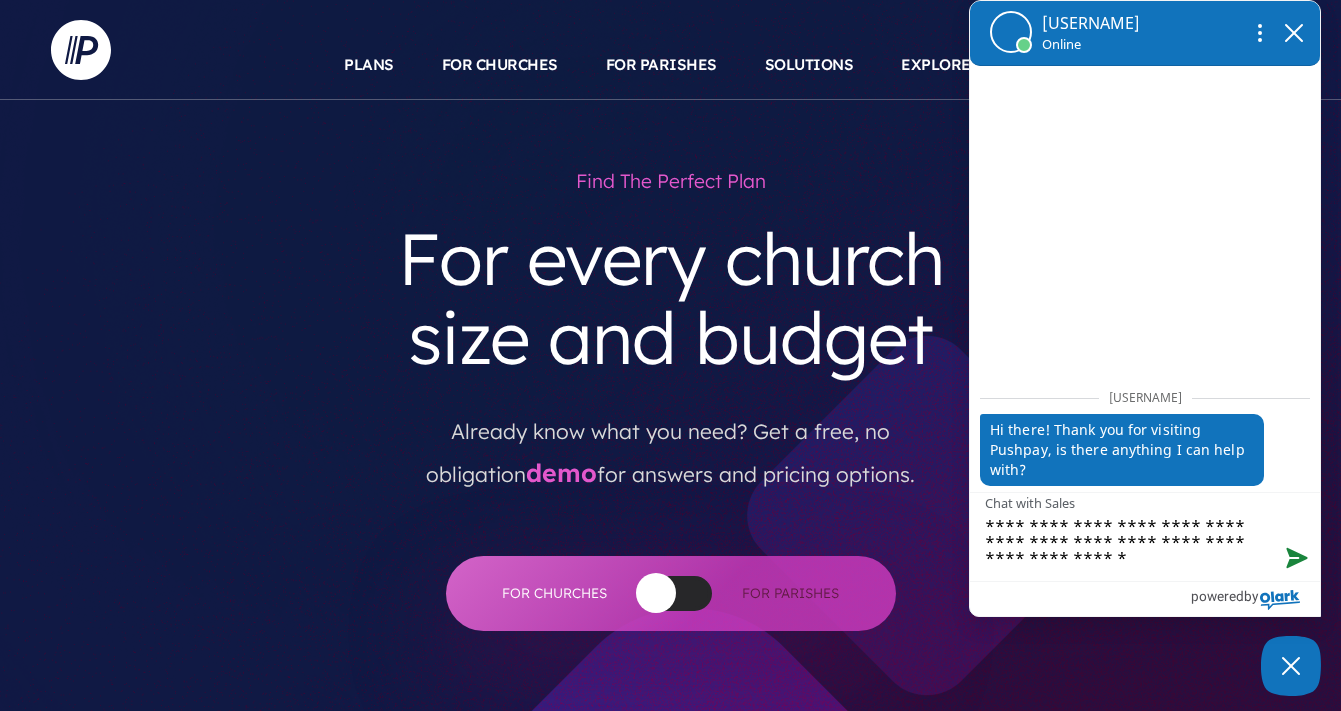 type on "**********" 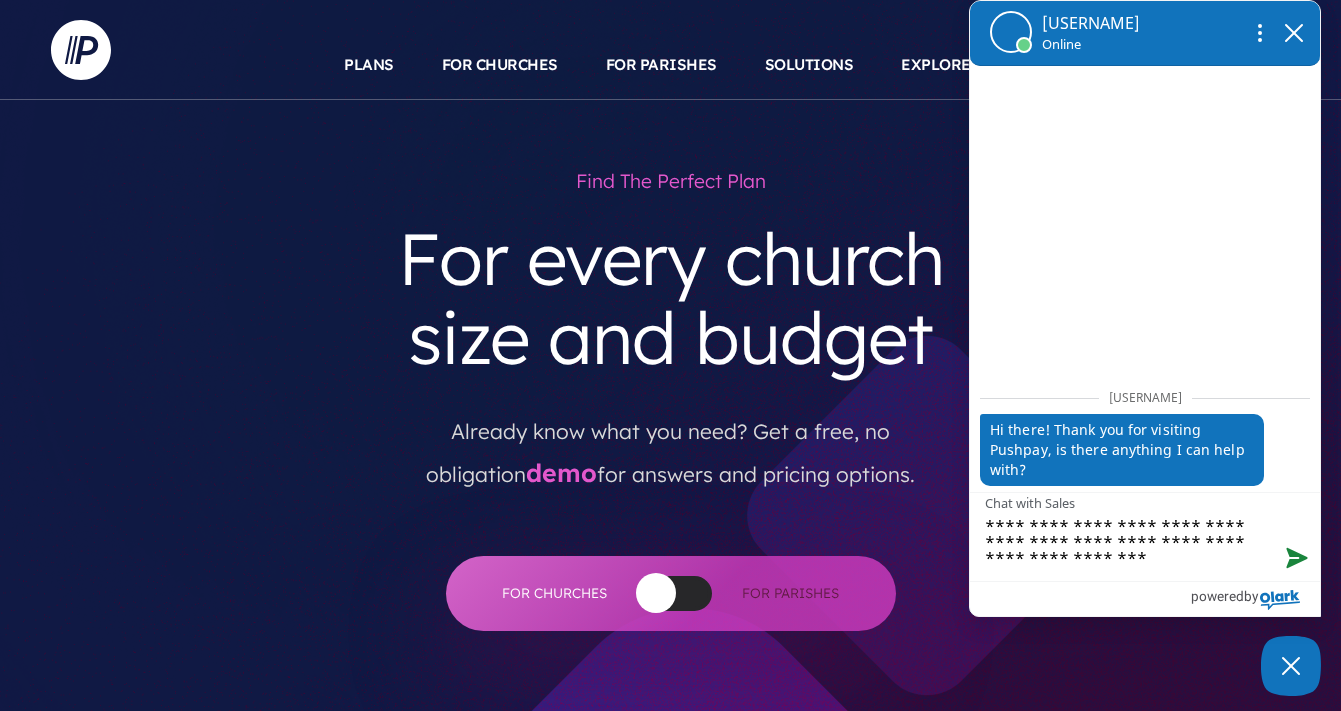 type on "**********" 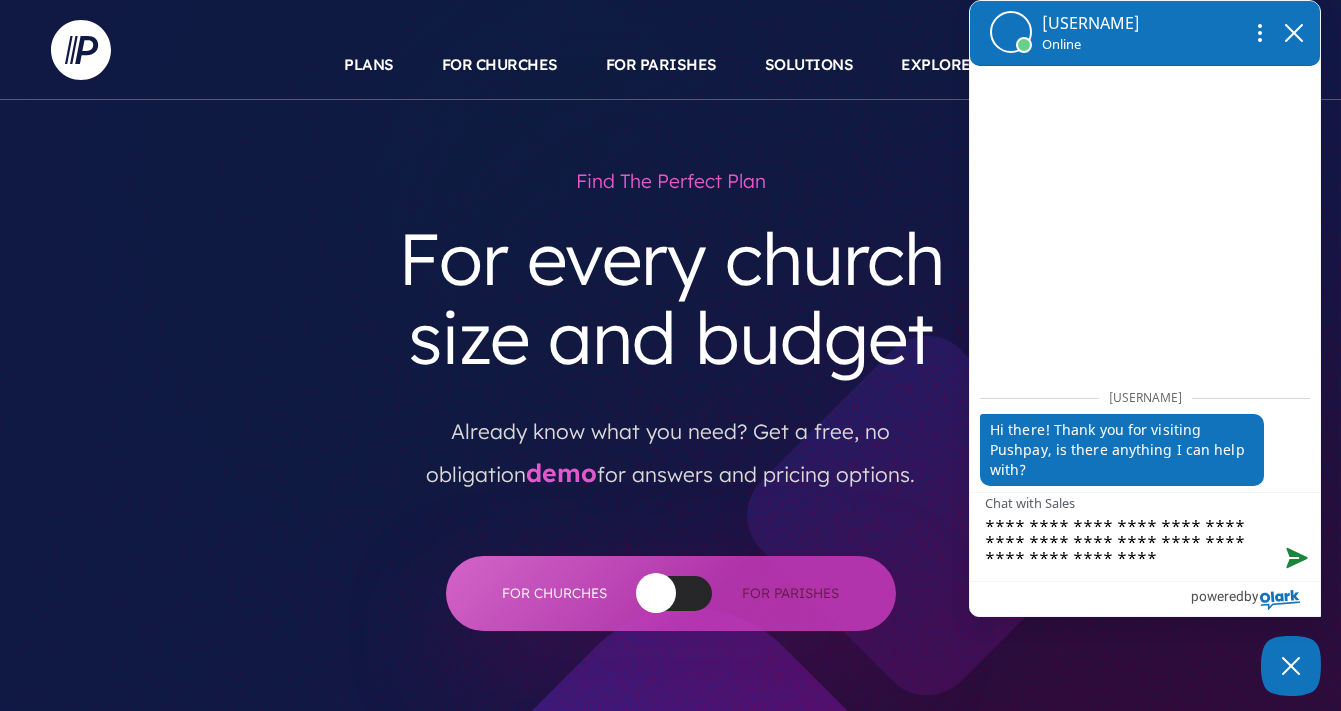 type on "**********" 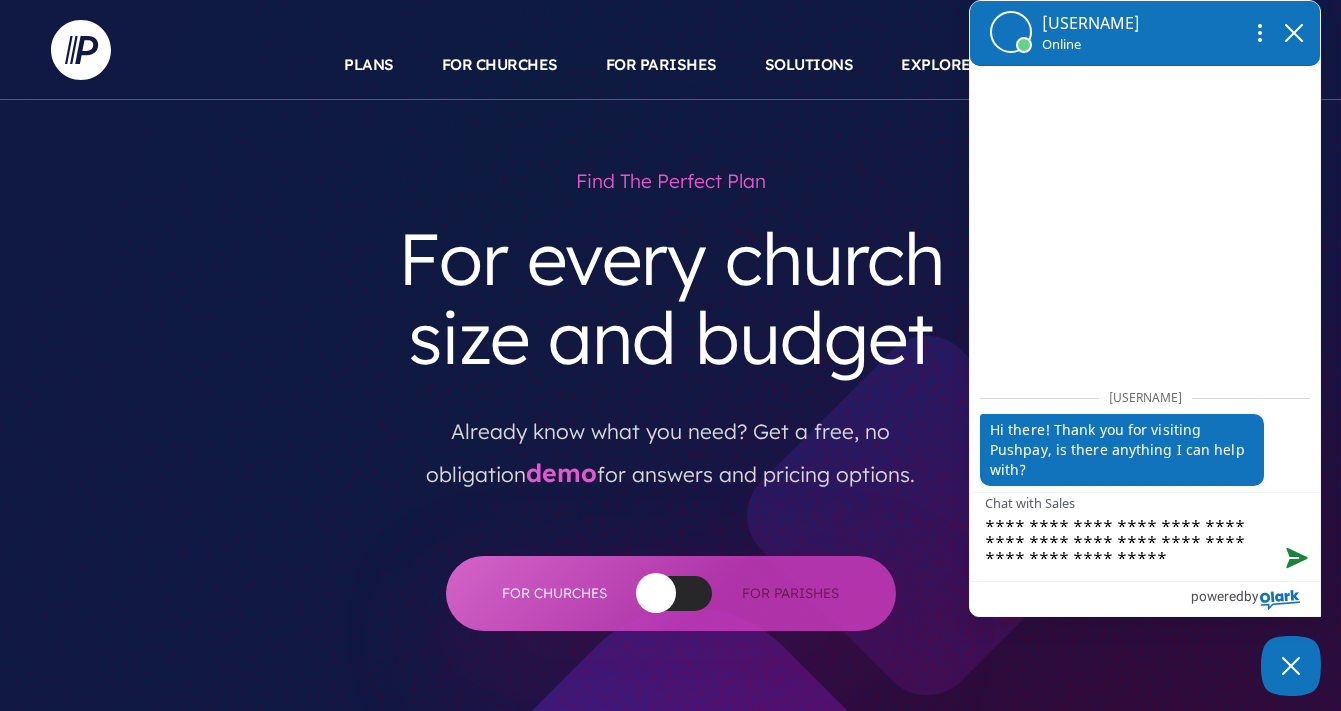 type on "**********" 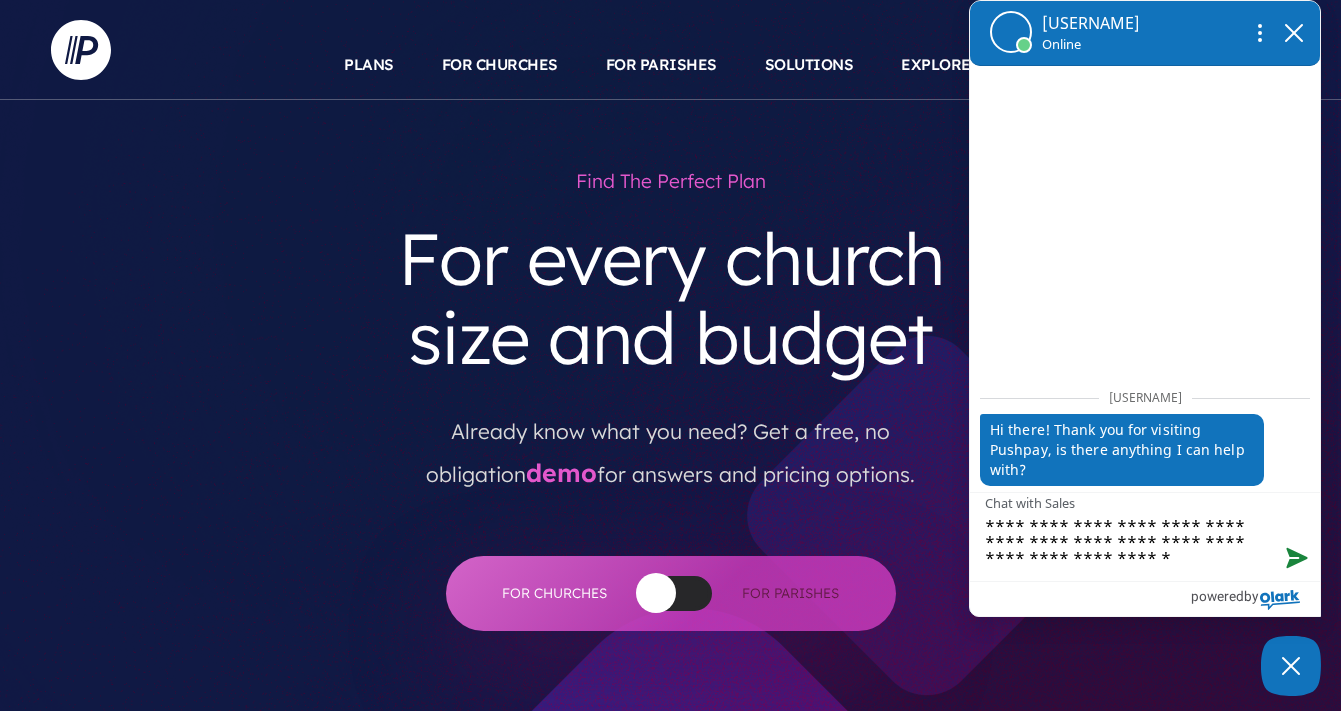 type on "**********" 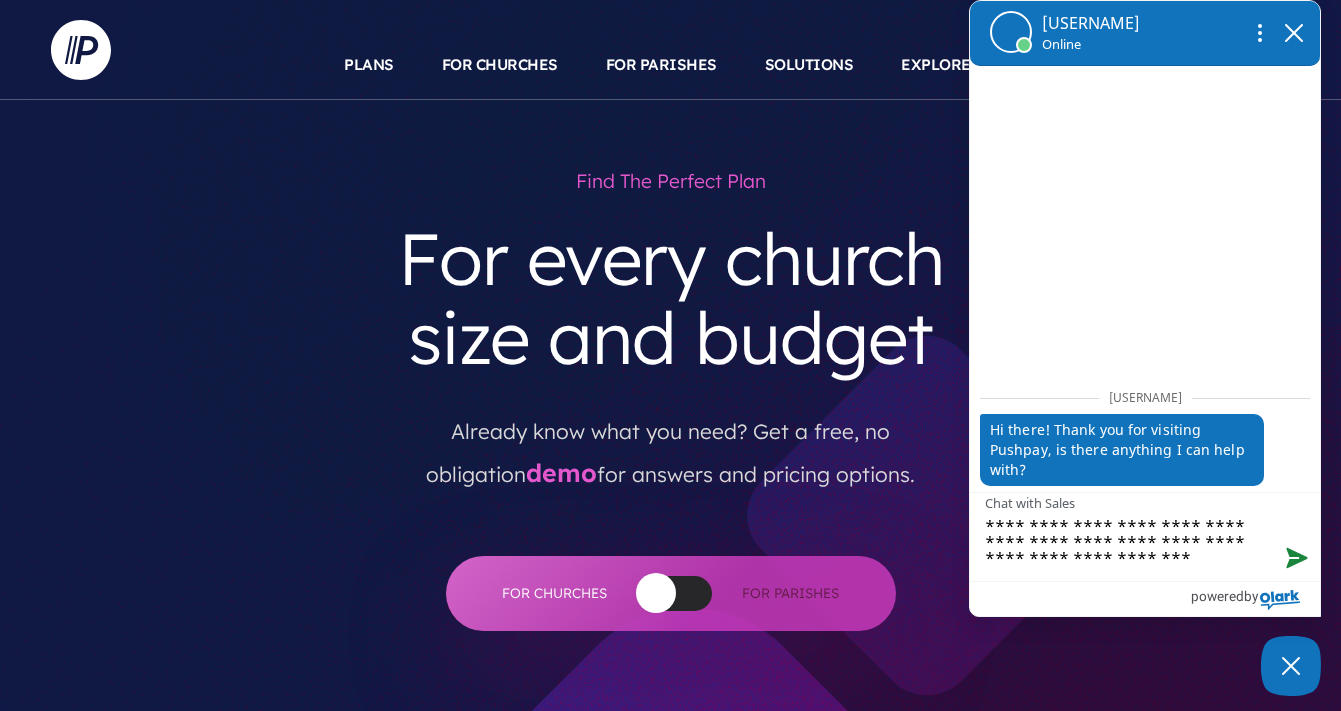 type on "**********" 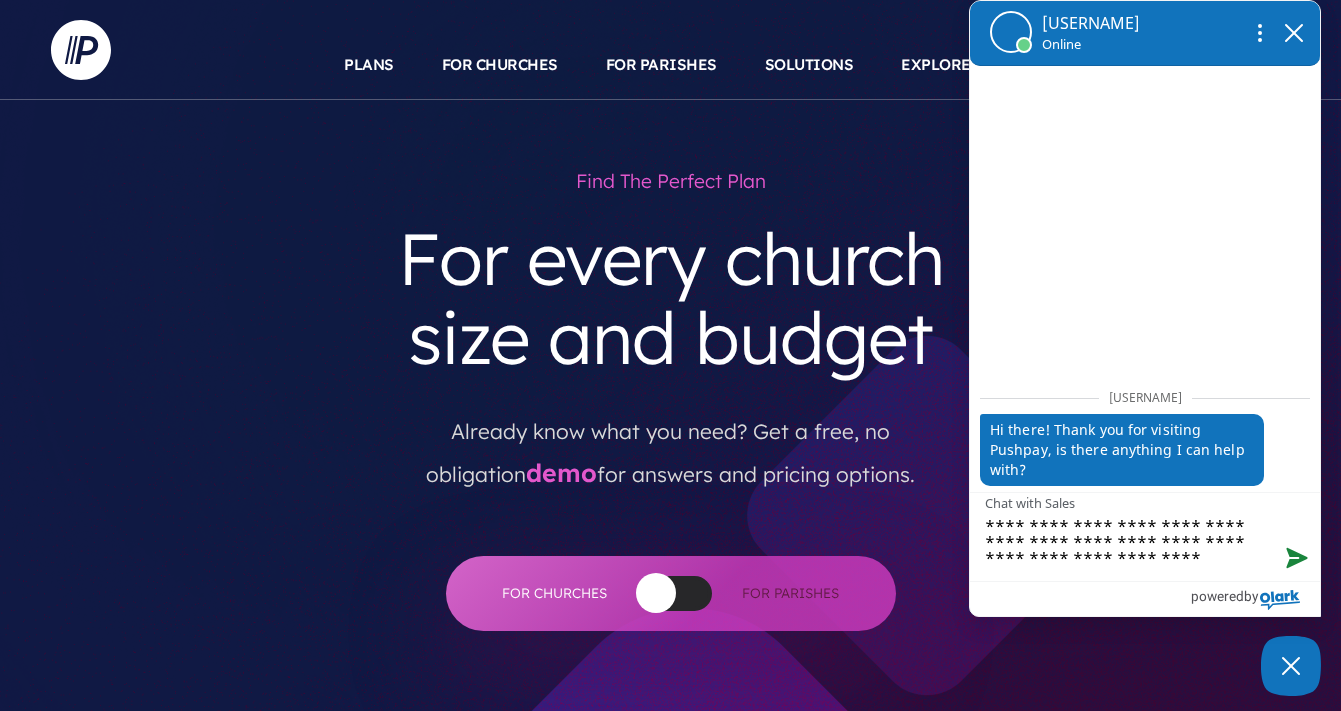 type on "**********" 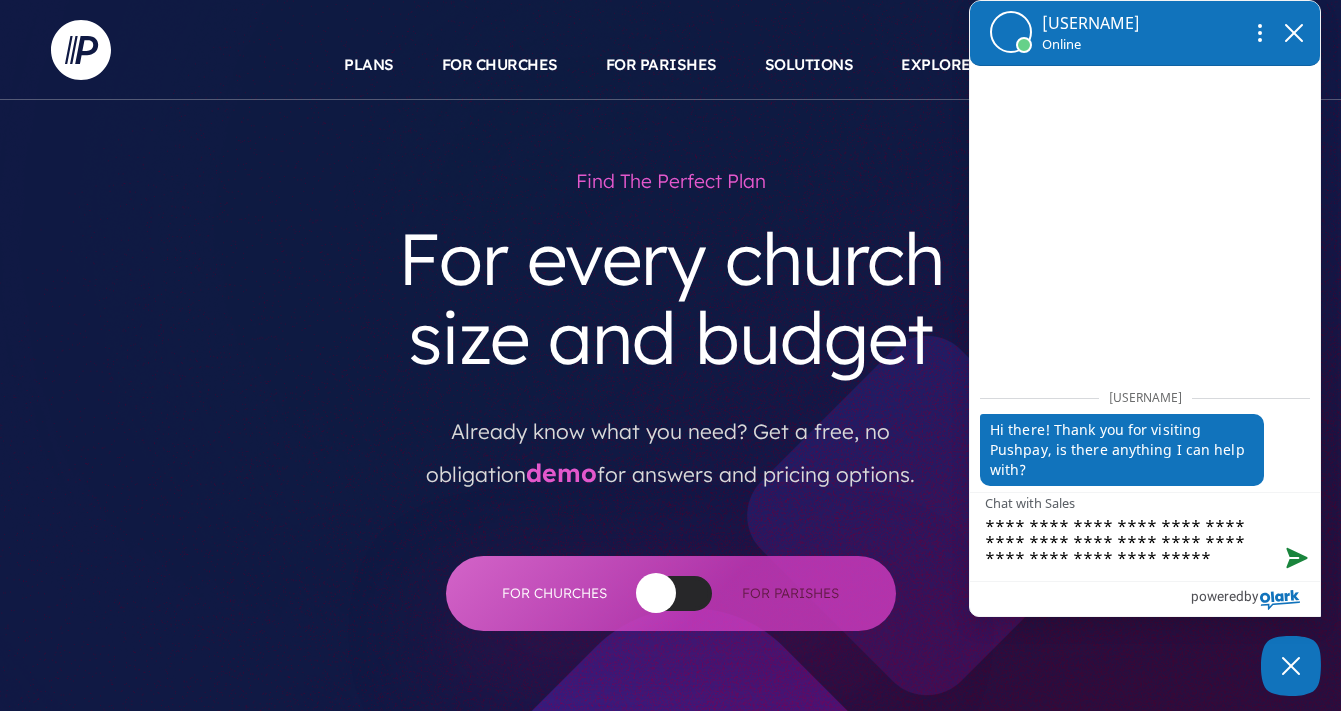 type on "**********" 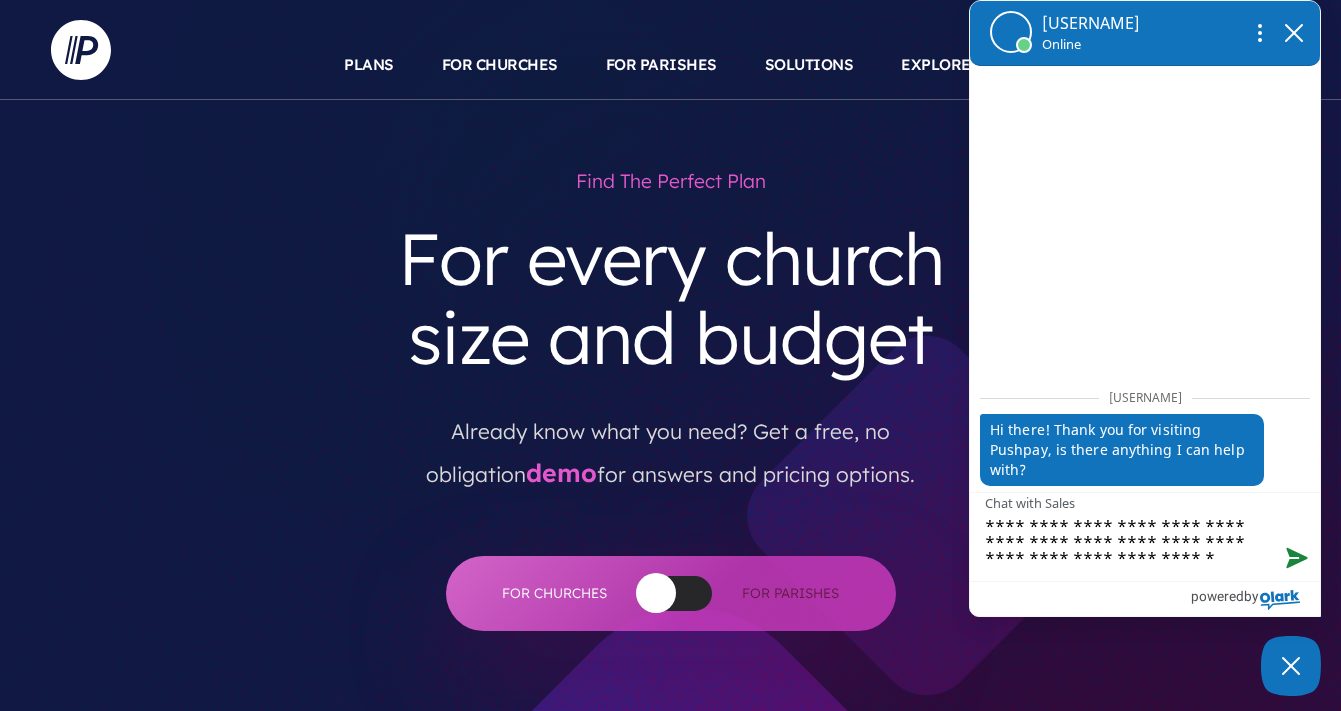 type on "**********" 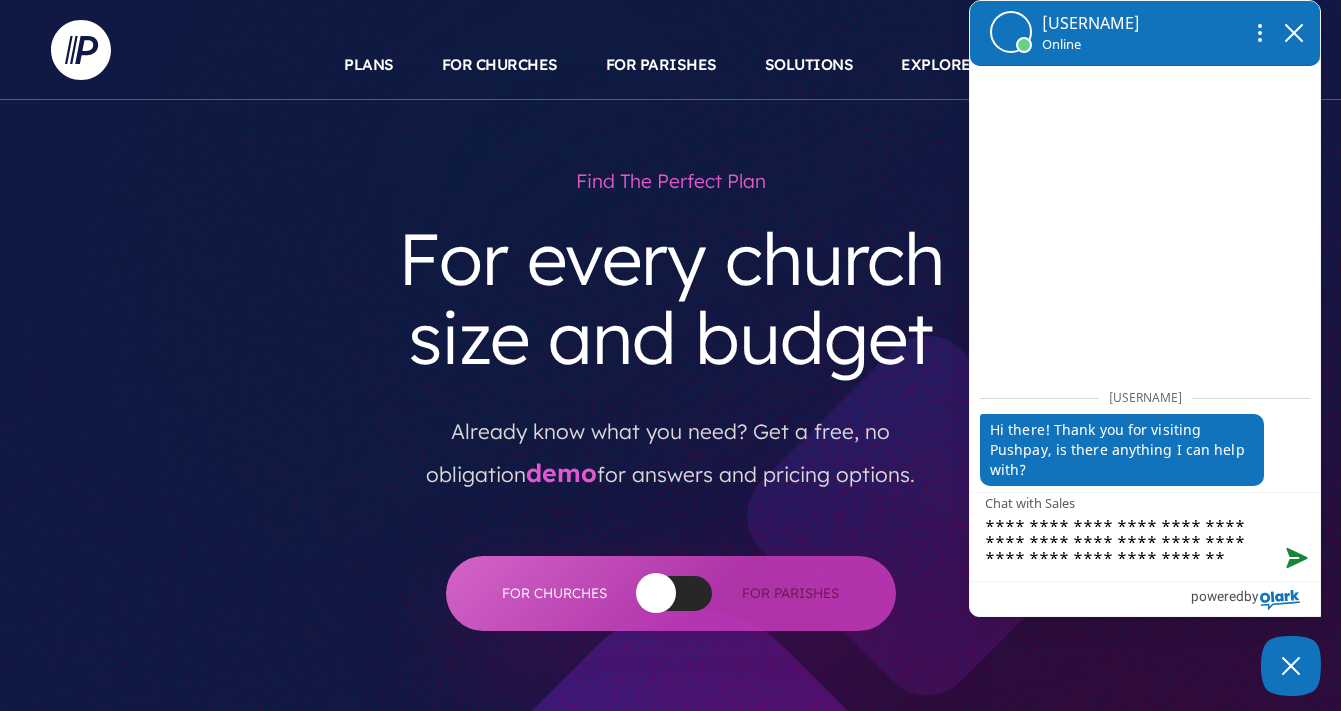 type on "**********" 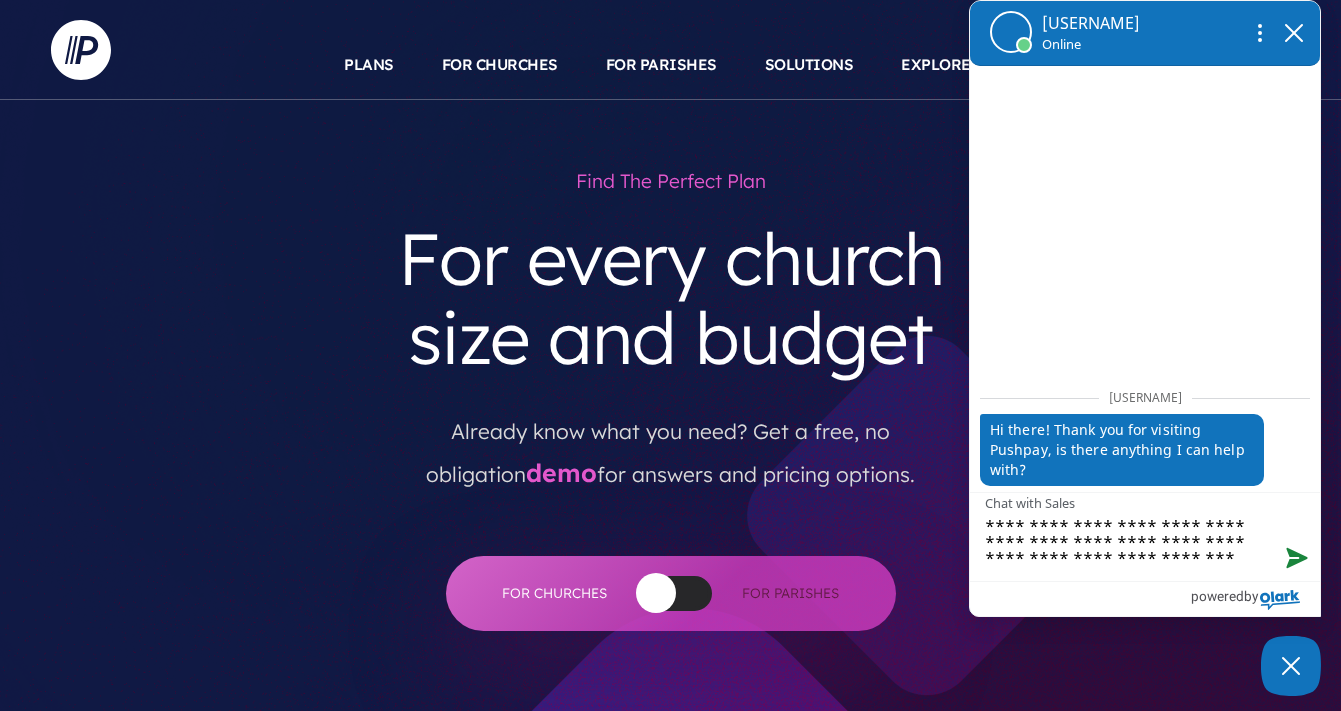 type on "**********" 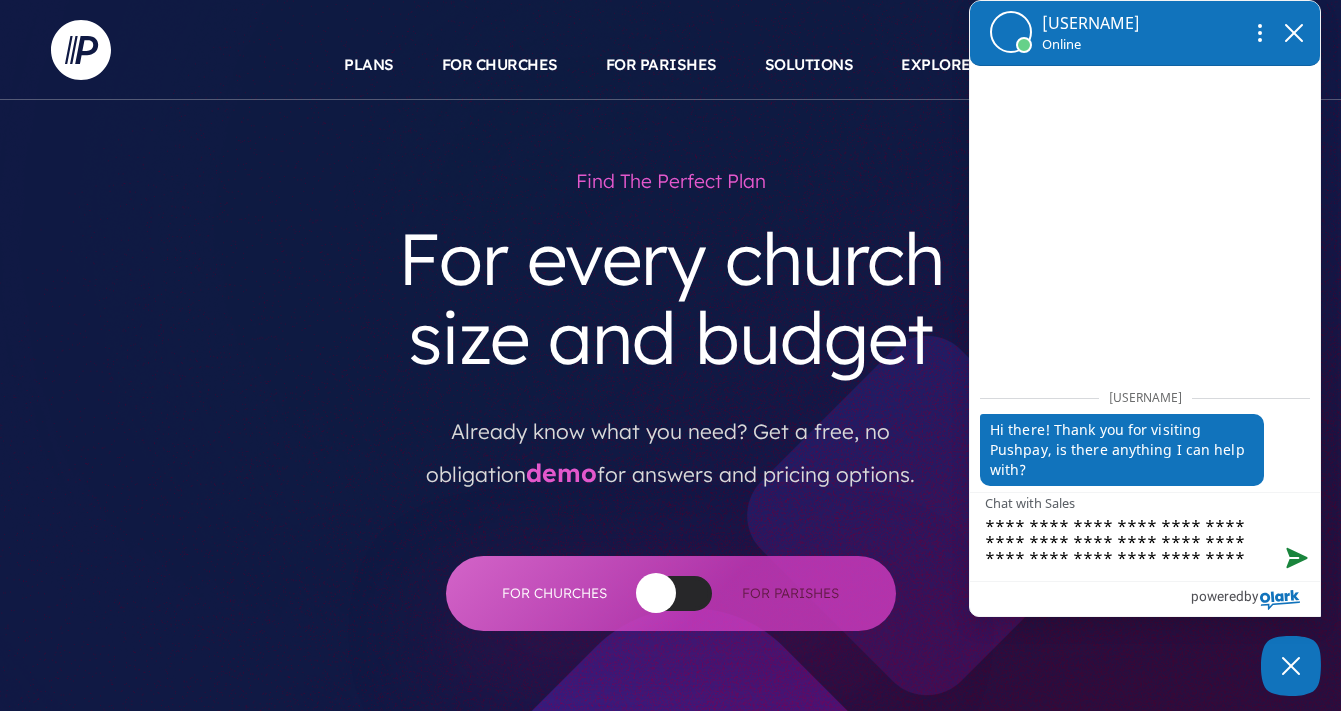 type on "**********" 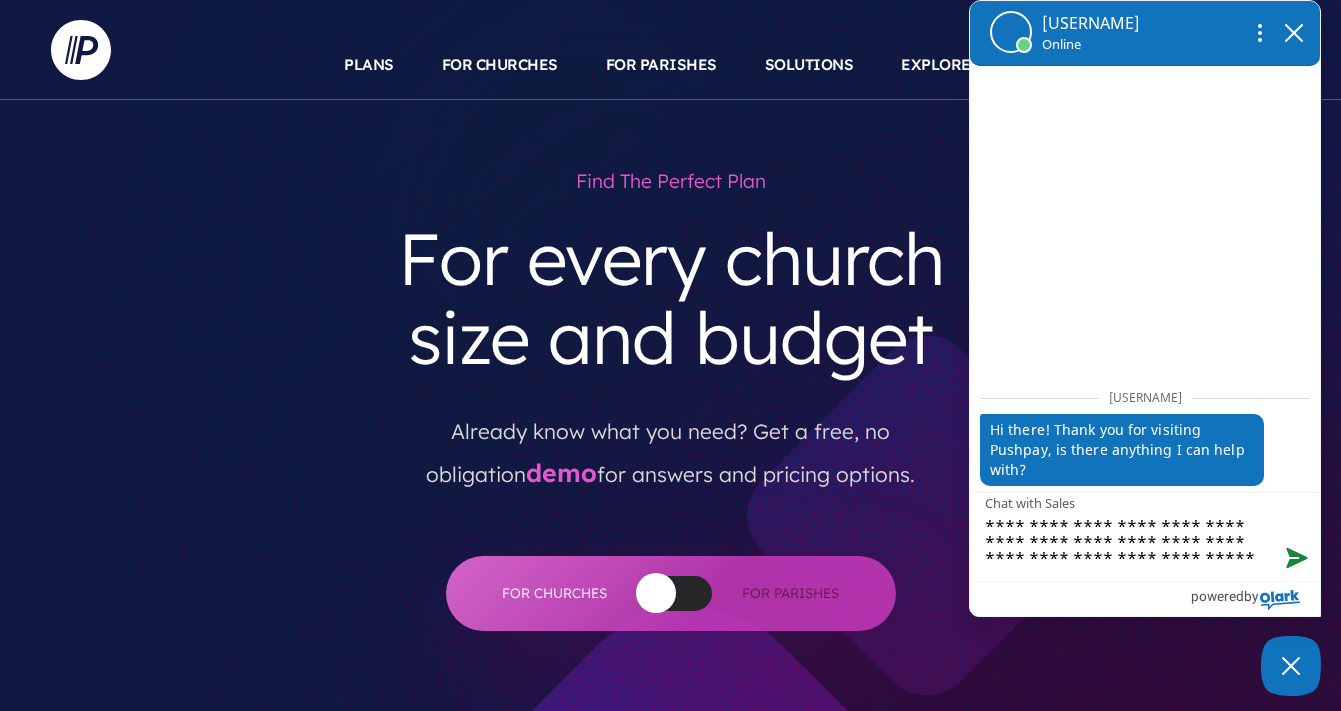 type on "**********" 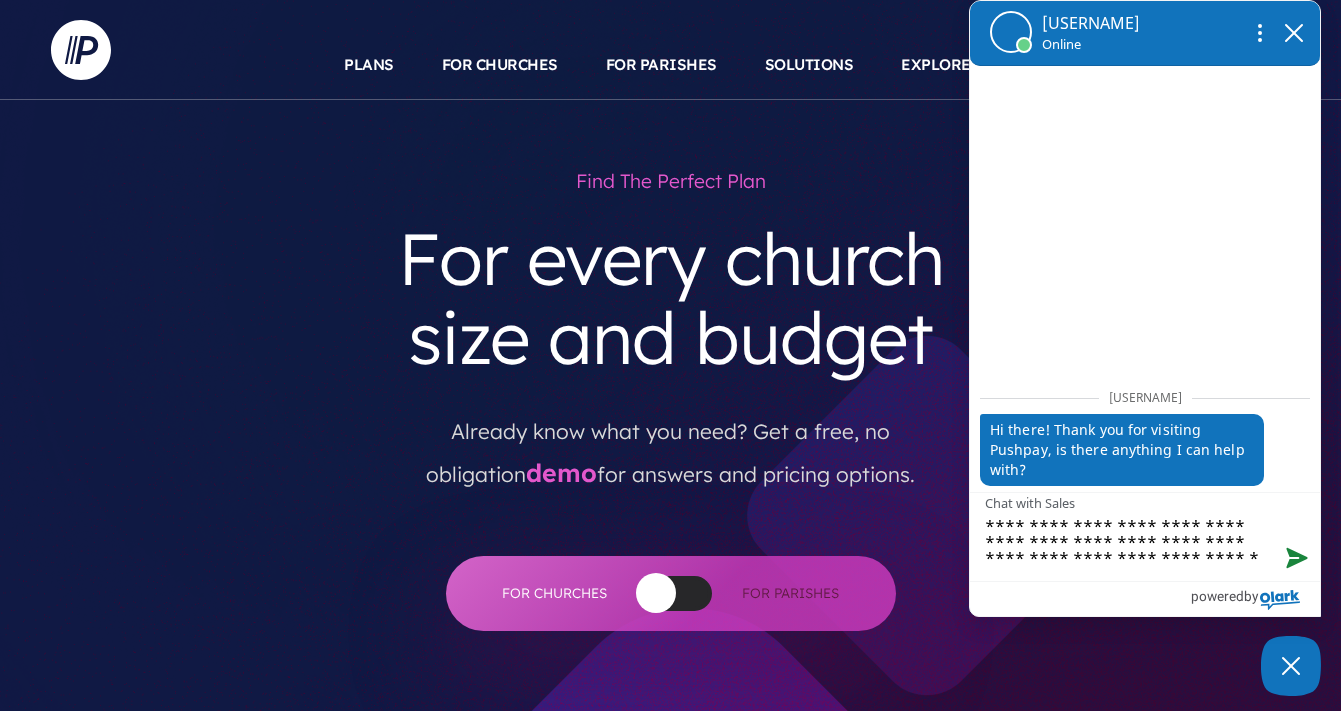 type on "**********" 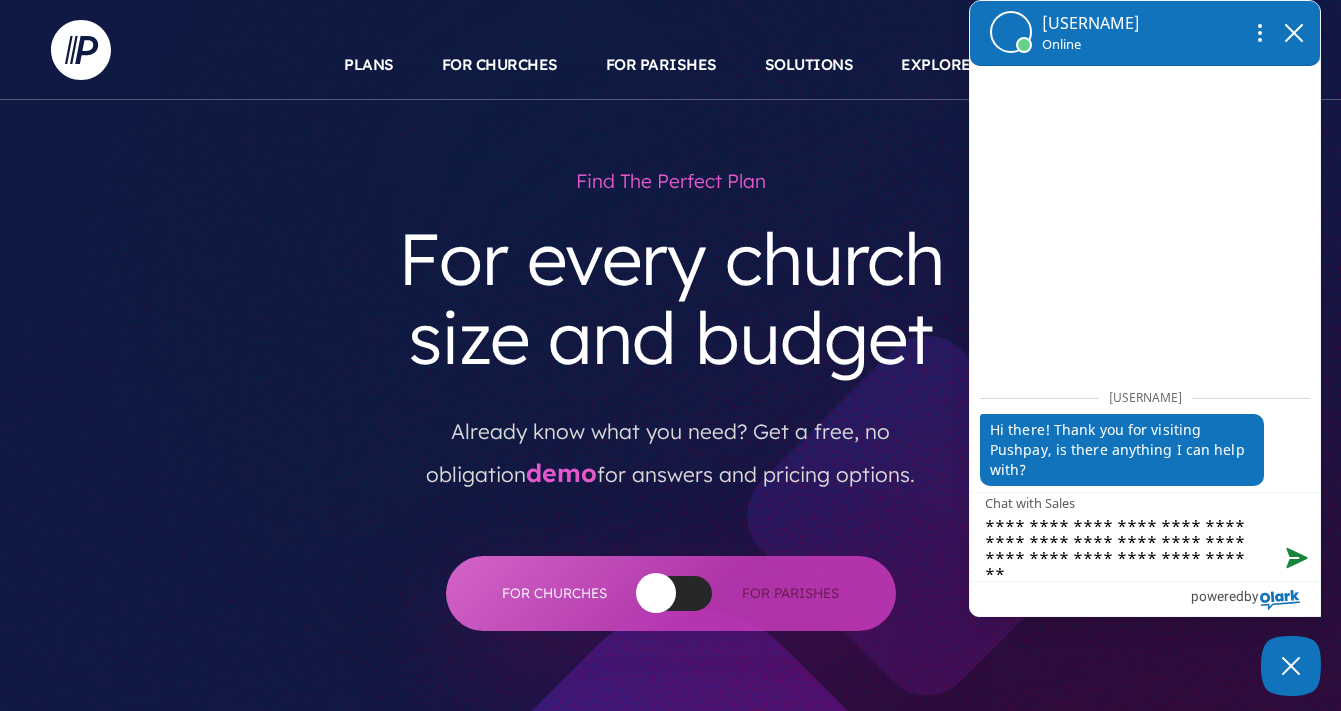type 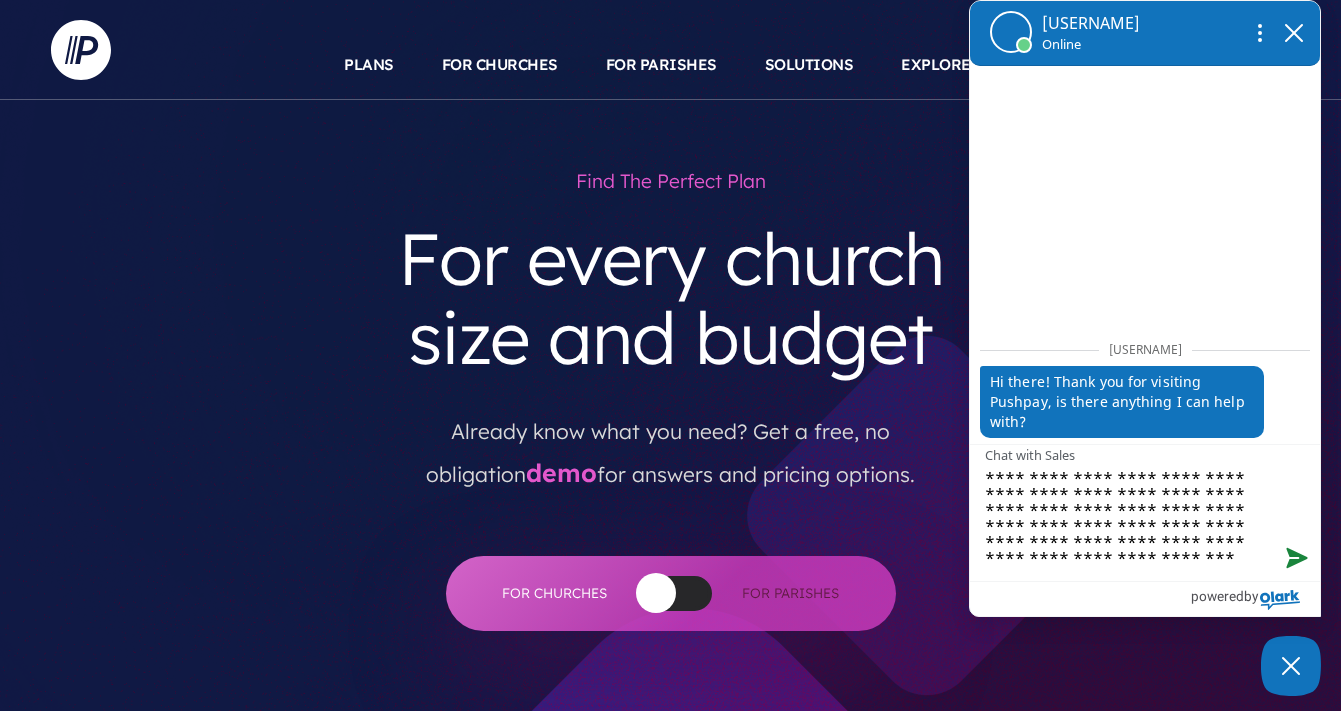scroll, scrollTop: 0, scrollLeft: 0, axis: both 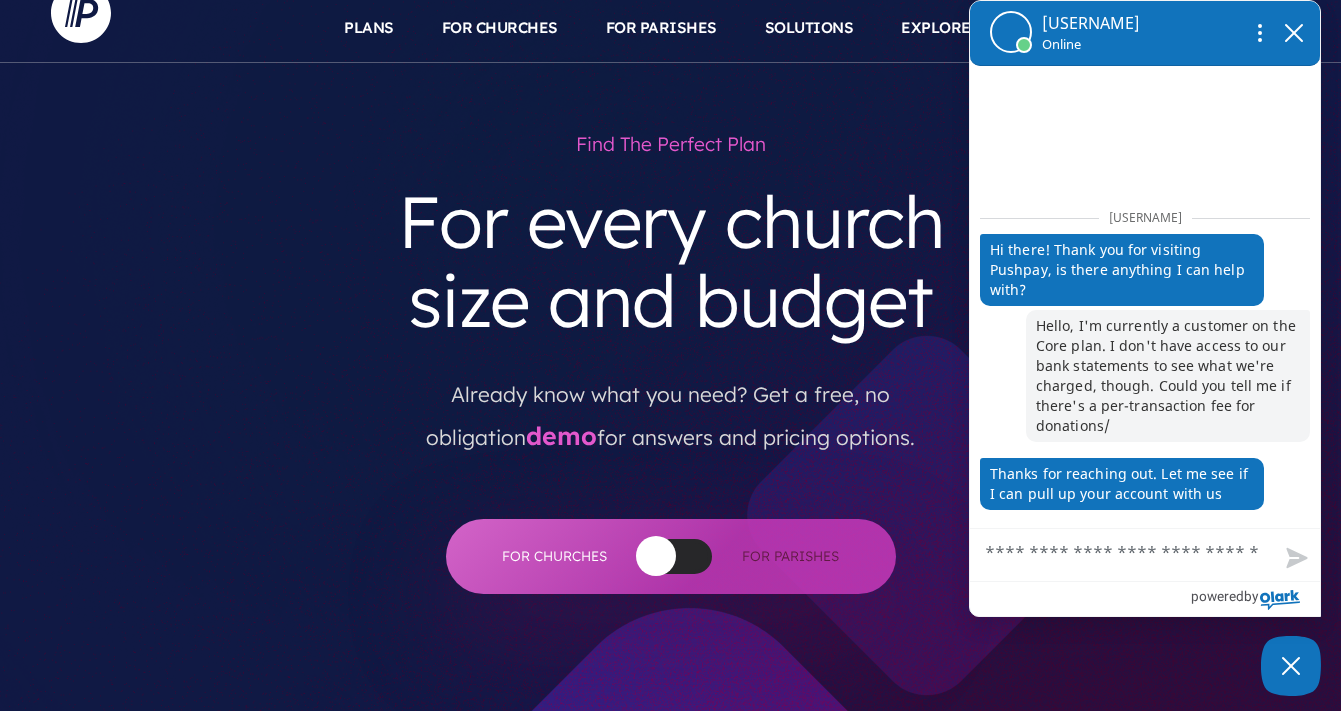 click on "Chat with Sales" at bounding box center [1145, 555] 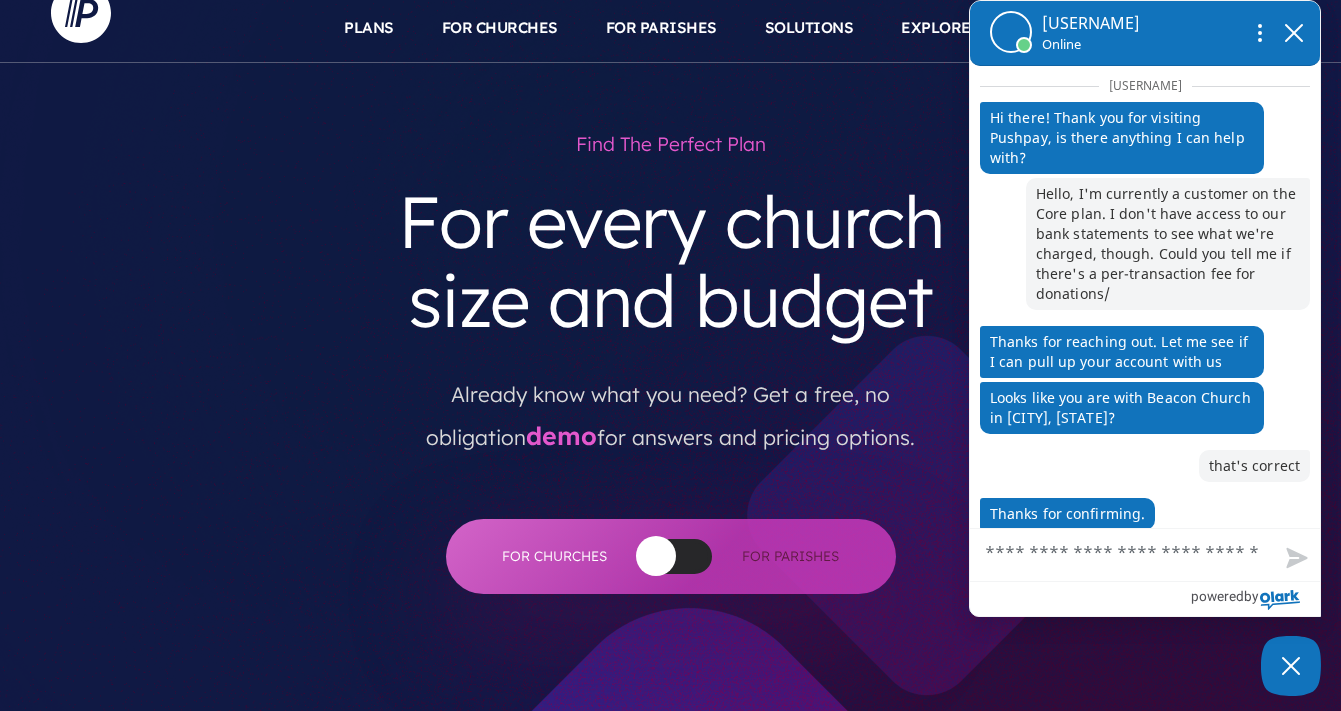 scroll, scrollTop: 77, scrollLeft: 0, axis: vertical 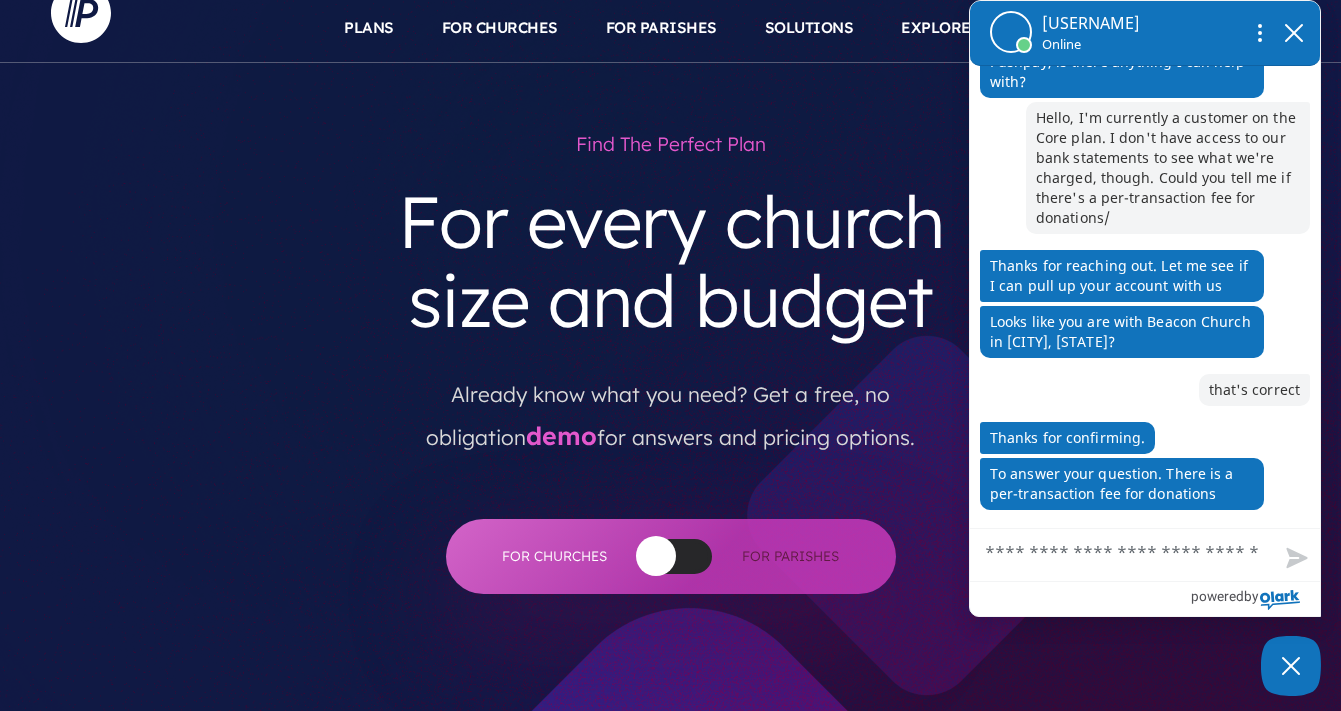 click on "Chat with Sales" at bounding box center (1145, 555) 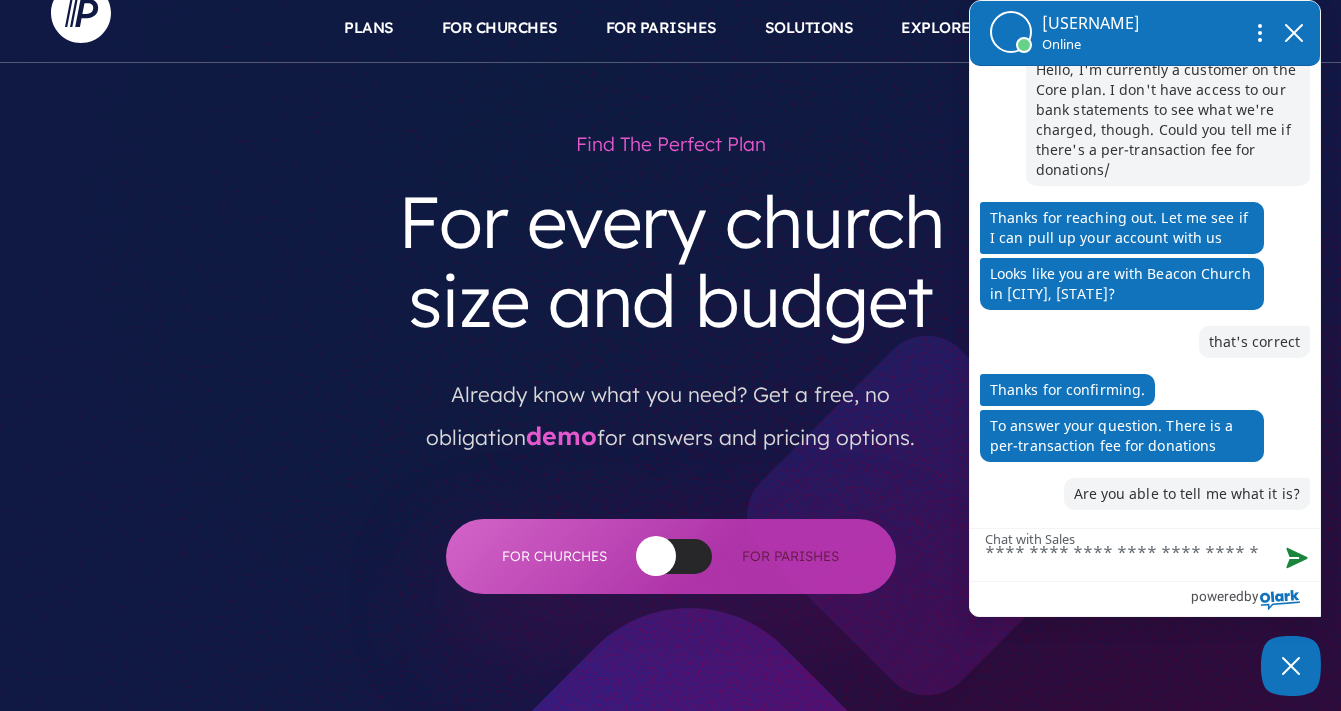 scroll, scrollTop: 125, scrollLeft: 0, axis: vertical 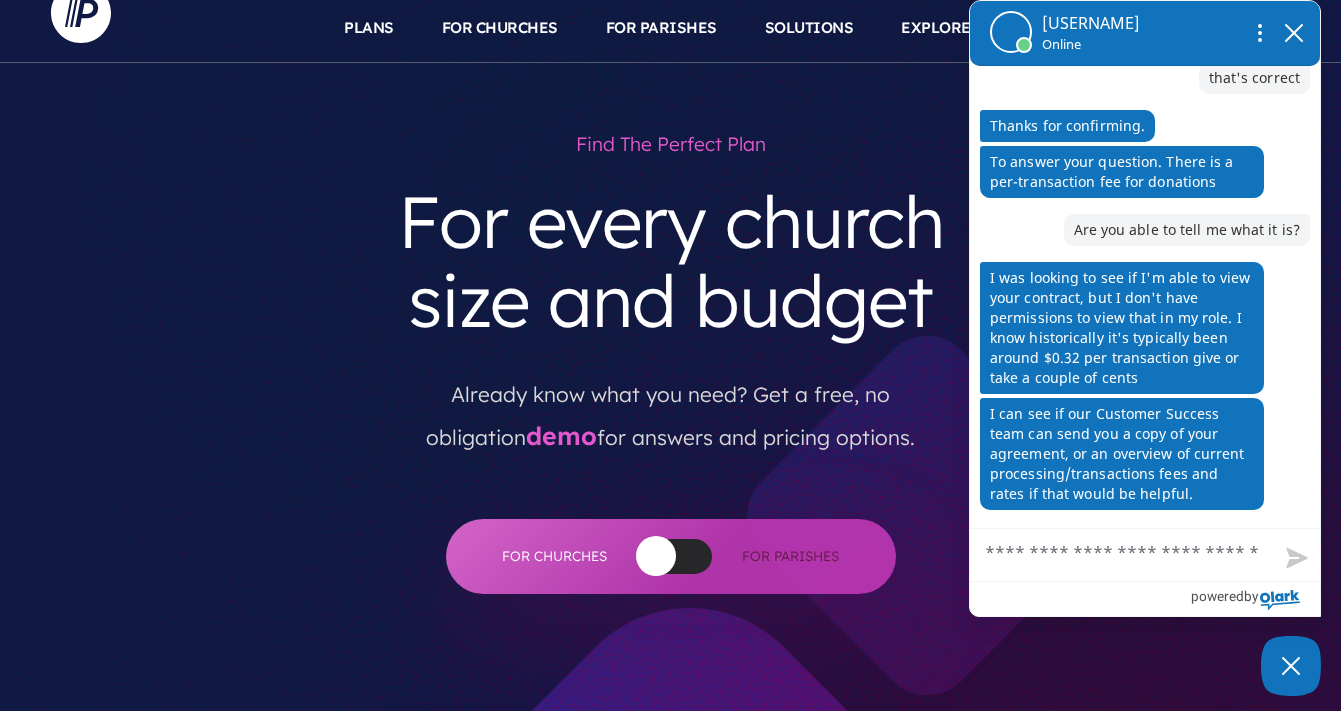 click on "Chat with Sales" at bounding box center [1145, 555] 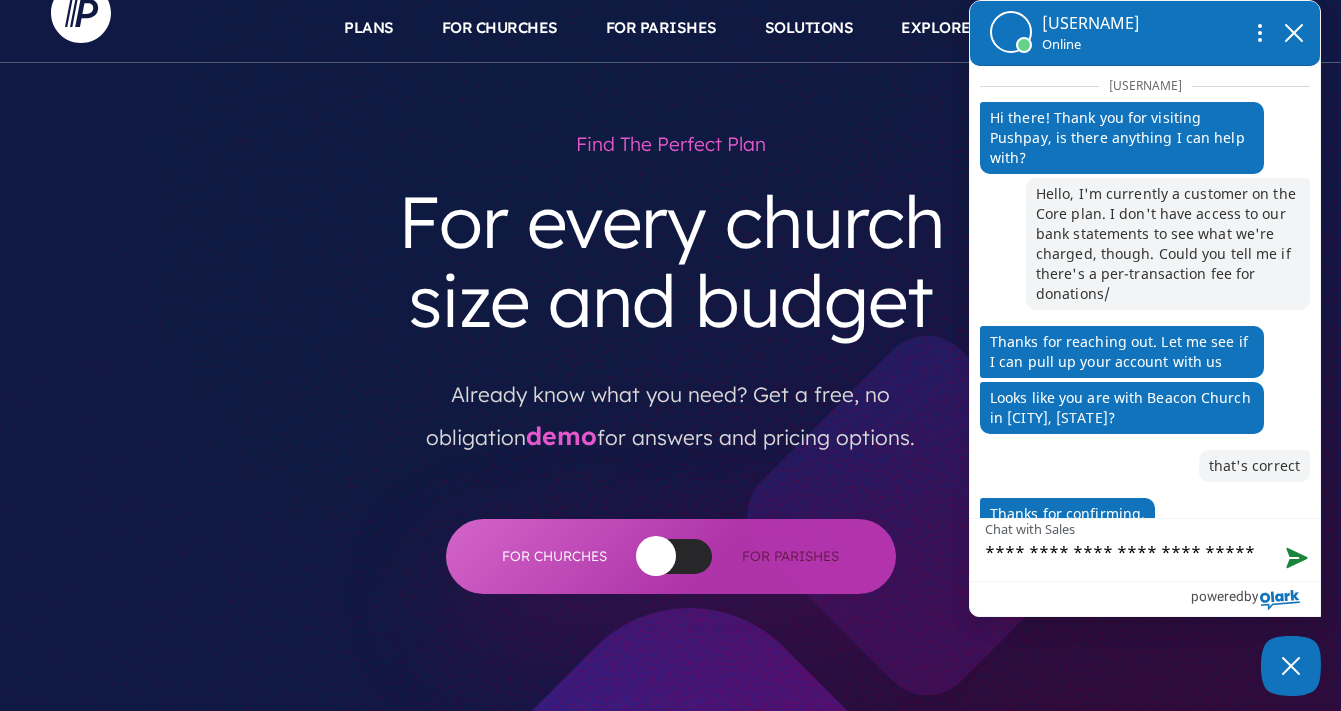 scroll, scrollTop: 399, scrollLeft: 0, axis: vertical 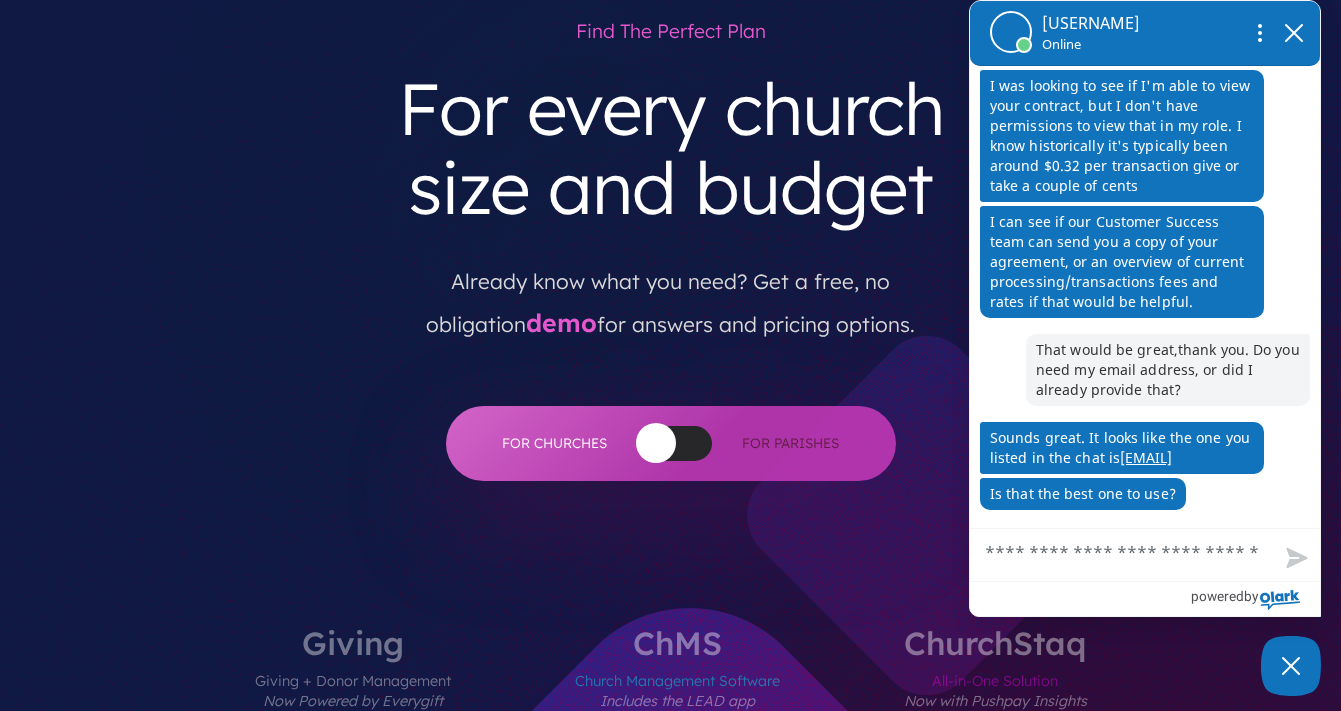 click on "Chat with Sales" at bounding box center [1145, 555] 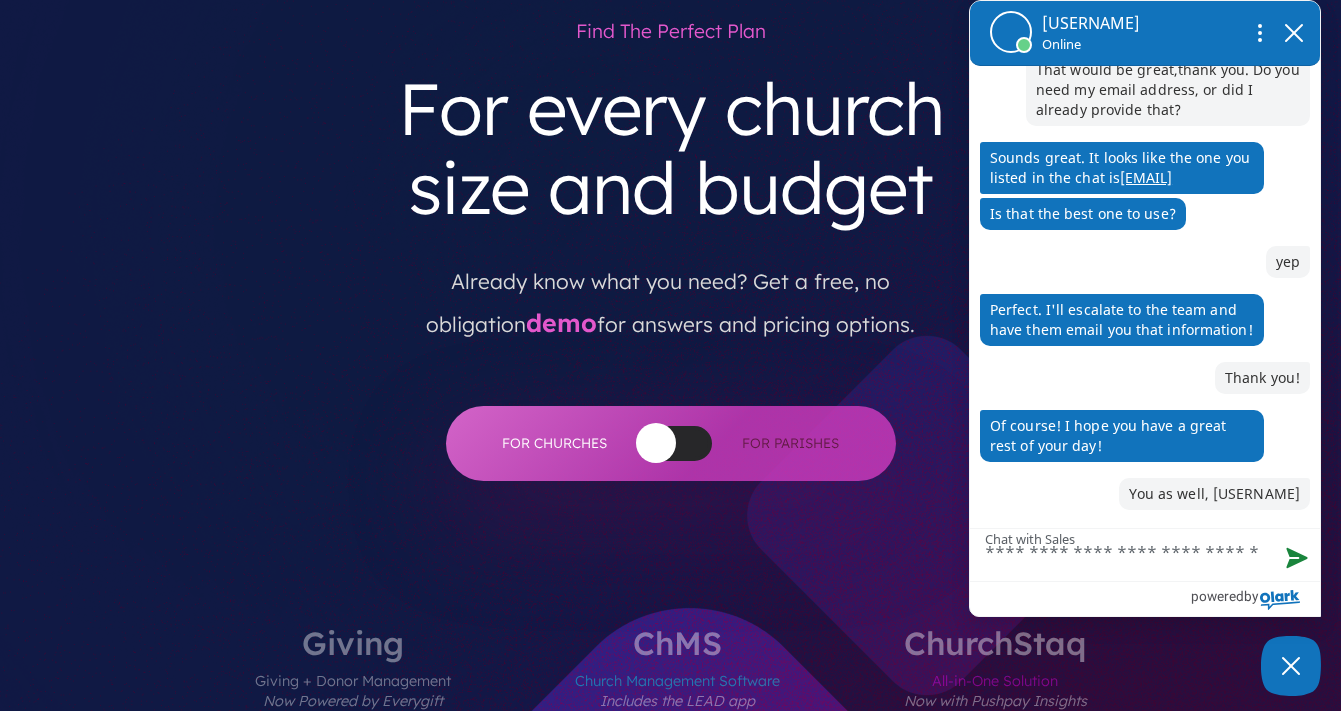 scroll, scrollTop: 901, scrollLeft: 0, axis: vertical 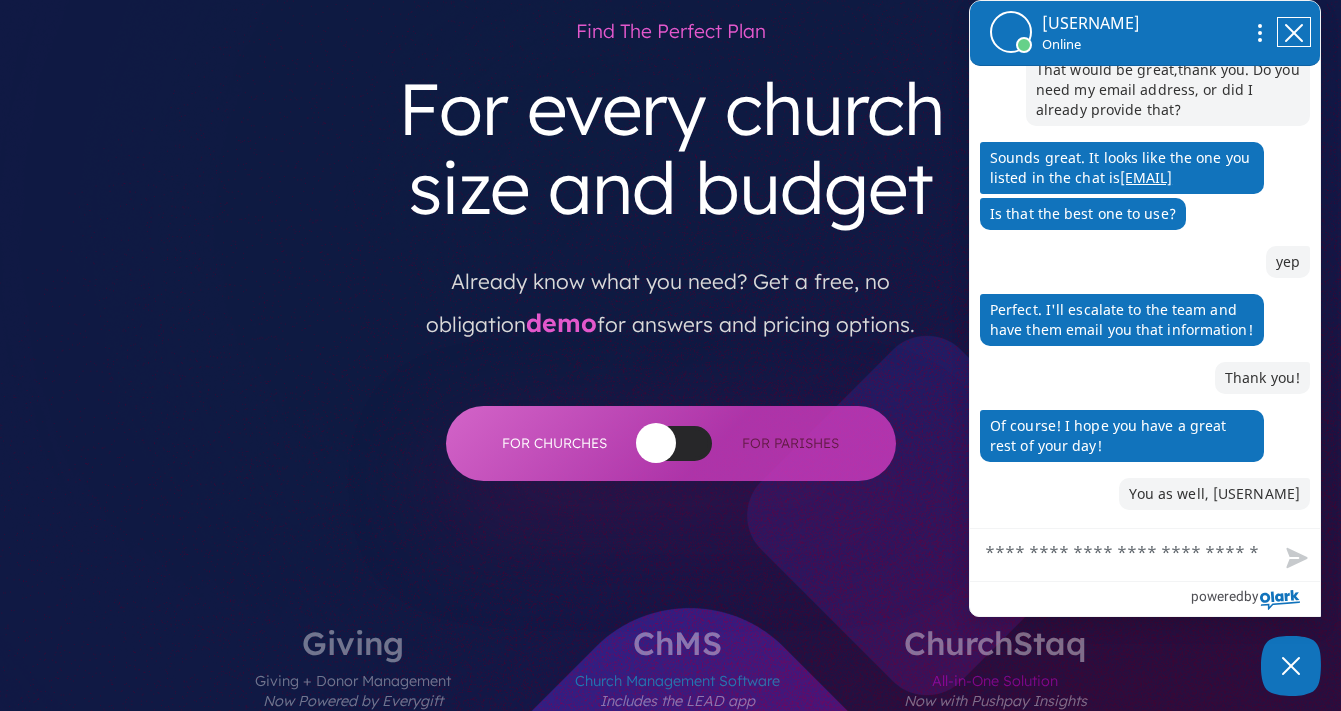 click 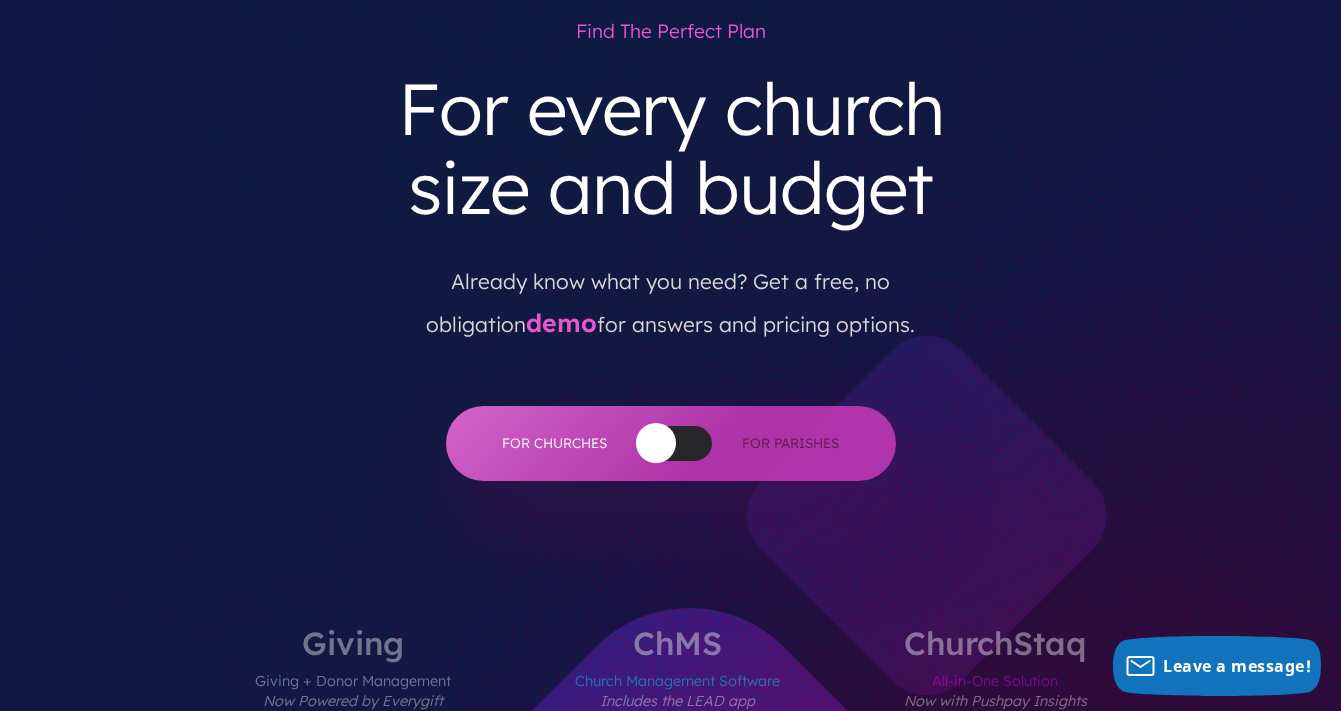 scroll, scrollTop: 0, scrollLeft: 0, axis: both 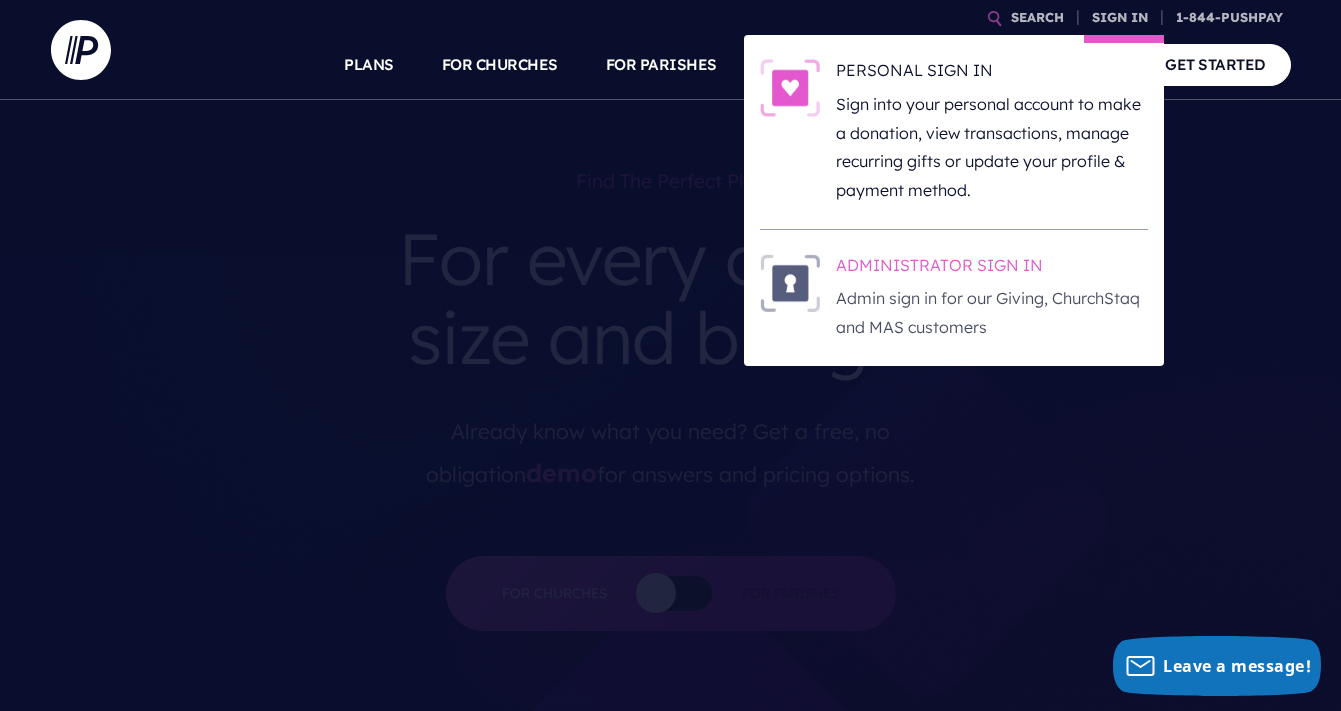 click on "ADMINISTRATOR SIGN IN" at bounding box center [992, 269] 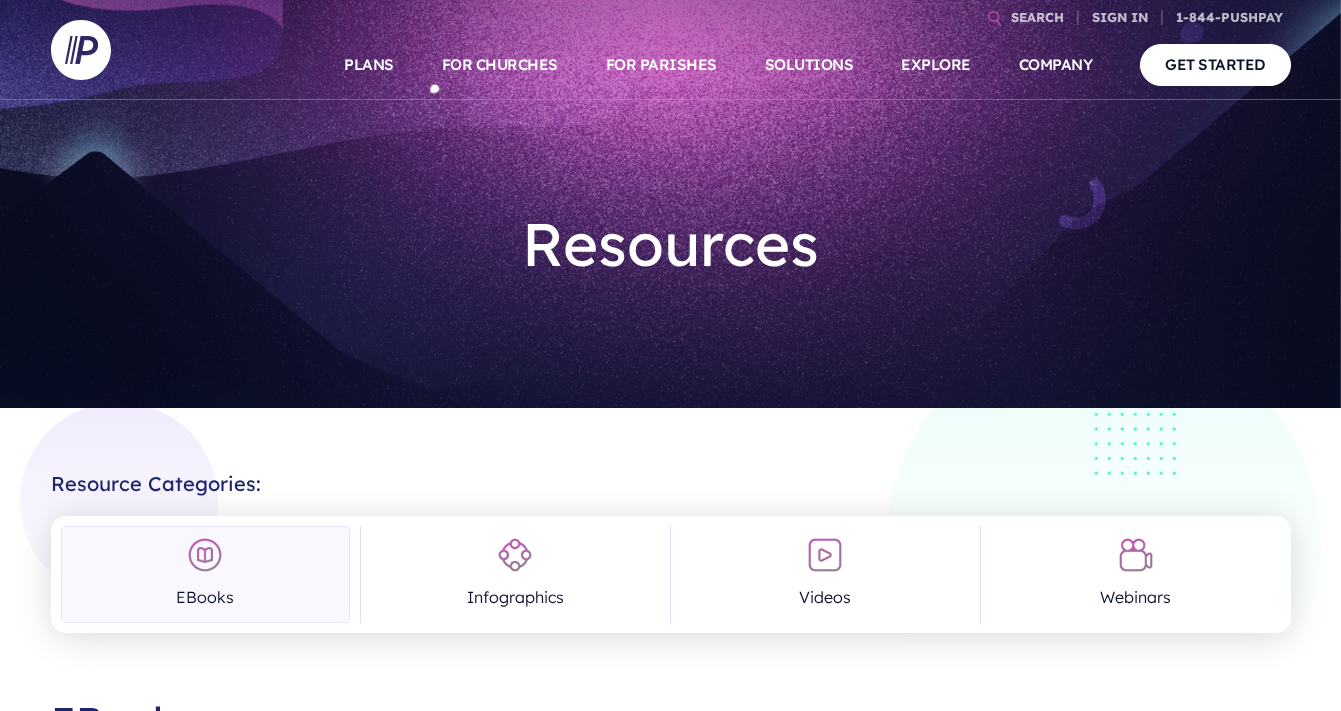 scroll, scrollTop: 0, scrollLeft: 0, axis: both 